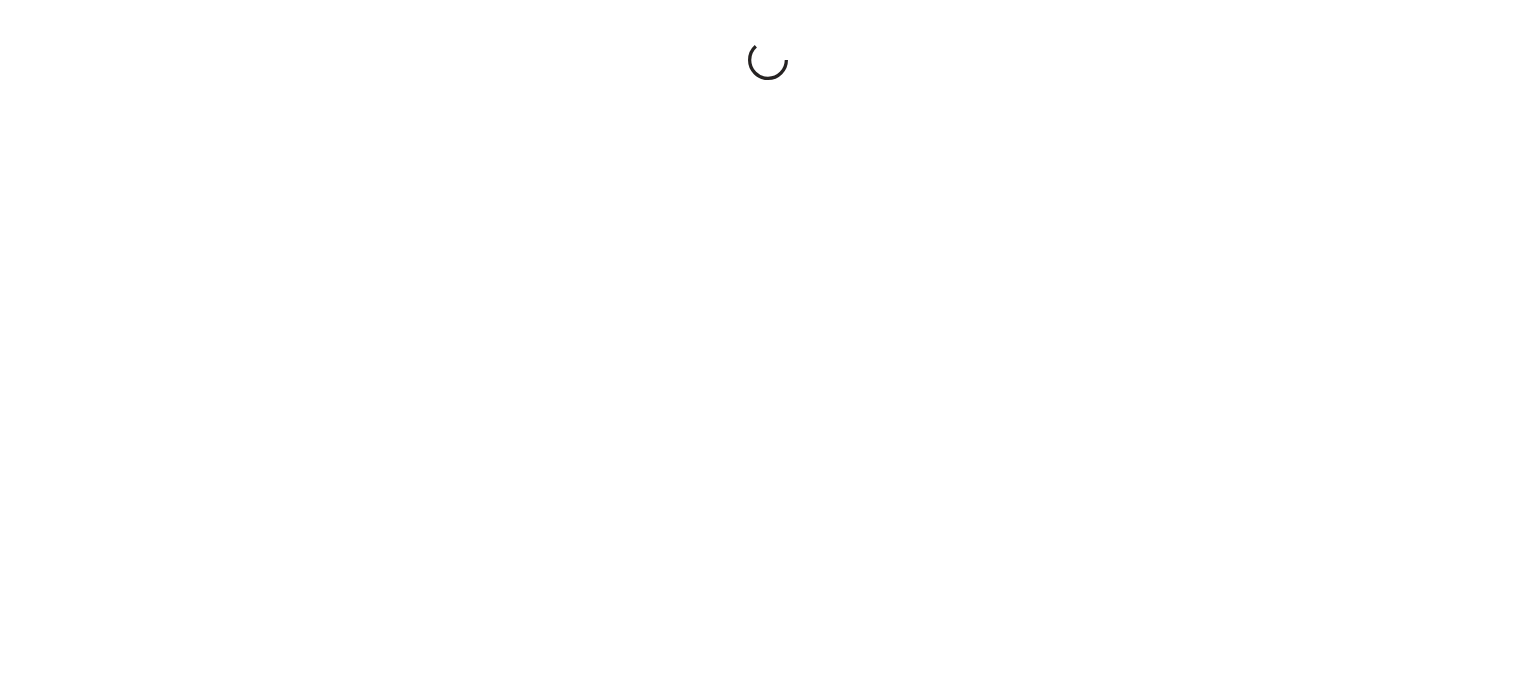 scroll, scrollTop: 0, scrollLeft: 0, axis: both 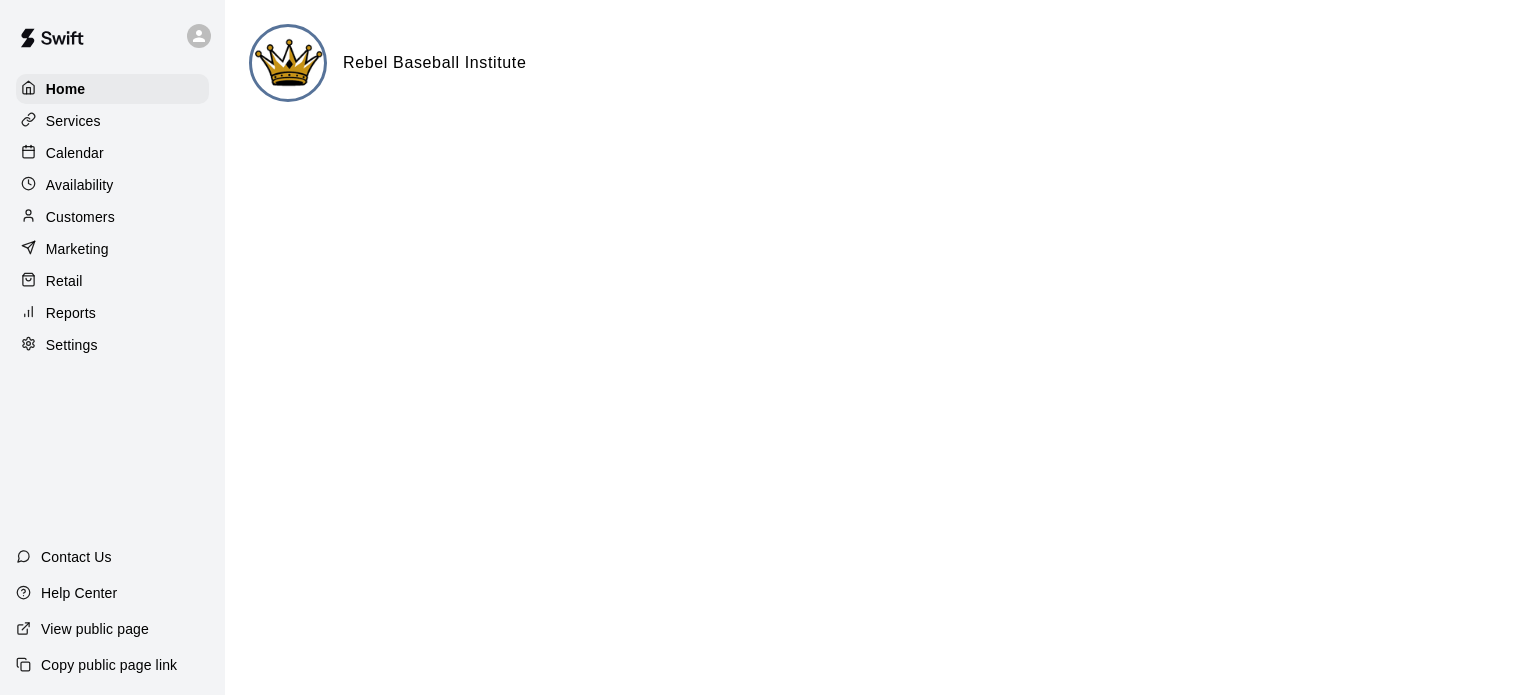 click on "Customers" at bounding box center (80, 217) 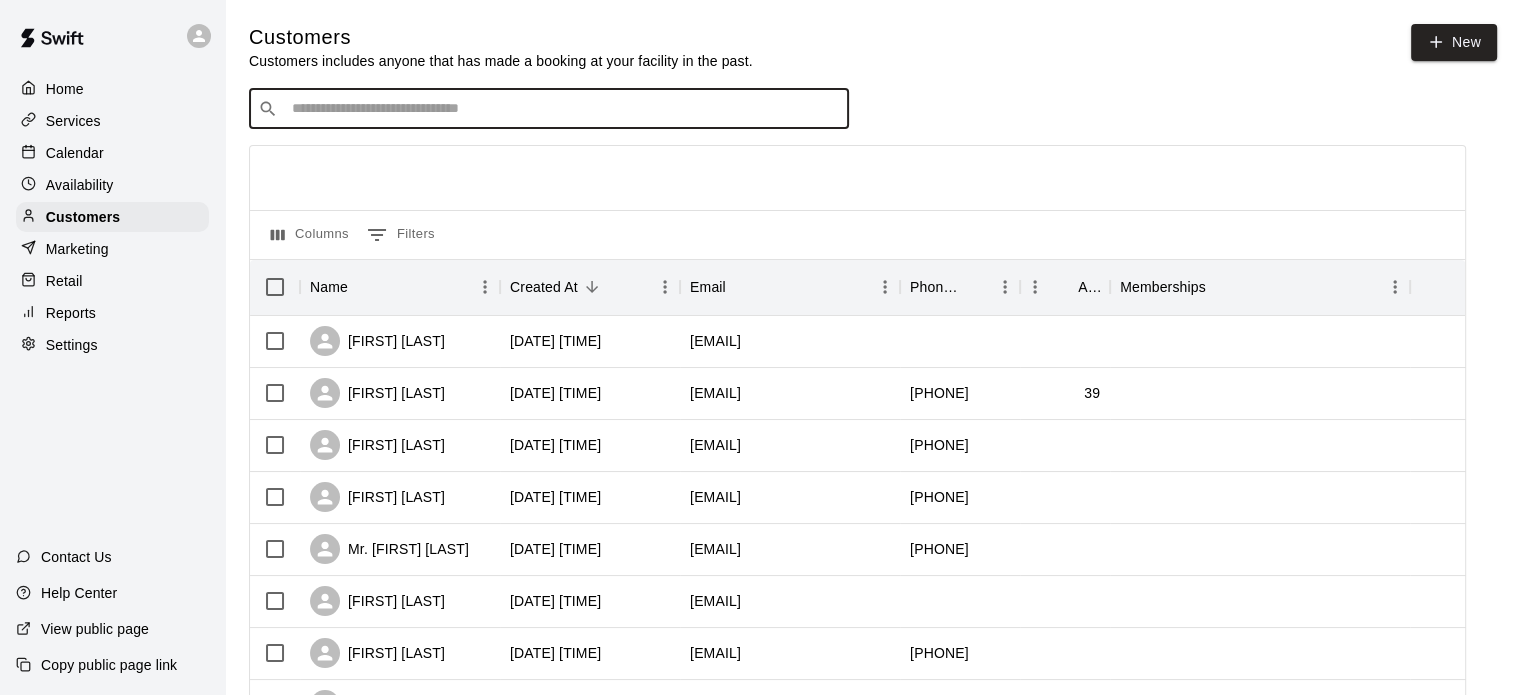 click at bounding box center (563, 109) 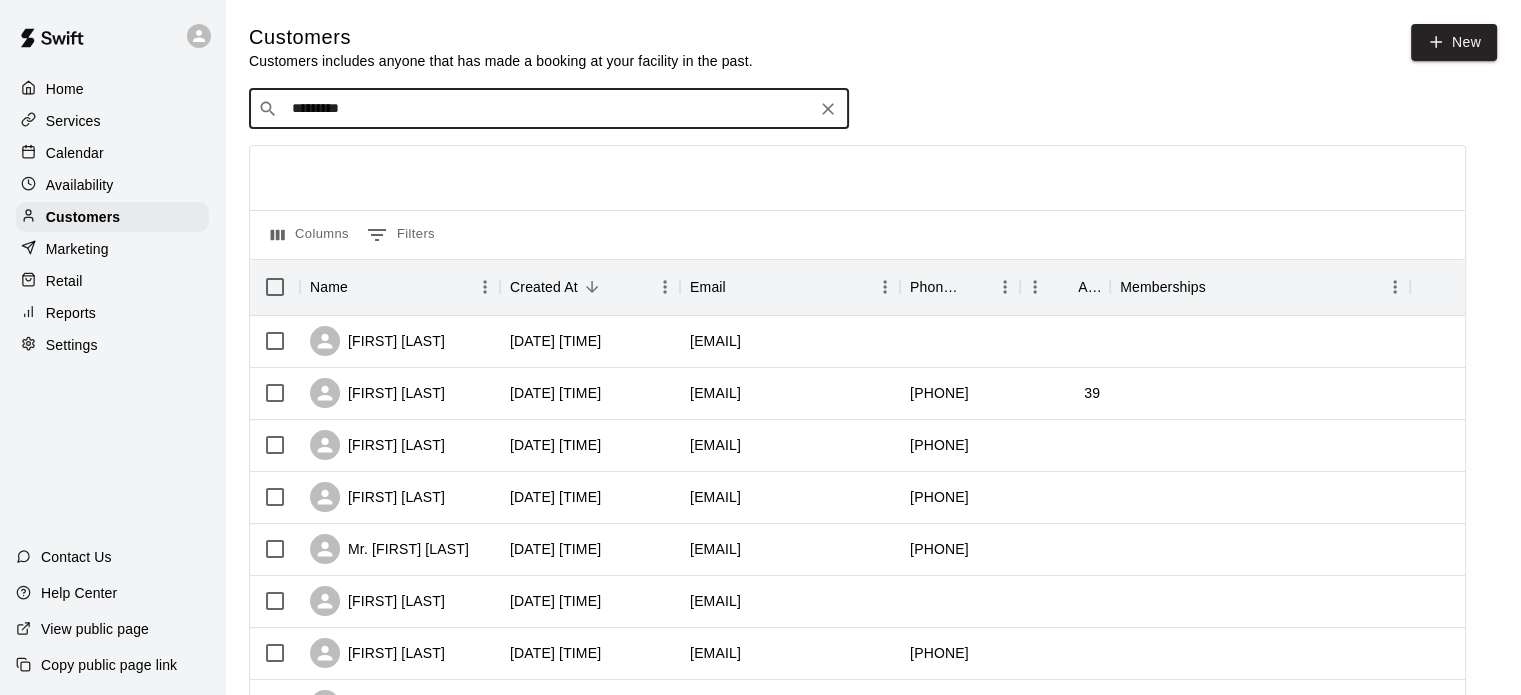 type on "**********" 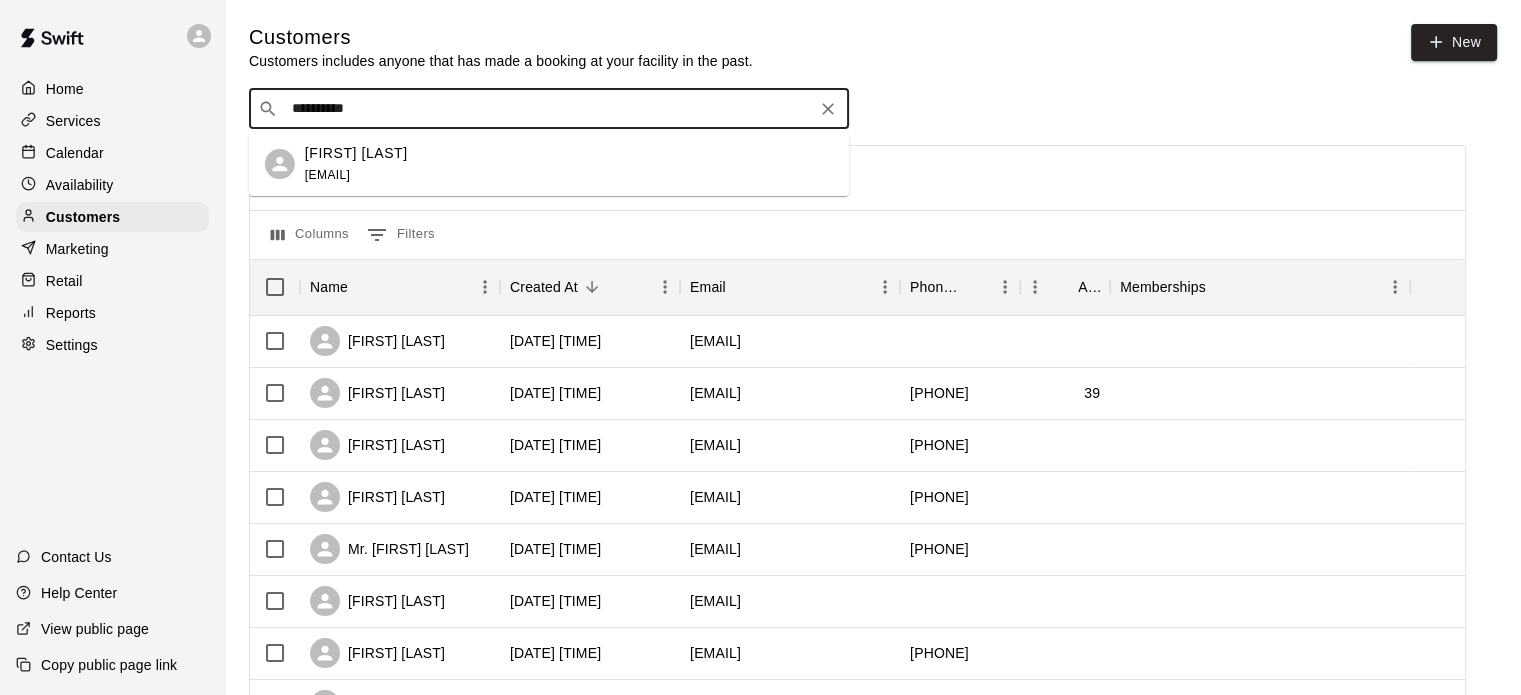 click on "[FIRST] [LAST]" at bounding box center [356, 153] 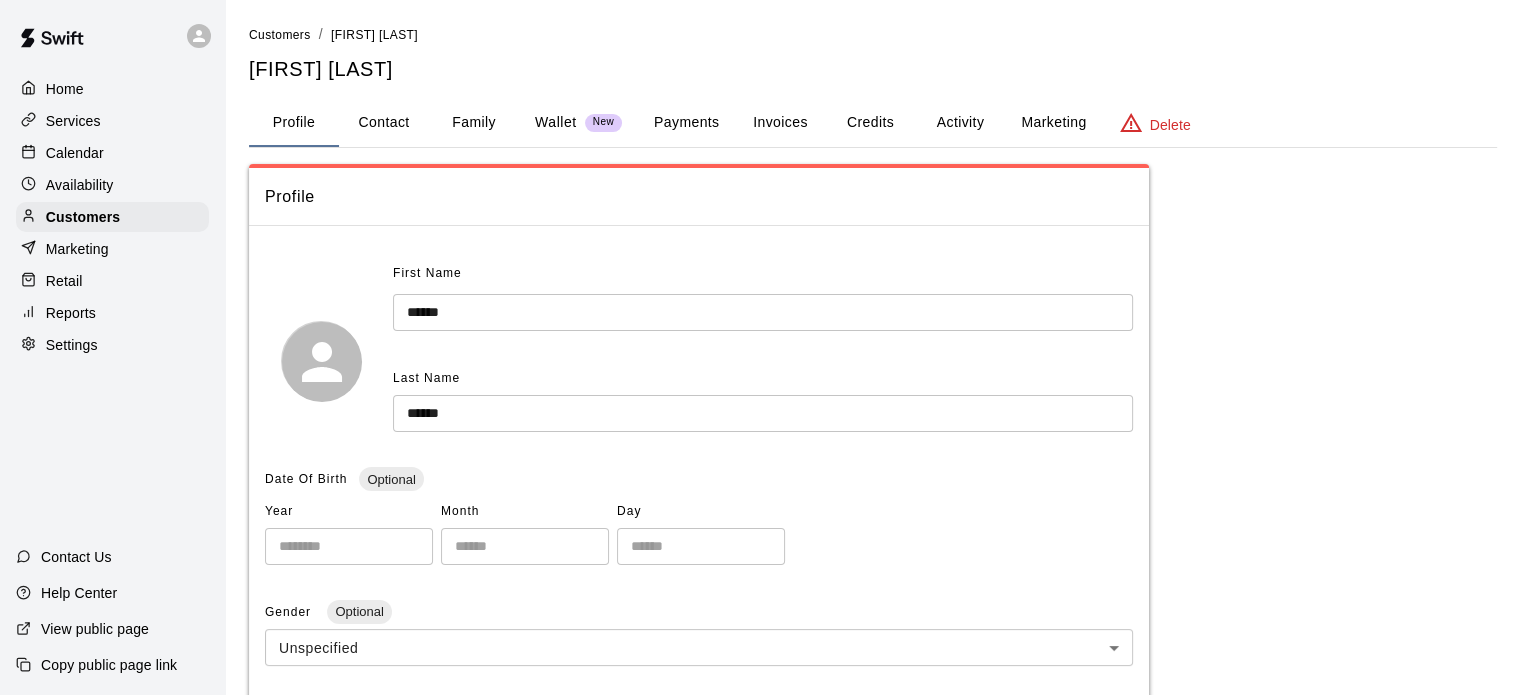 click on "Payments" at bounding box center (686, 123) 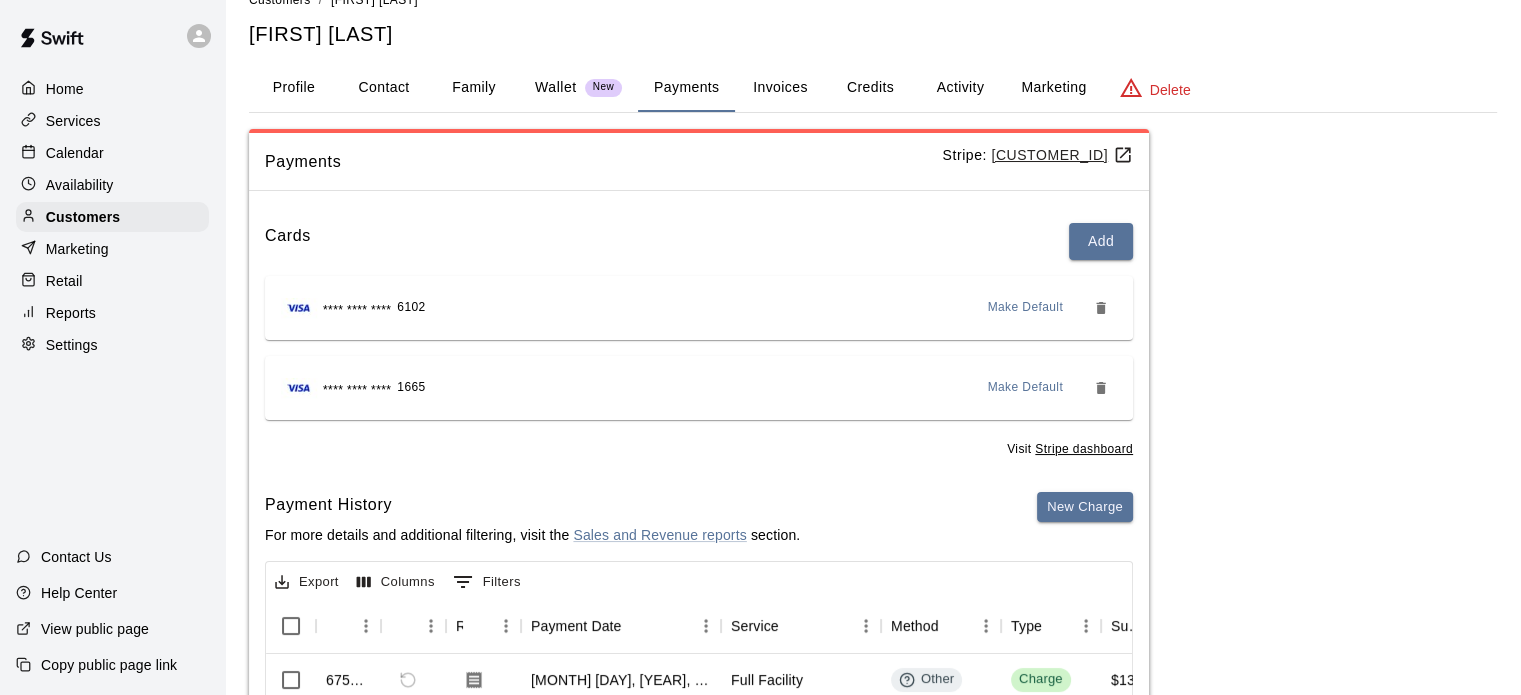 scroll, scrollTop: 36, scrollLeft: 0, axis: vertical 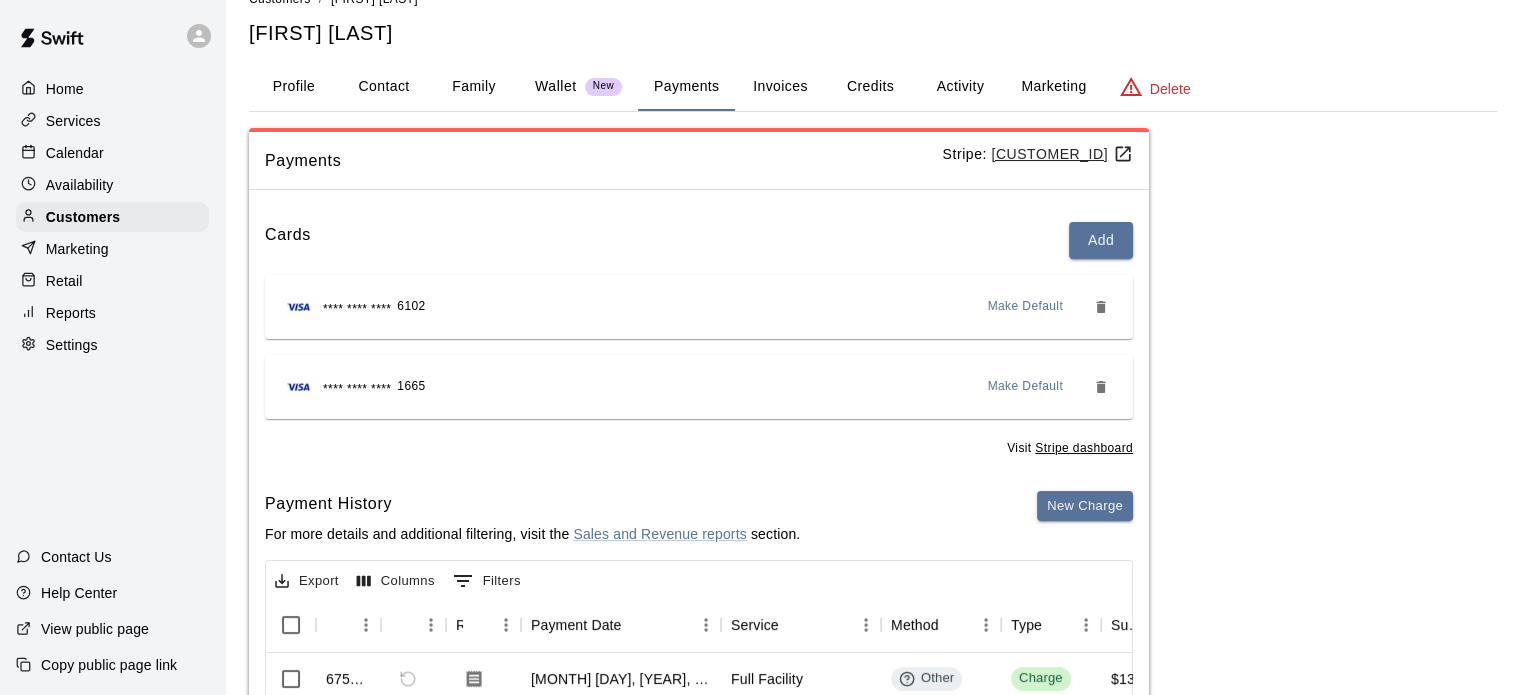 click on "Calendar" at bounding box center (112, 153) 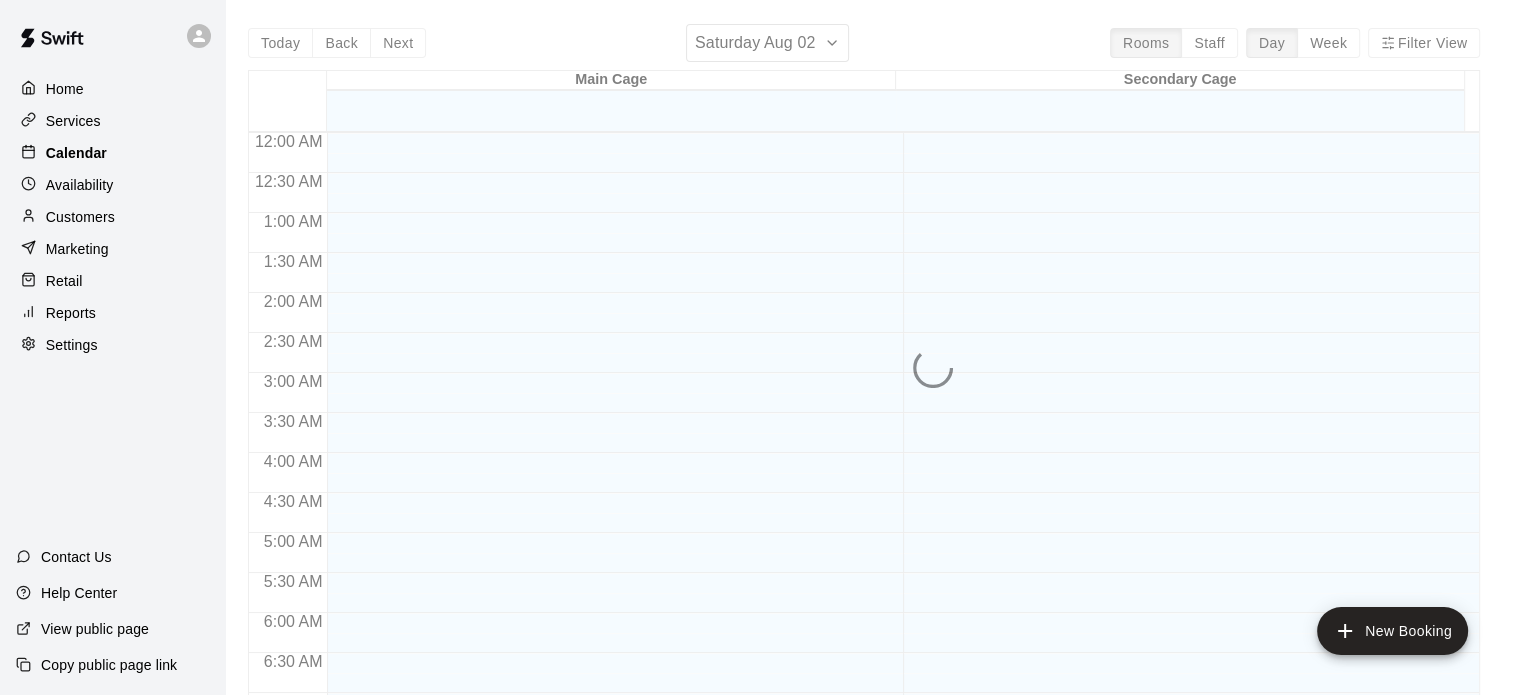 scroll, scrollTop: 709, scrollLeft: 0, axis: vertical 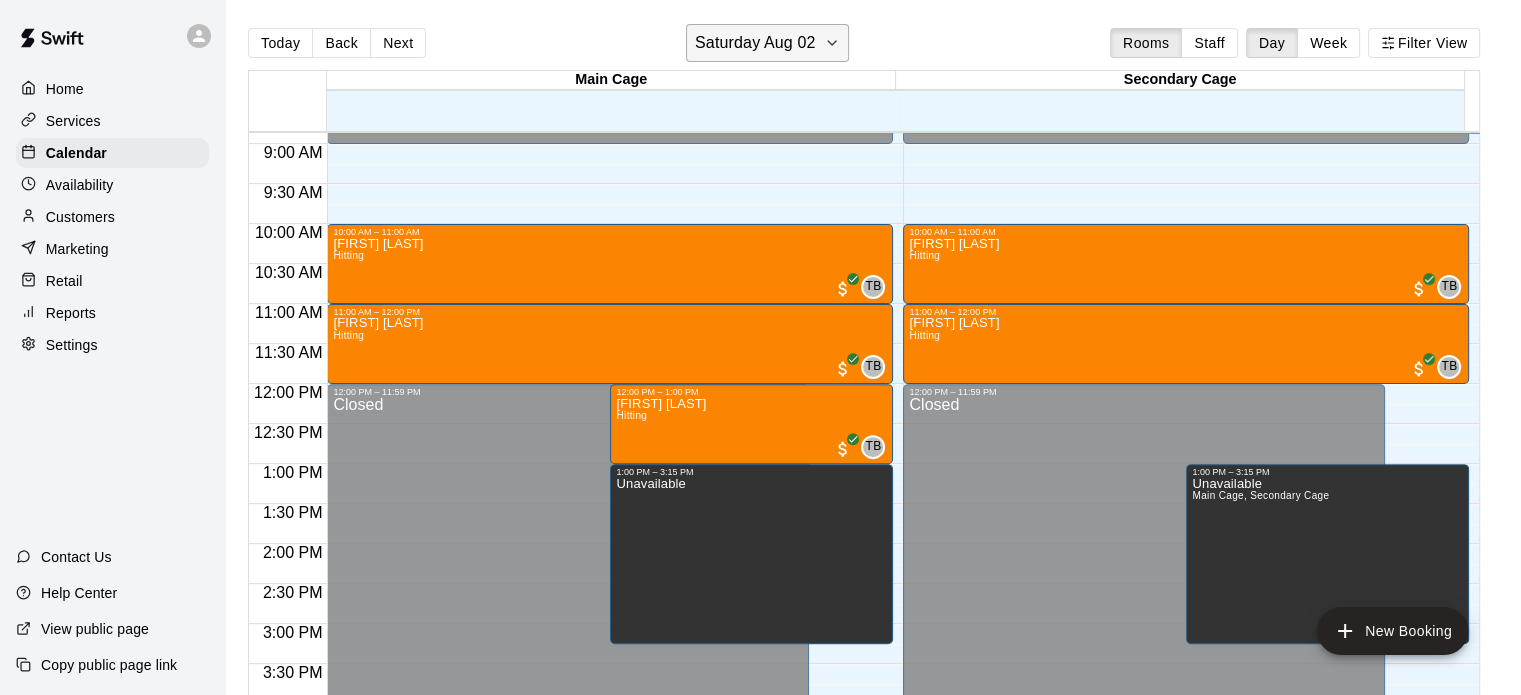 click on "Saturday Aug 02" at bounding box center [755, 43] 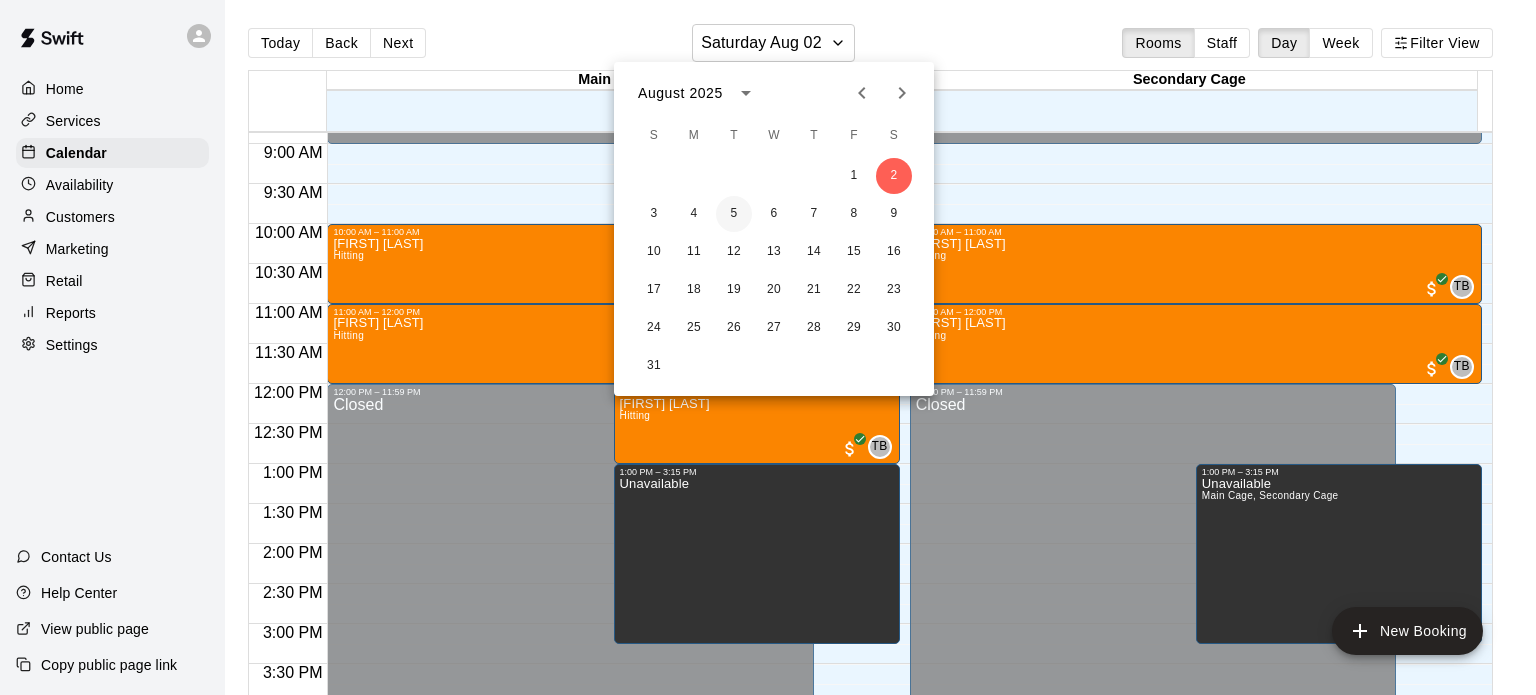click on "5" at bounding box center [734, 214] 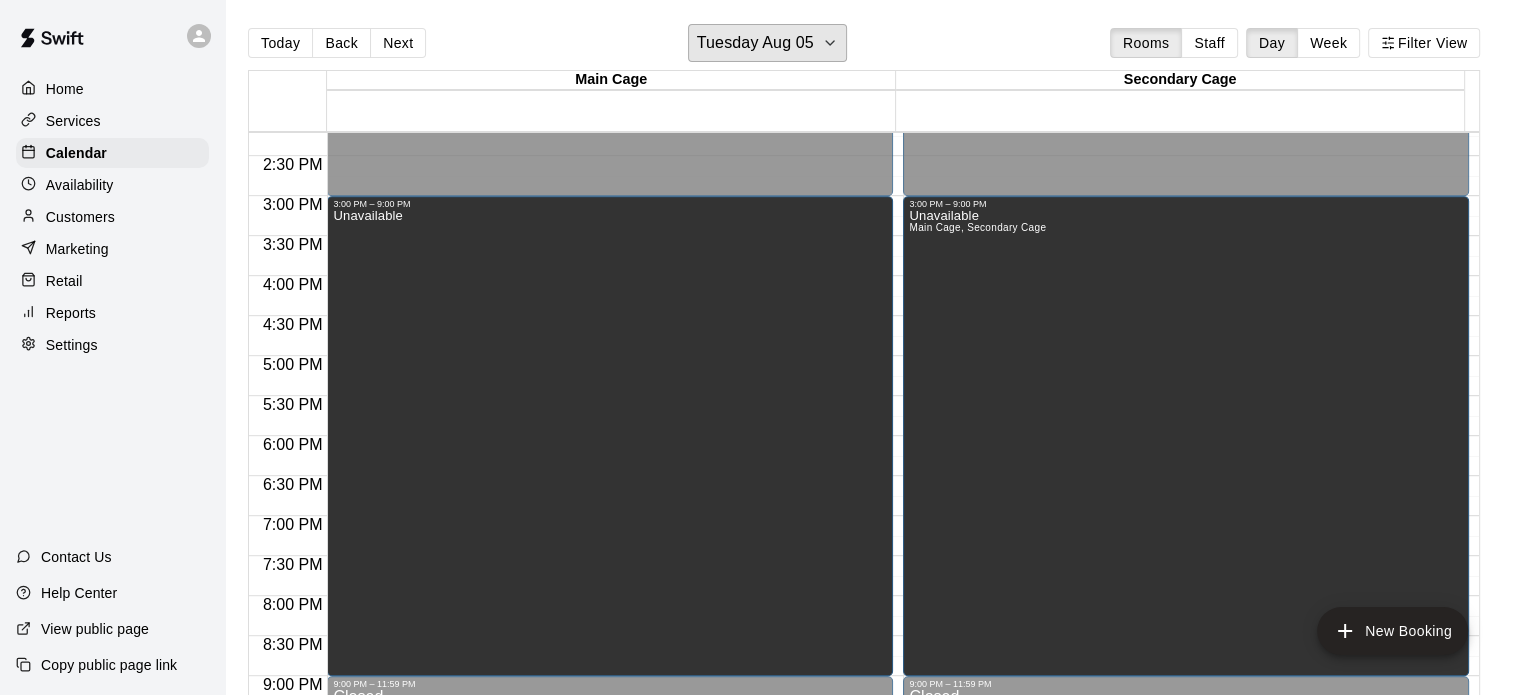 scroll, scrollTop: 1136, scrollLeft: 0, axis: vertical 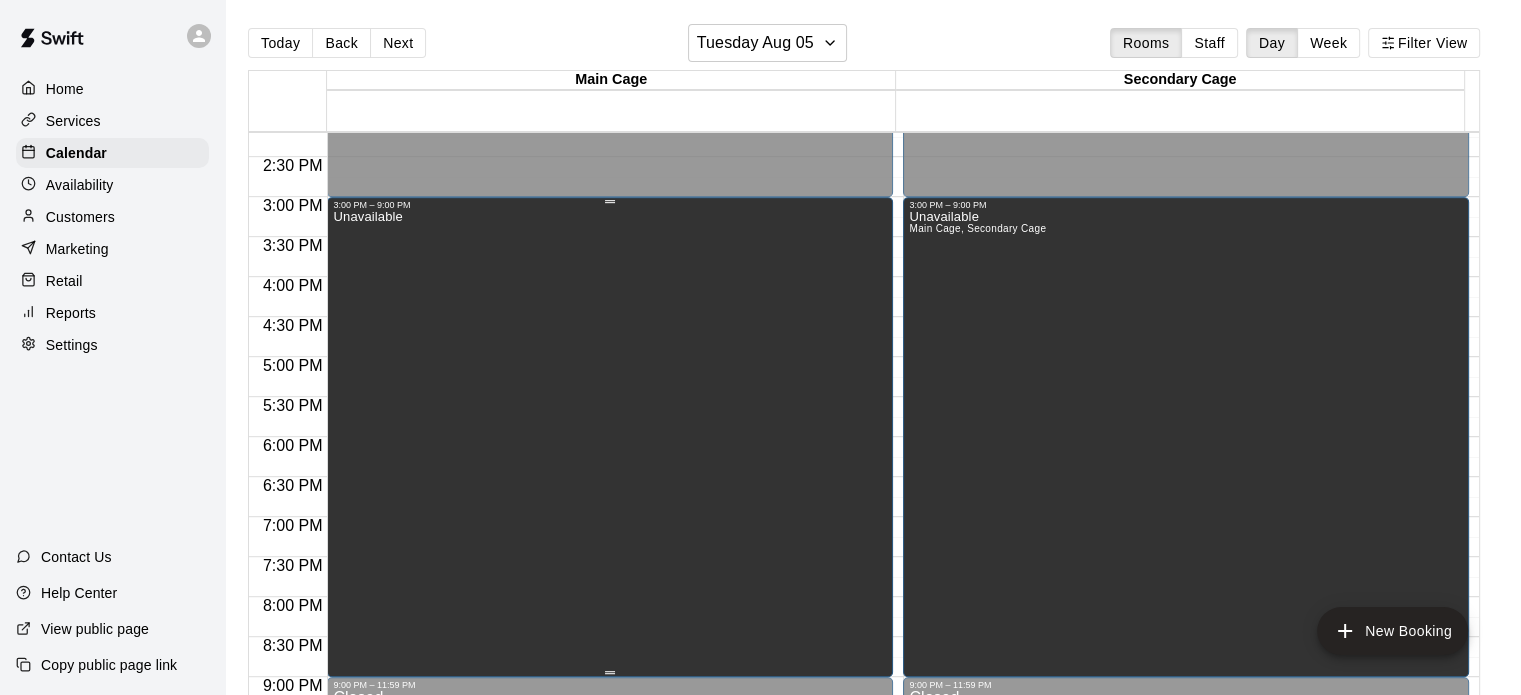 click on "Unavailable" at bounding box center (610, 557) 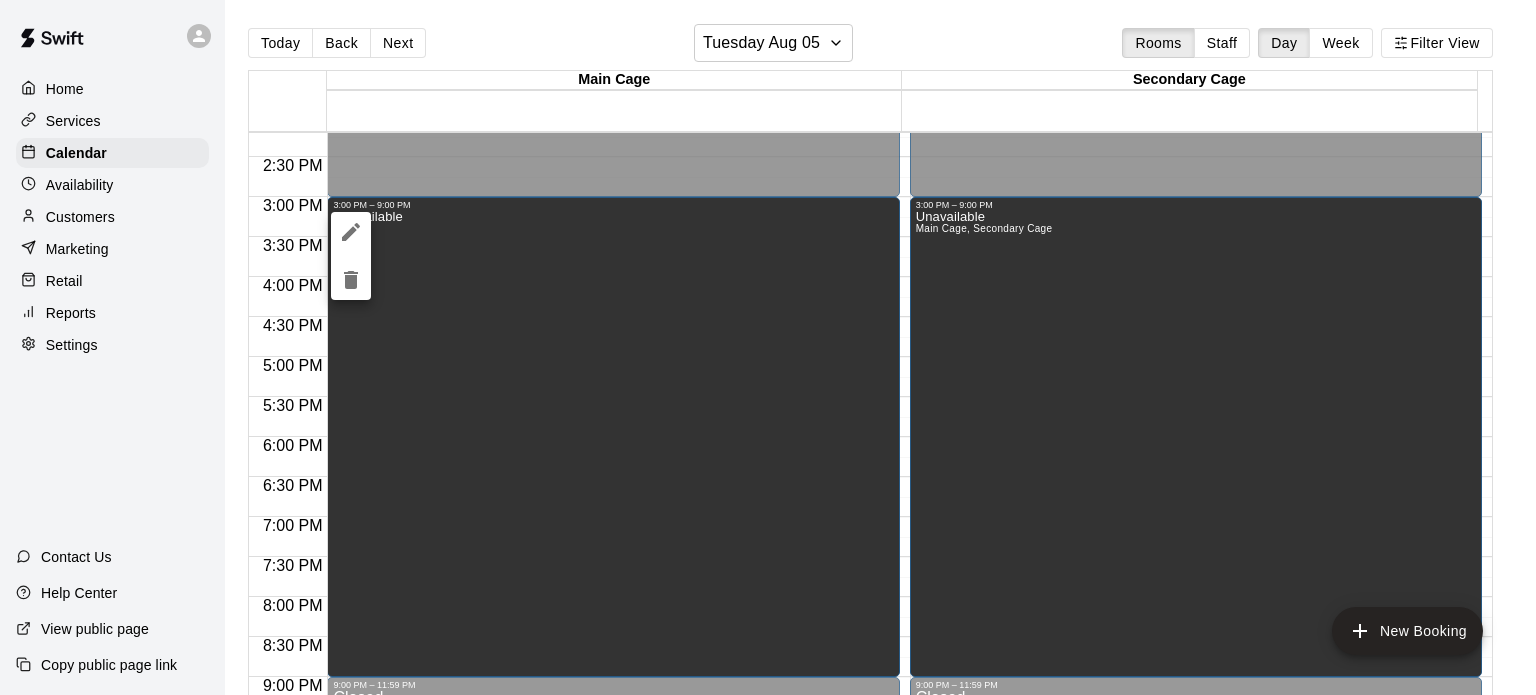 click 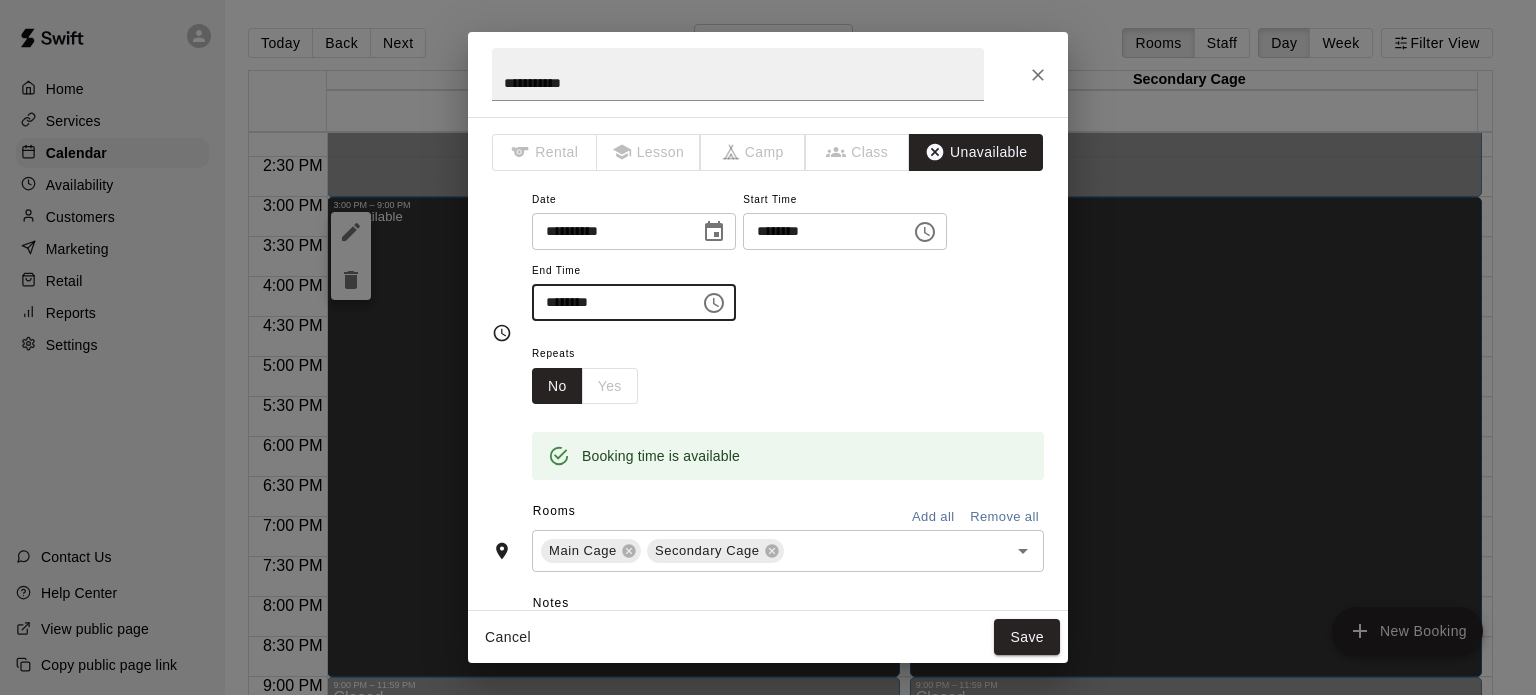 click on "********" at bounding box center [609, 302] 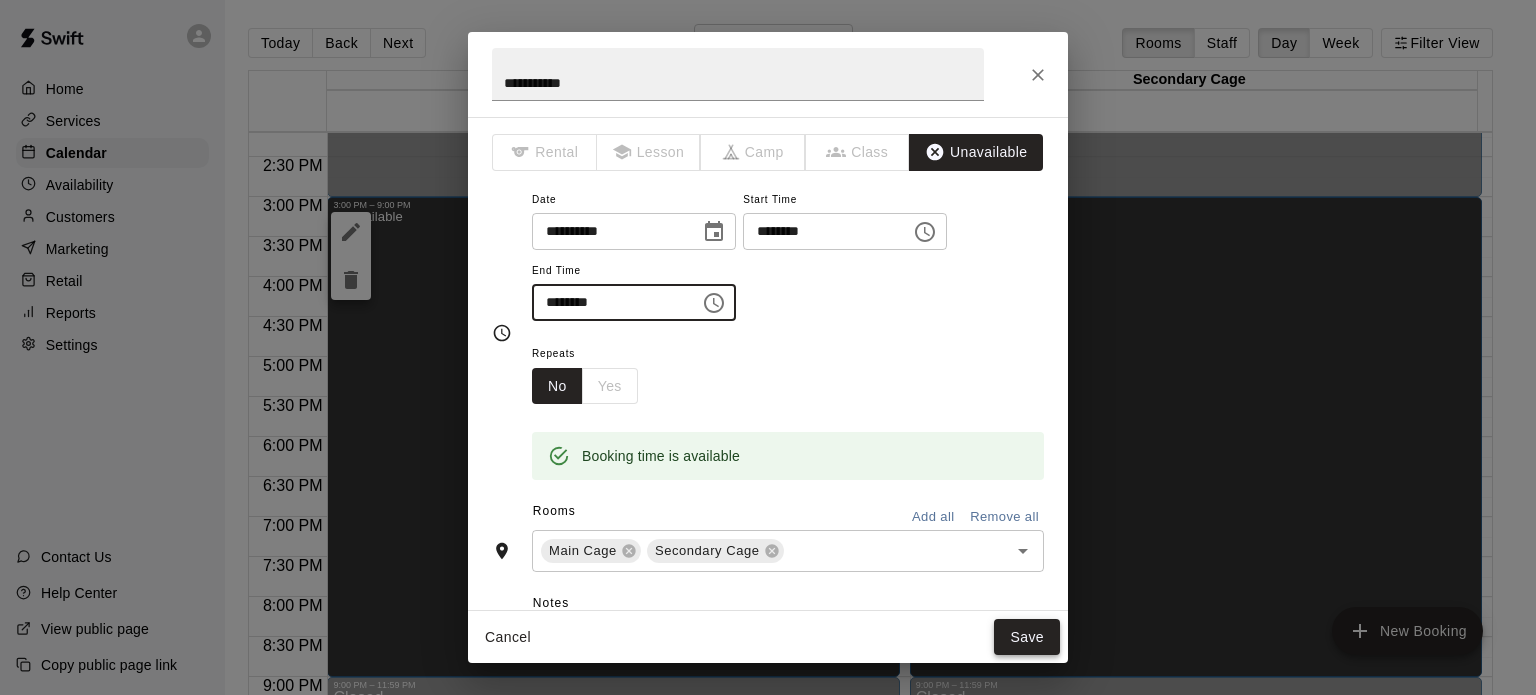 type on "********" 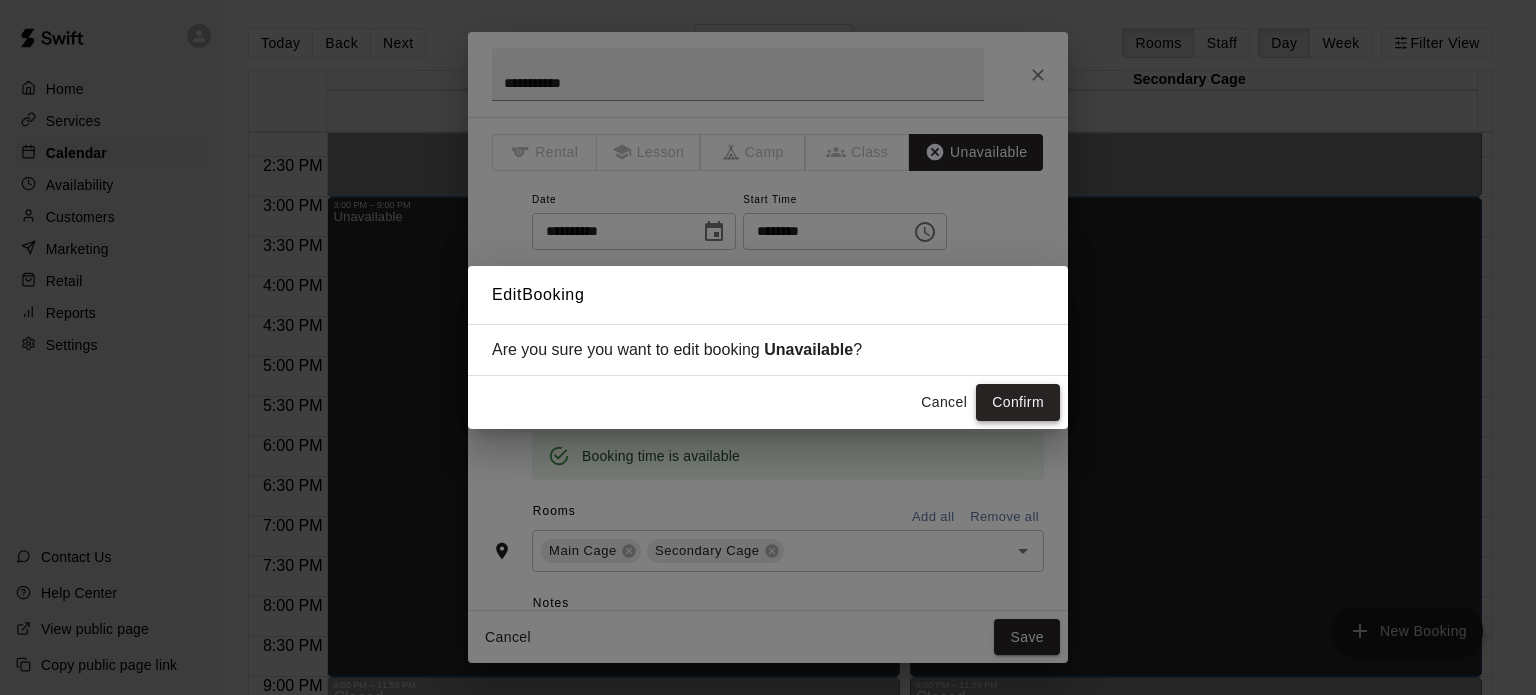 click on "Confirm" at bounding box center (1018, 402) 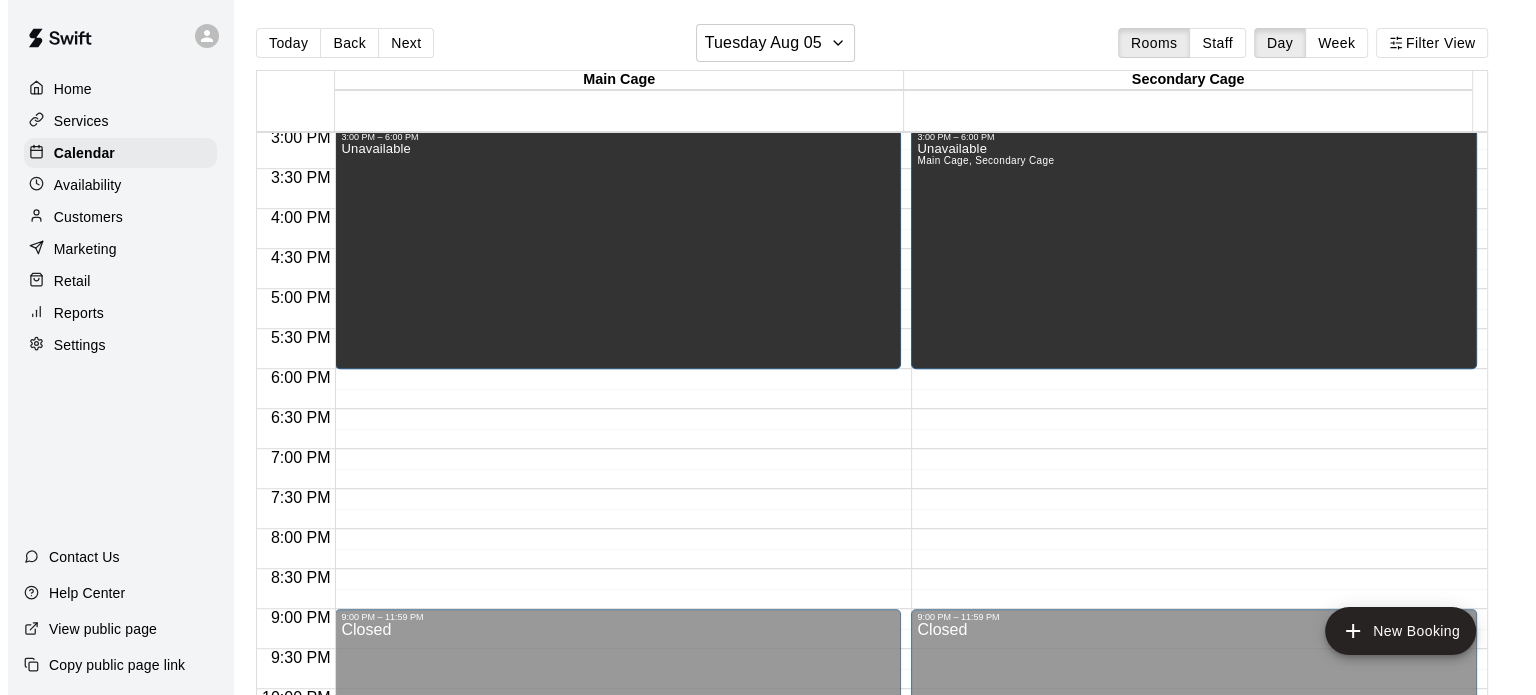scroll, scrollTop: 1205, scrollLeft: 0, axis: vertical 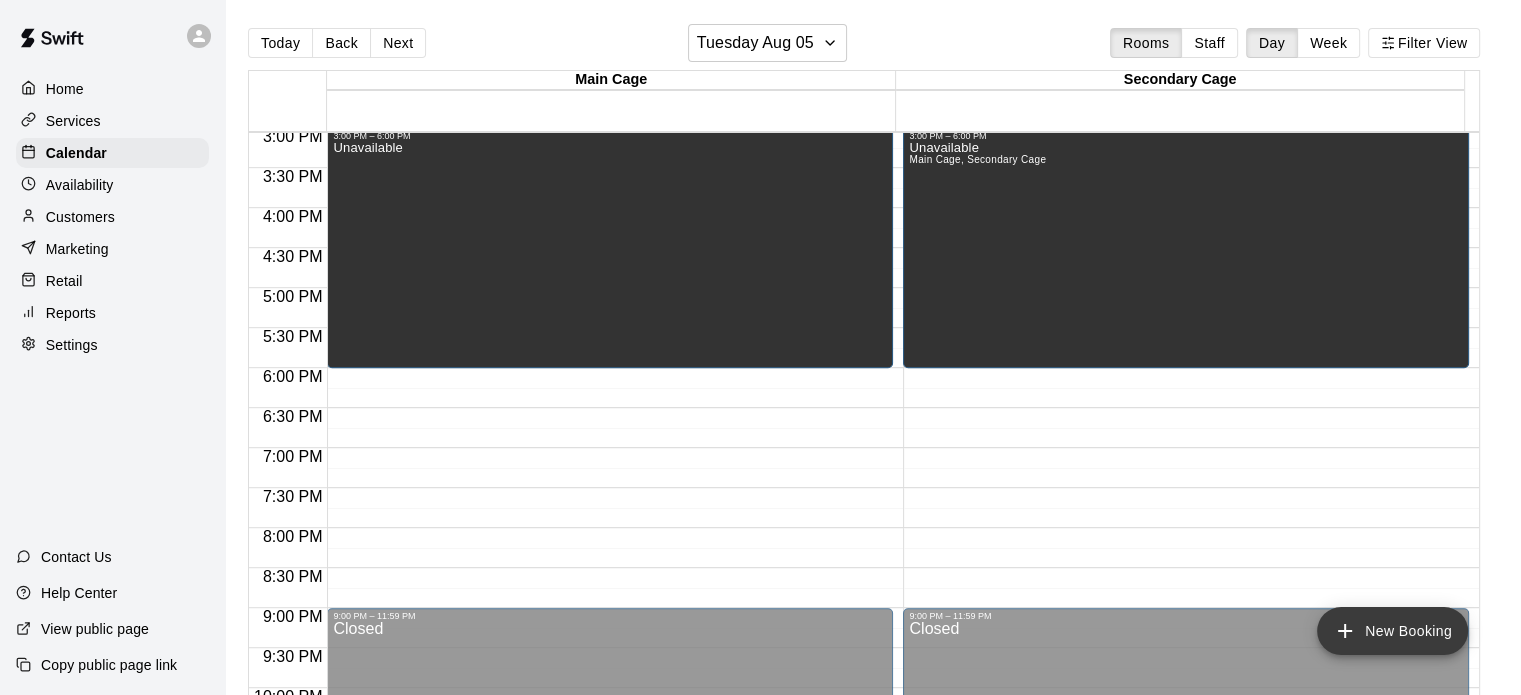 click on "New Booking" at bounding box center [1392, 631] 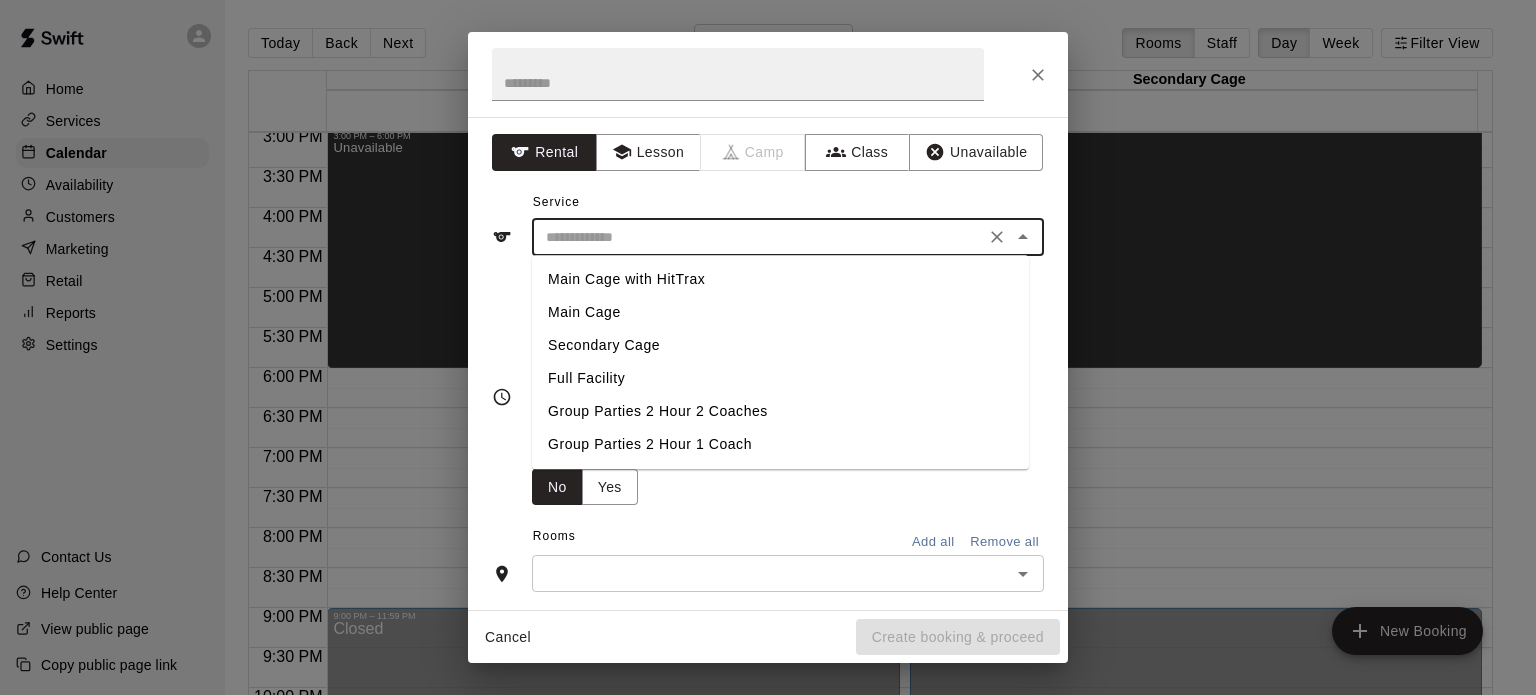 click at bounding box center (758, 237) 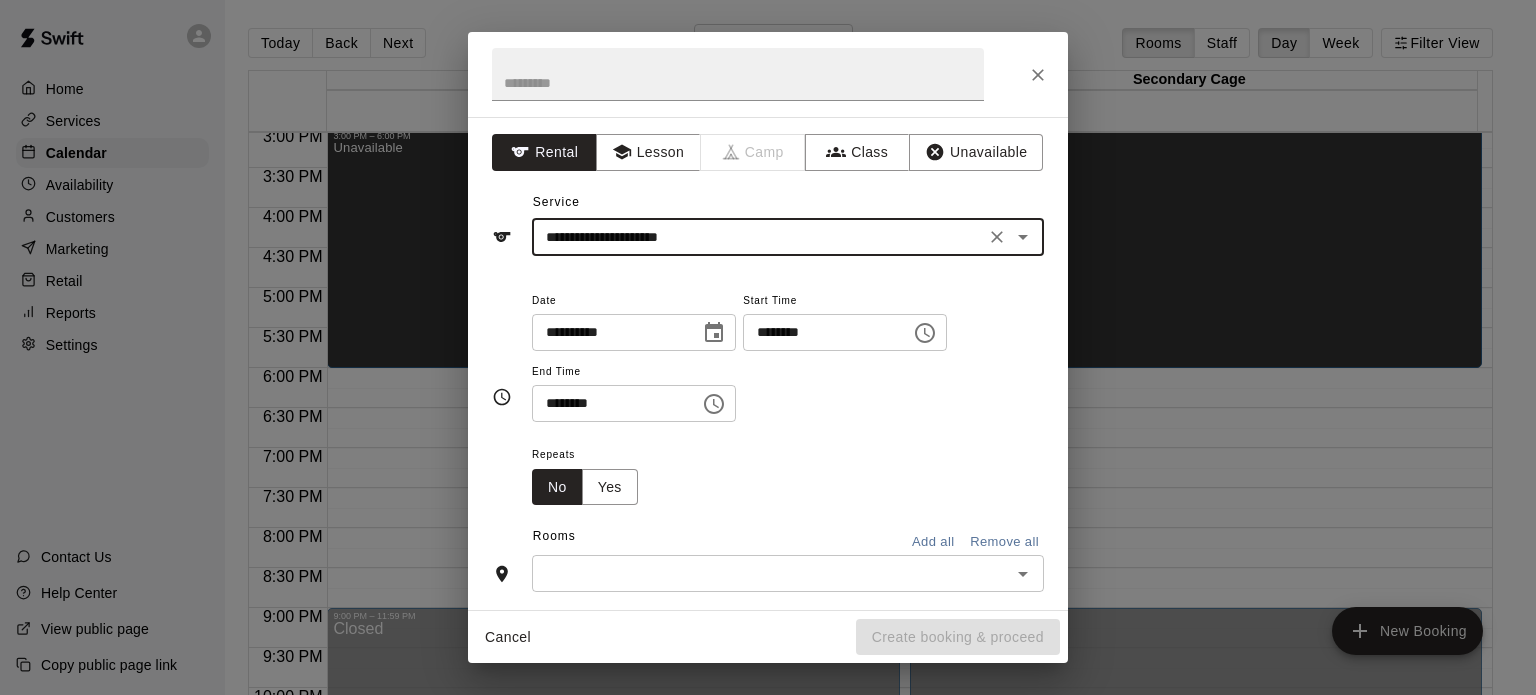 click on "********" at bounding box center (820, 332) 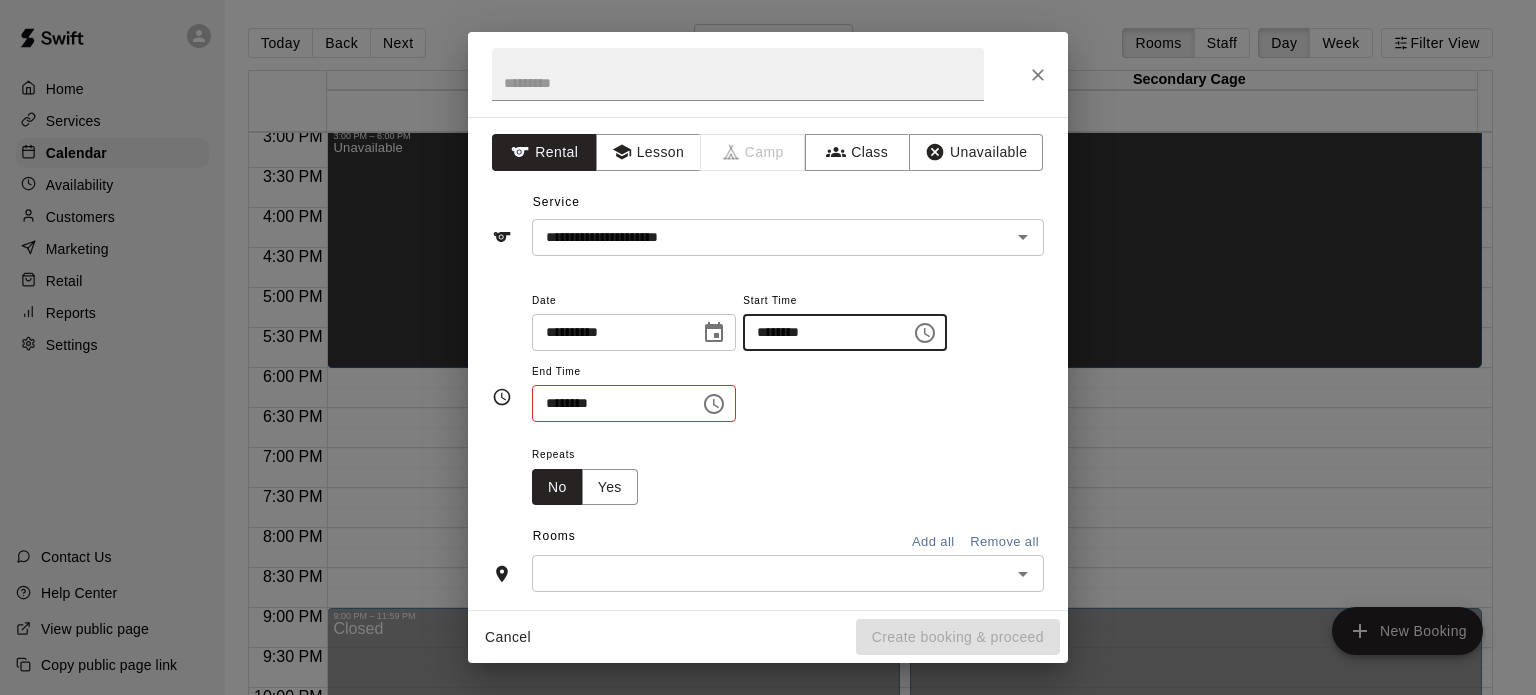 type on "********" 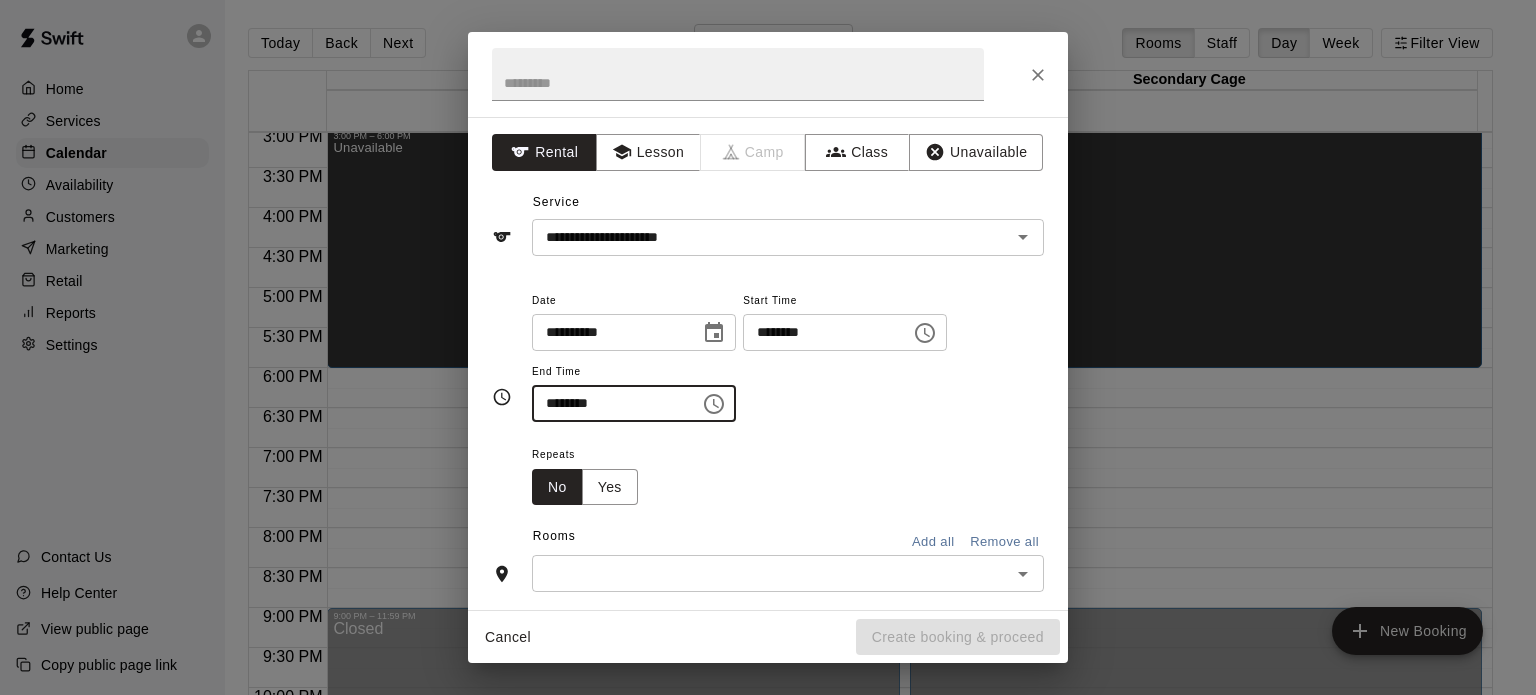 scroll, scrollTop: 138, scrollLeft: 0, axis: vertical 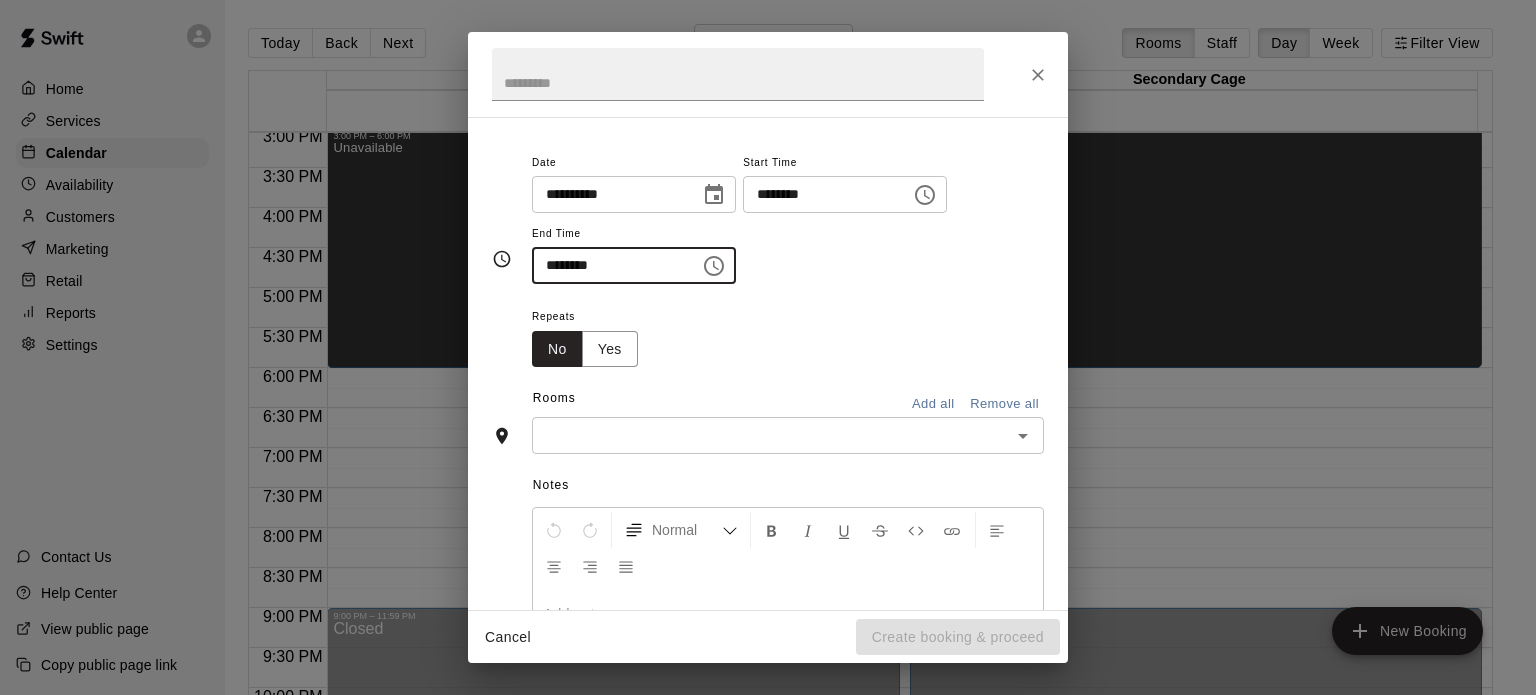 type on "********" 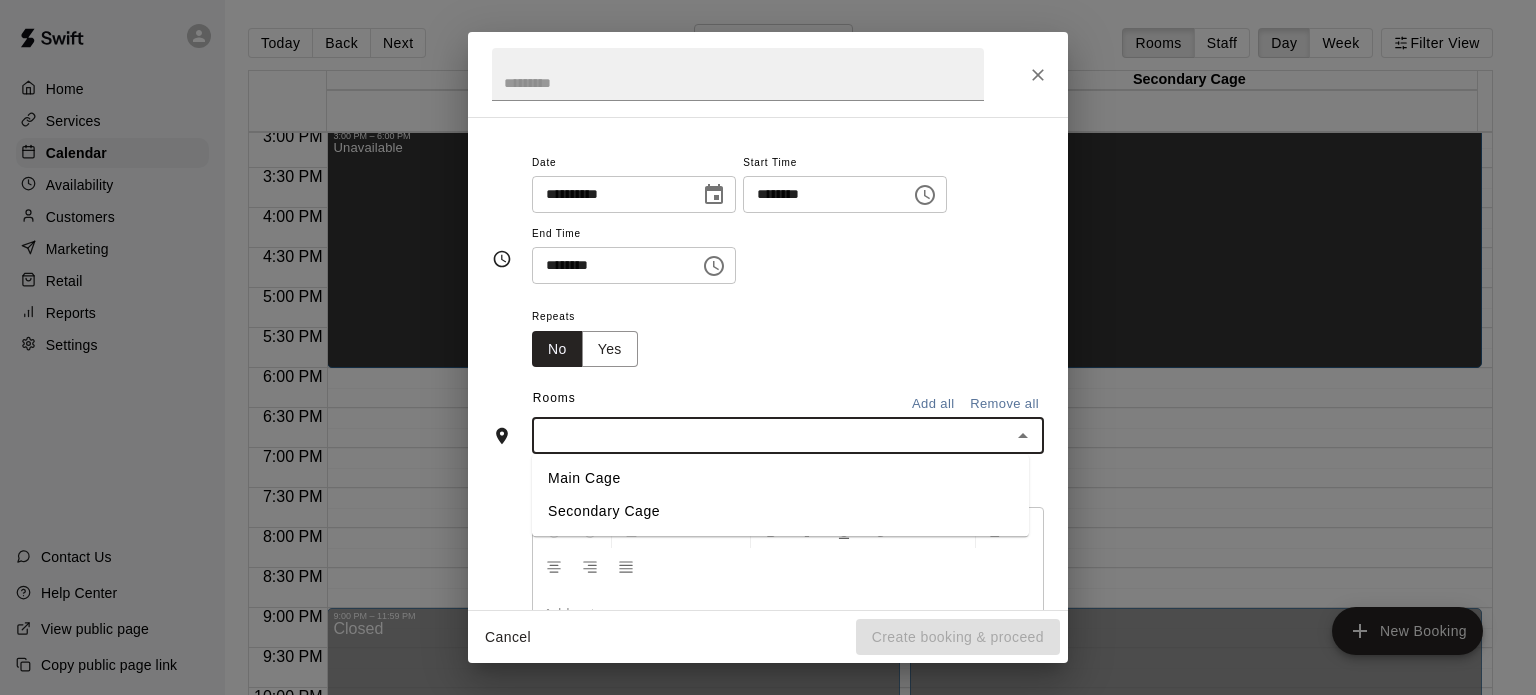 click at bounding box center [771, 435] 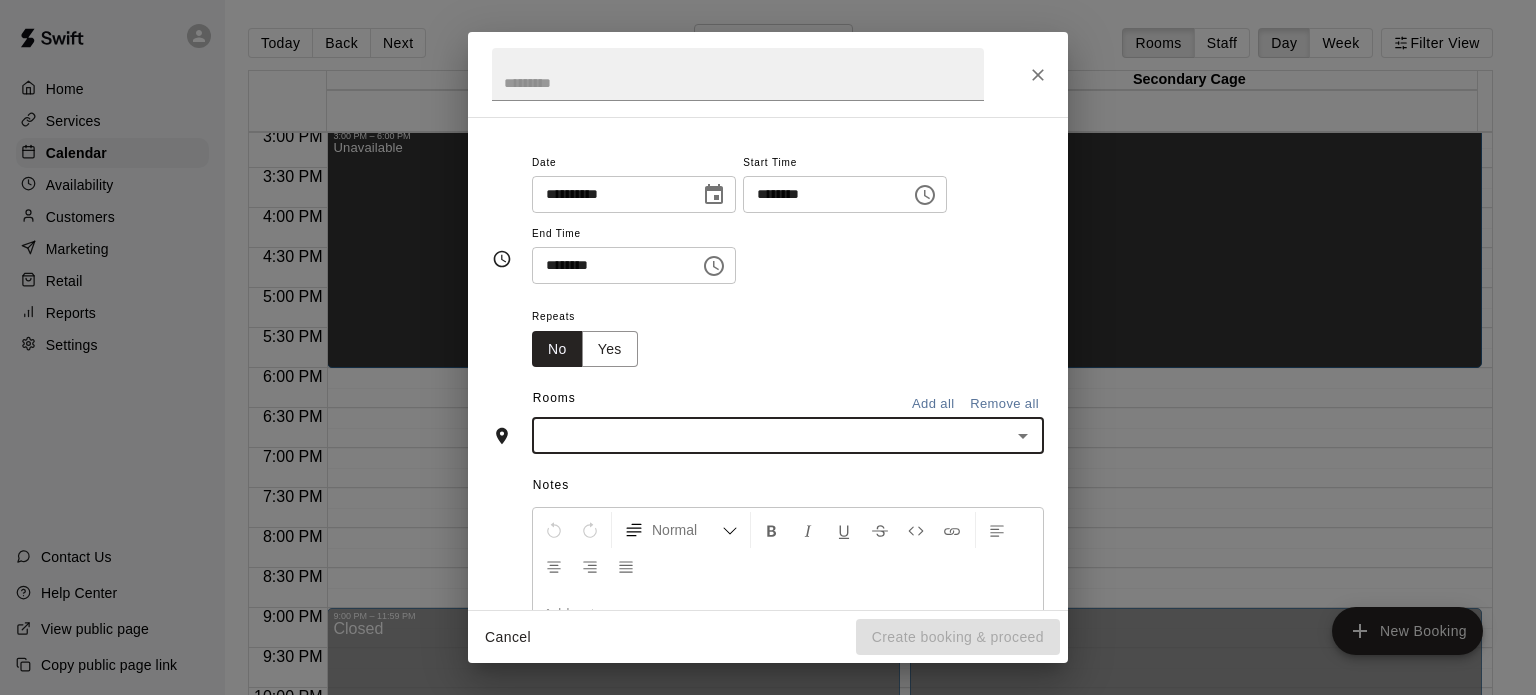 click at bounding box center [771, 435] 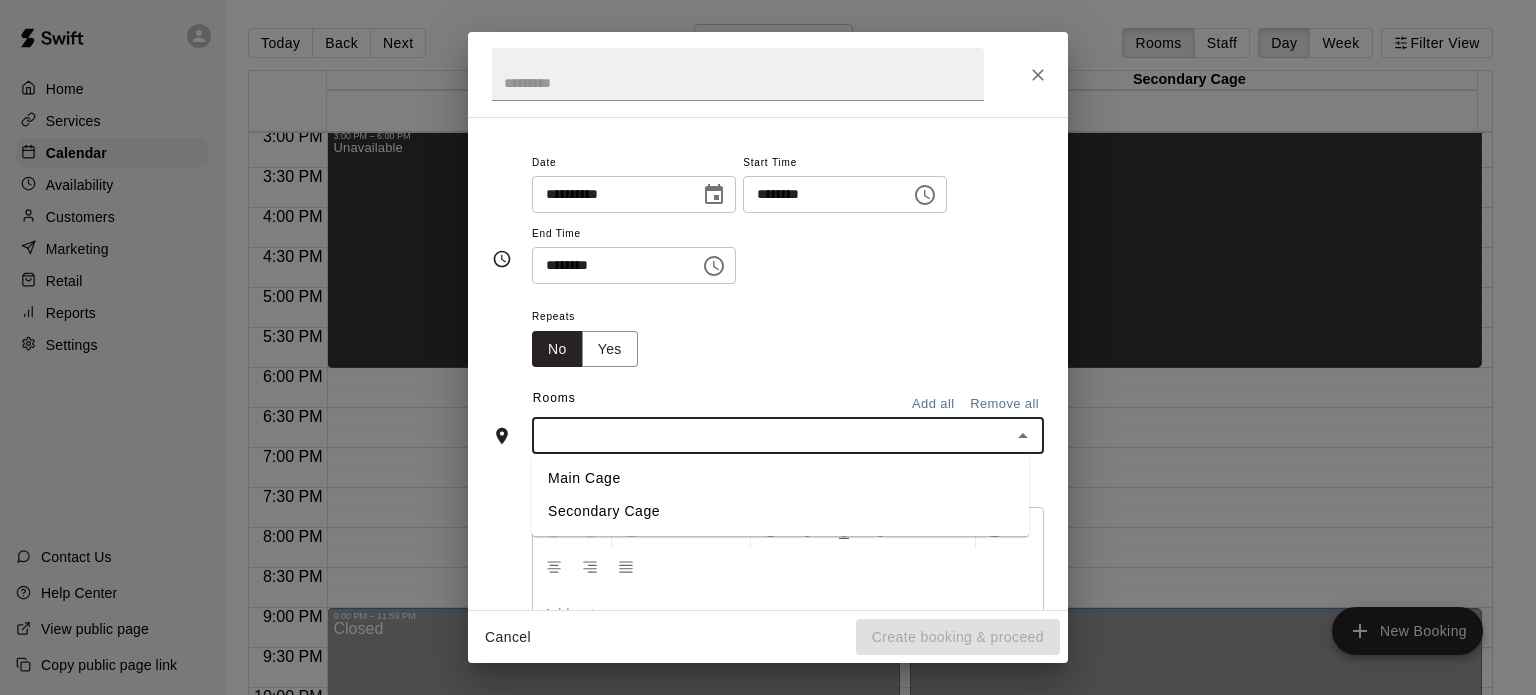 click on "Main Cage" at bounding box center (780, 479) 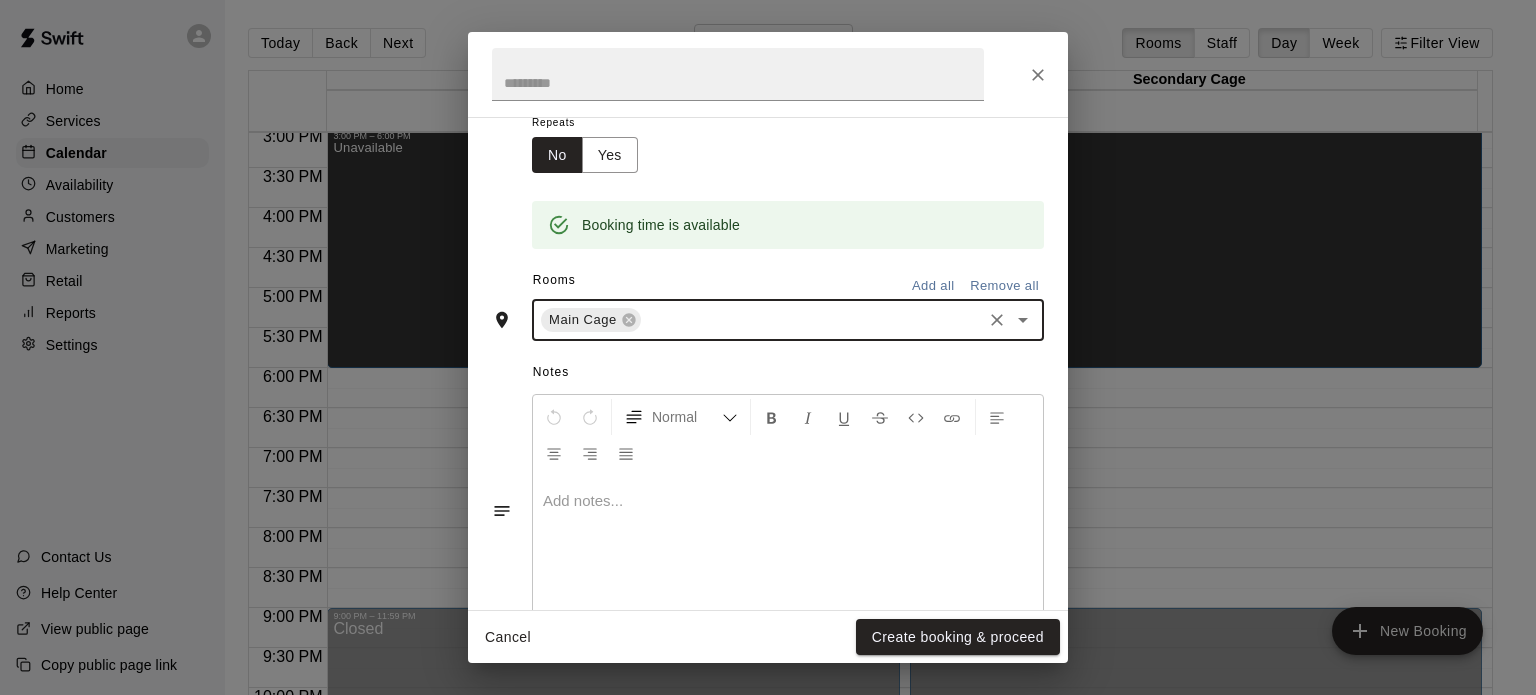 scroll, scrollTop: 384, scrollLeft: 0, axis: vertical 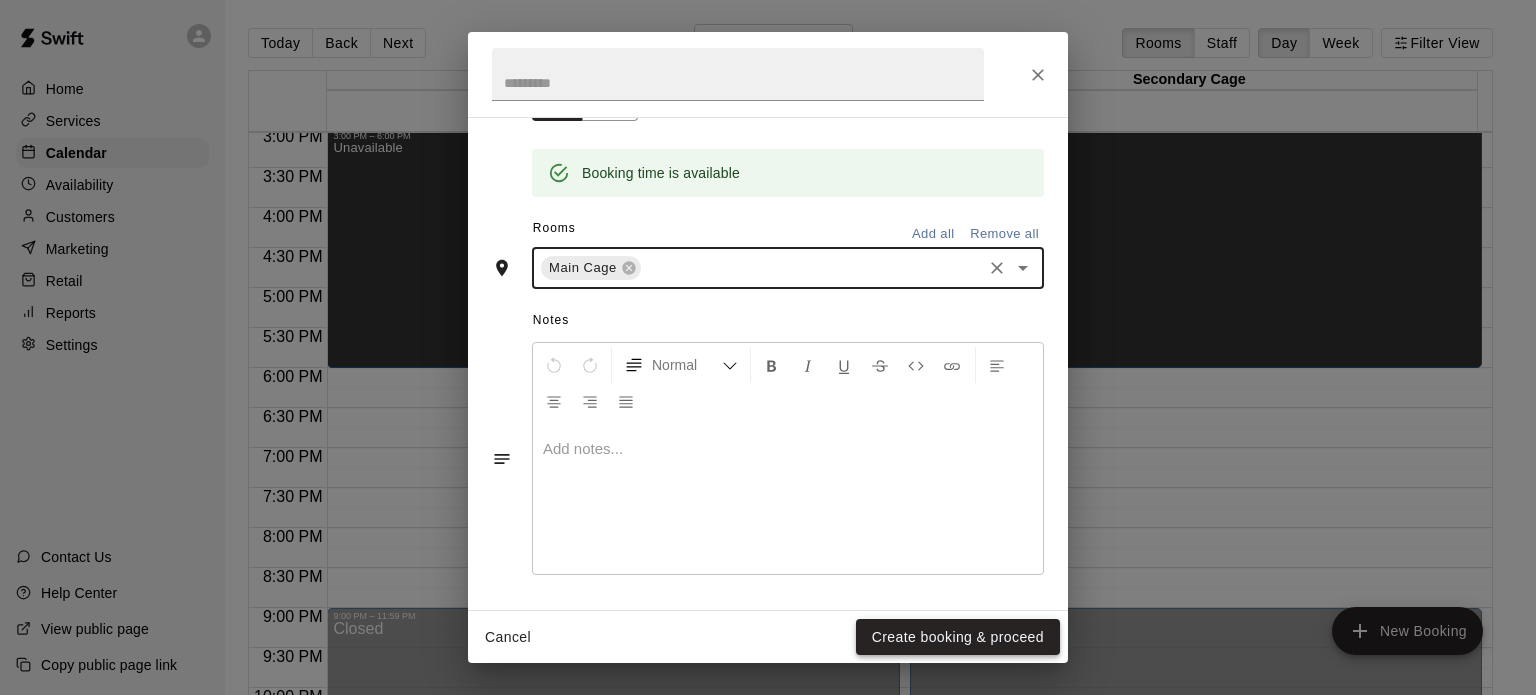 click on "Create booking & proceed" at bounding box center (958, 637) 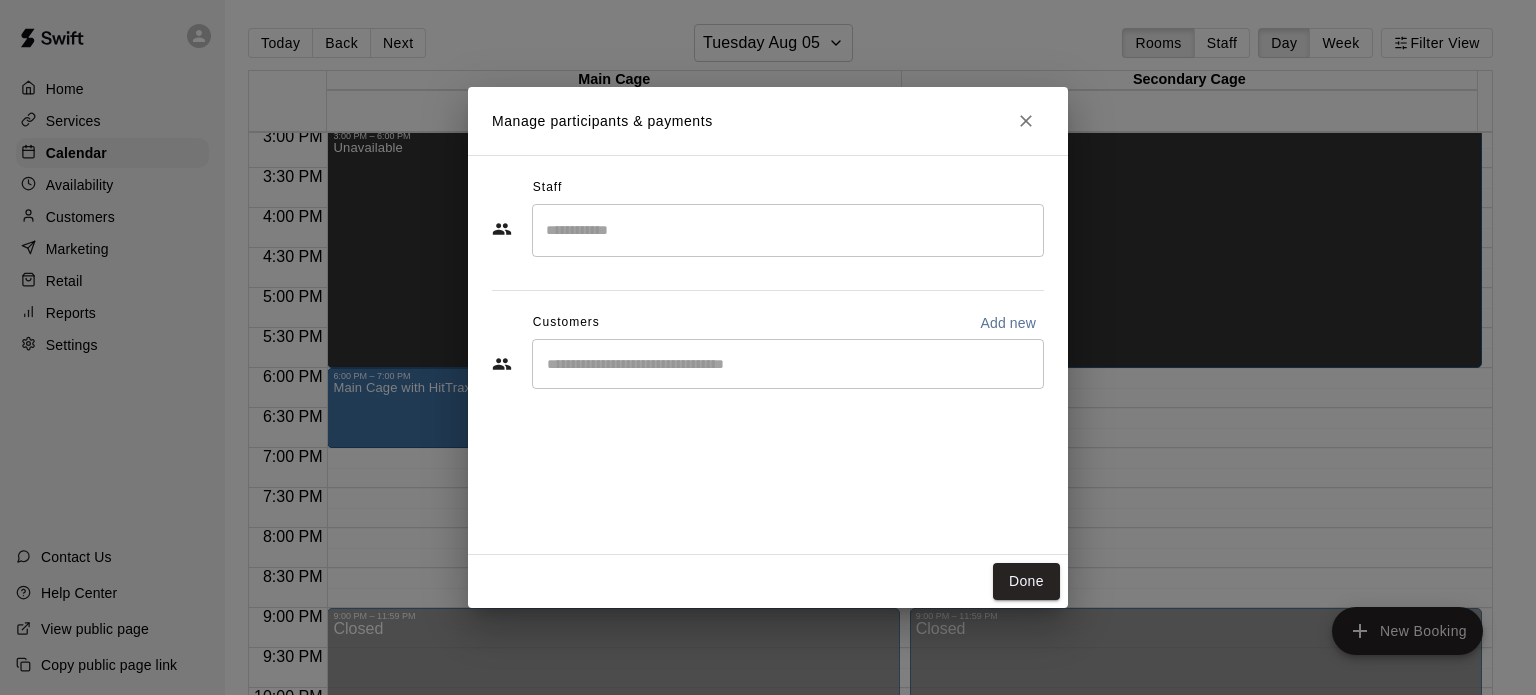click at bounding box center [788, 230] 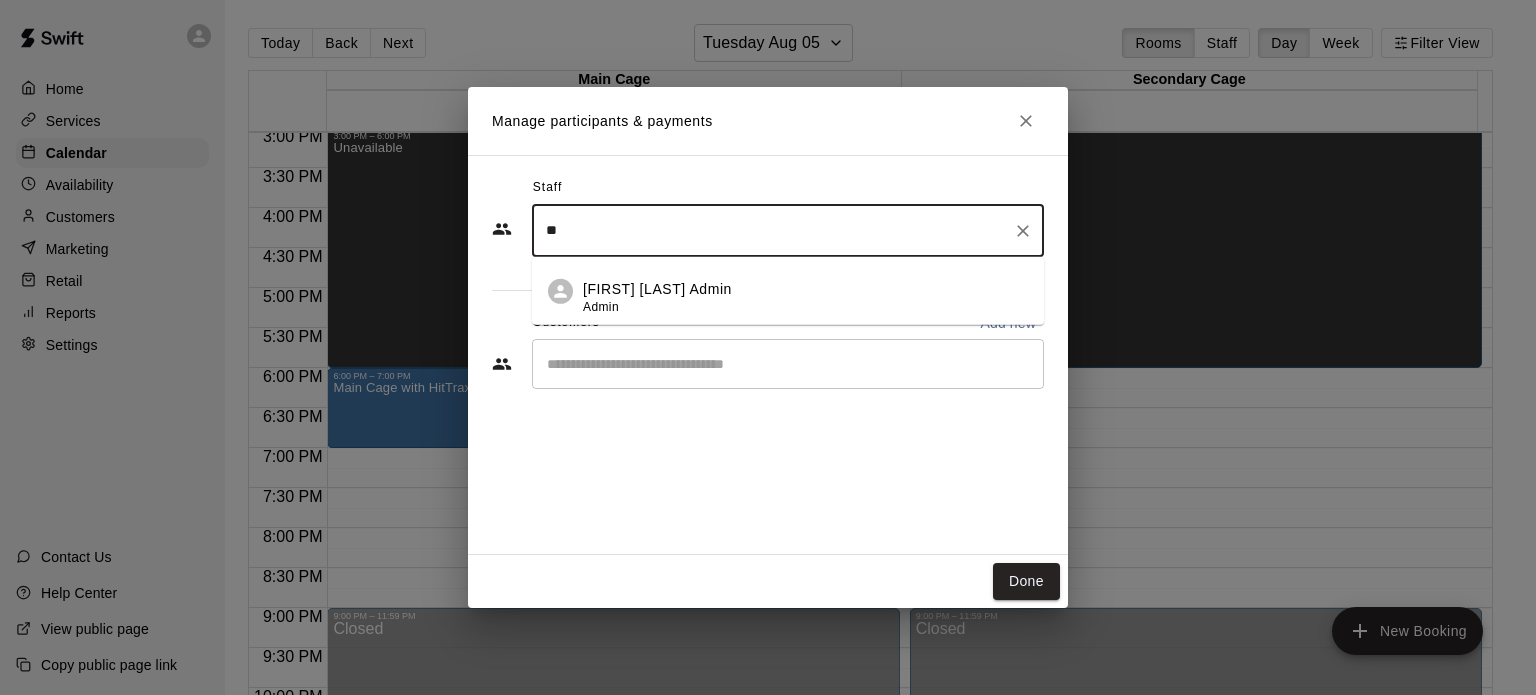 click on "Admin" at bounding box center (601, 307) 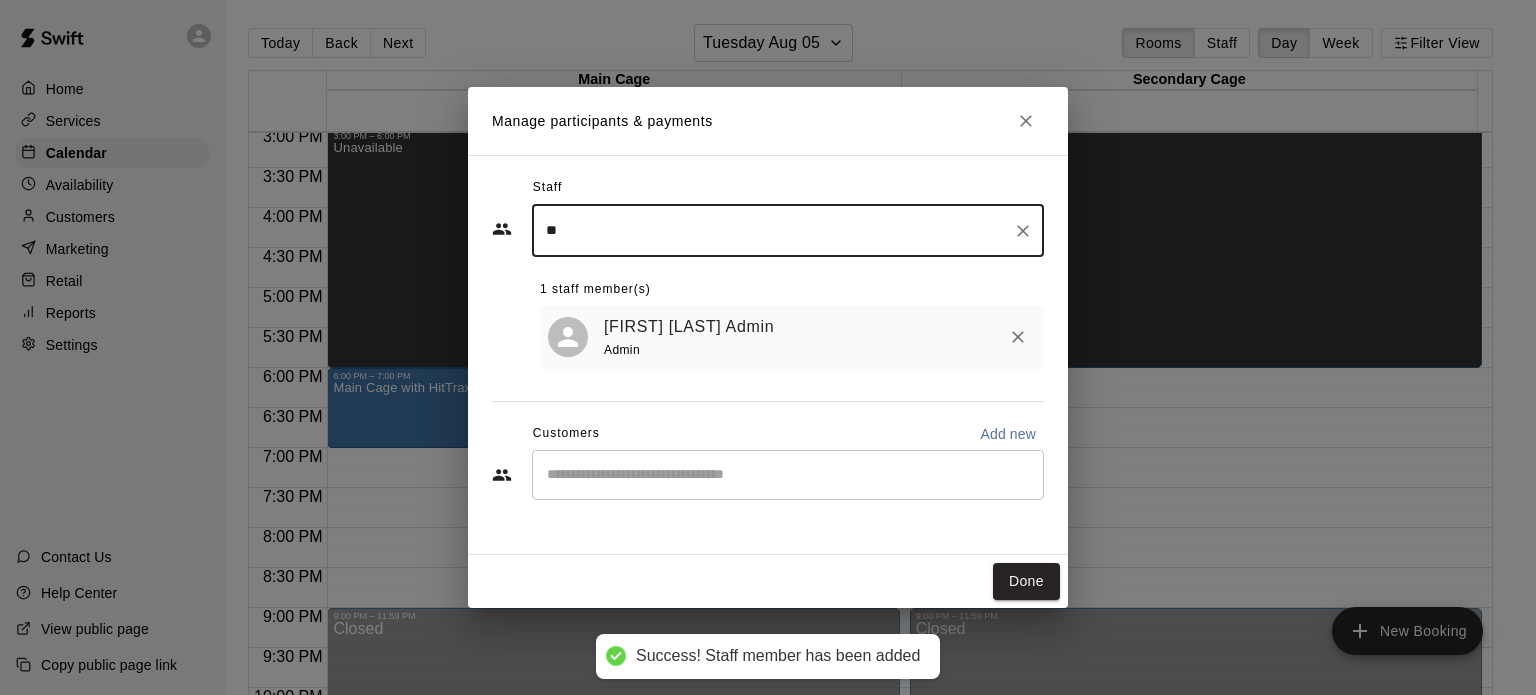 type on "**" 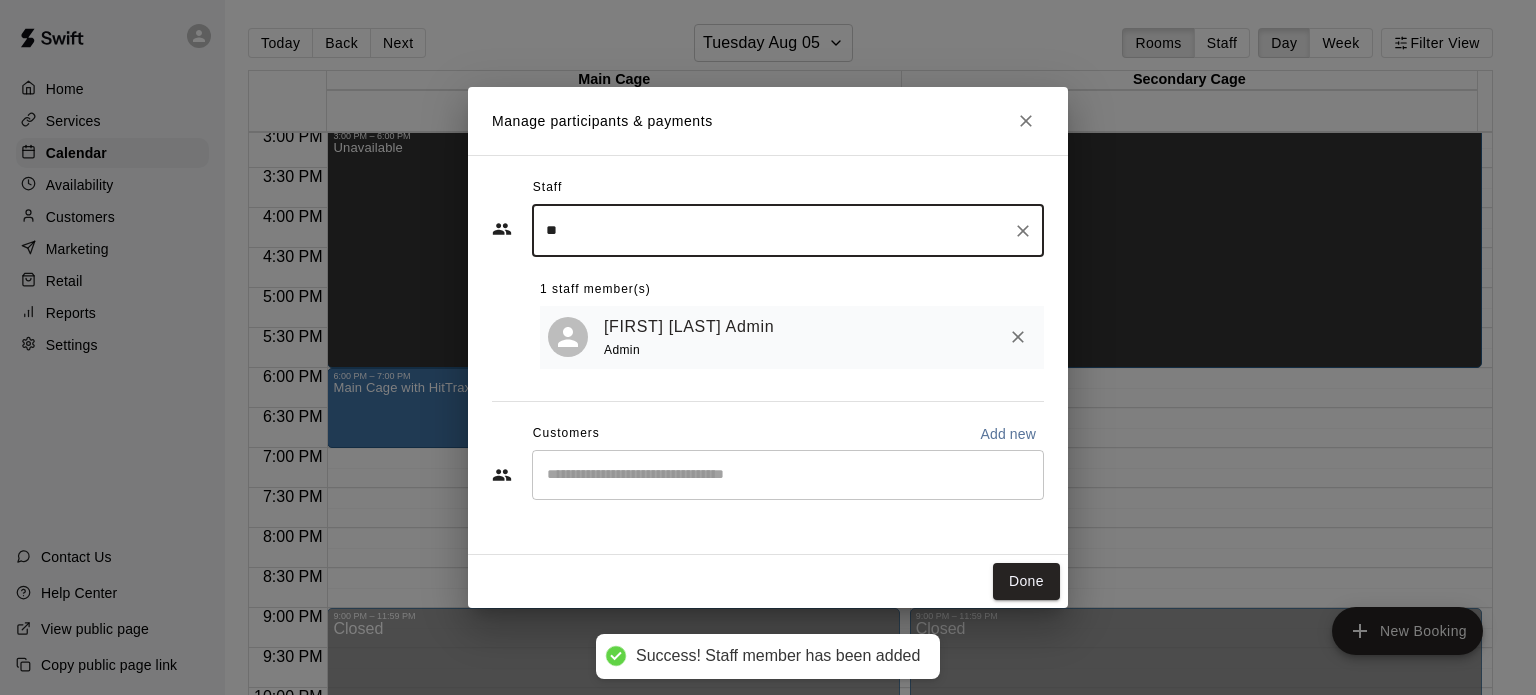 click on "Admin" at bounding box center [693, 350] 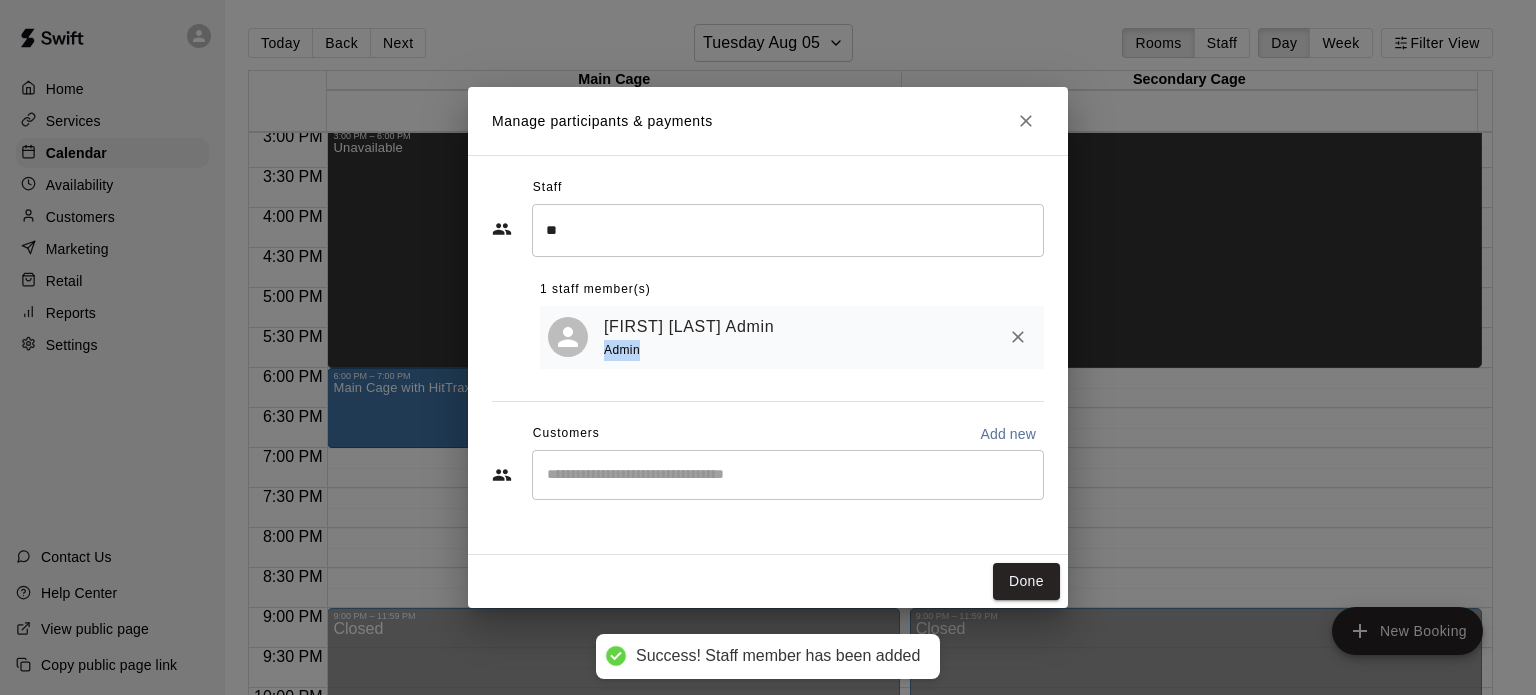 click on "Admin" at bounding box center (693, 350) 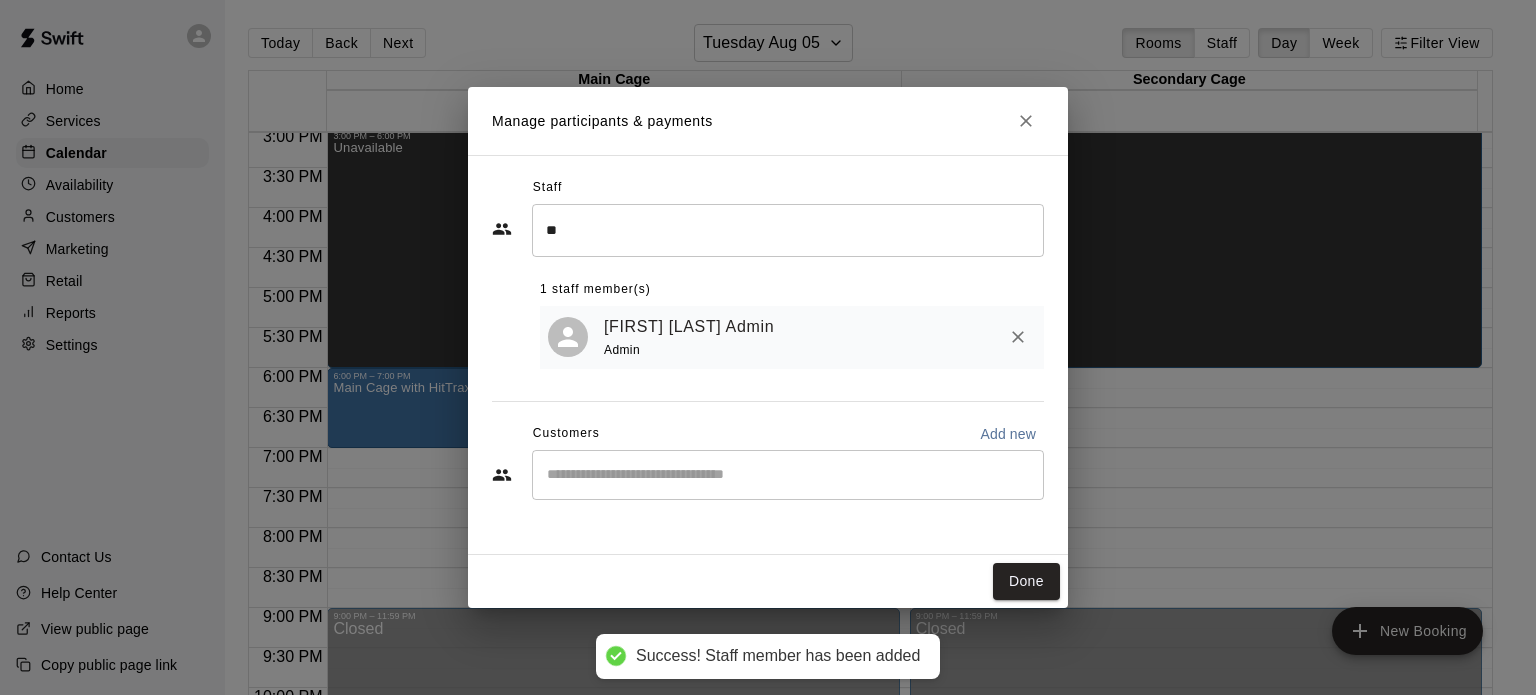 click at bounding box center [788, 475] 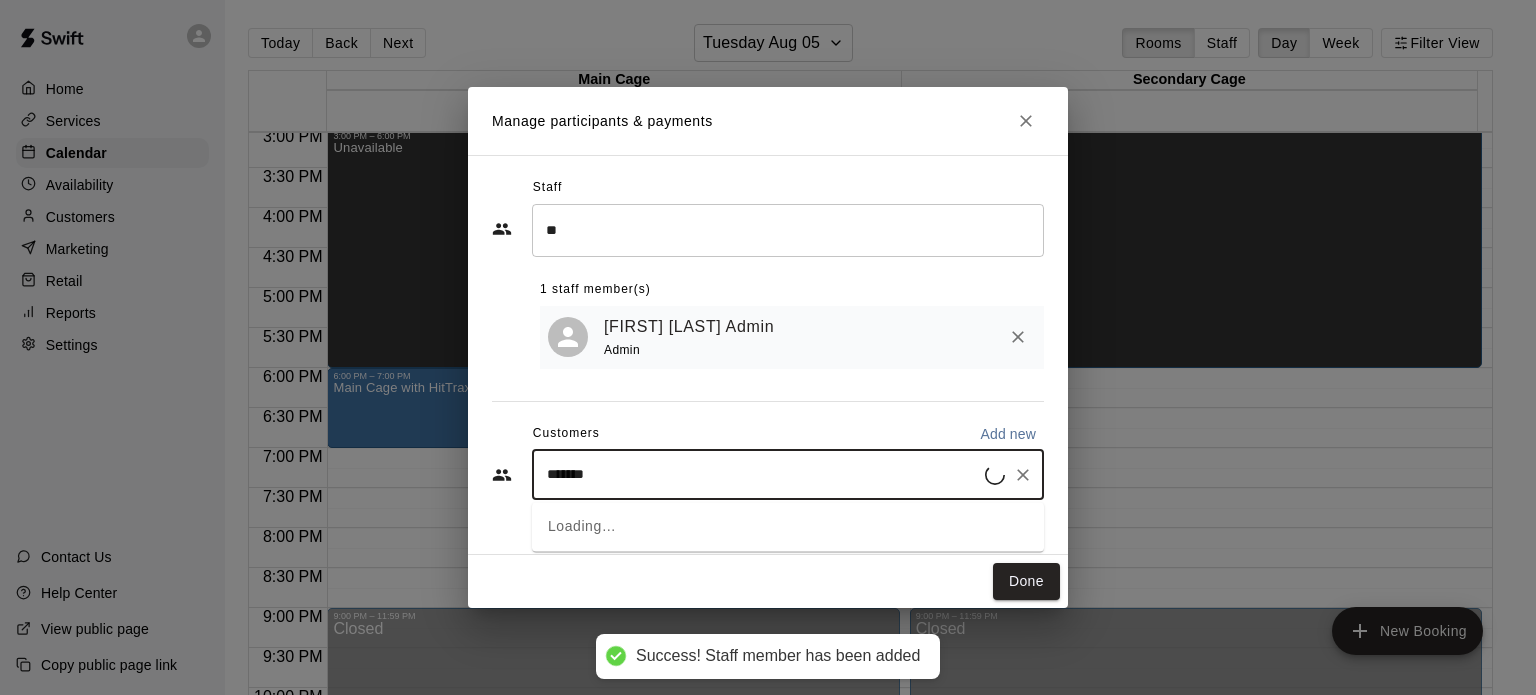 type on "********" 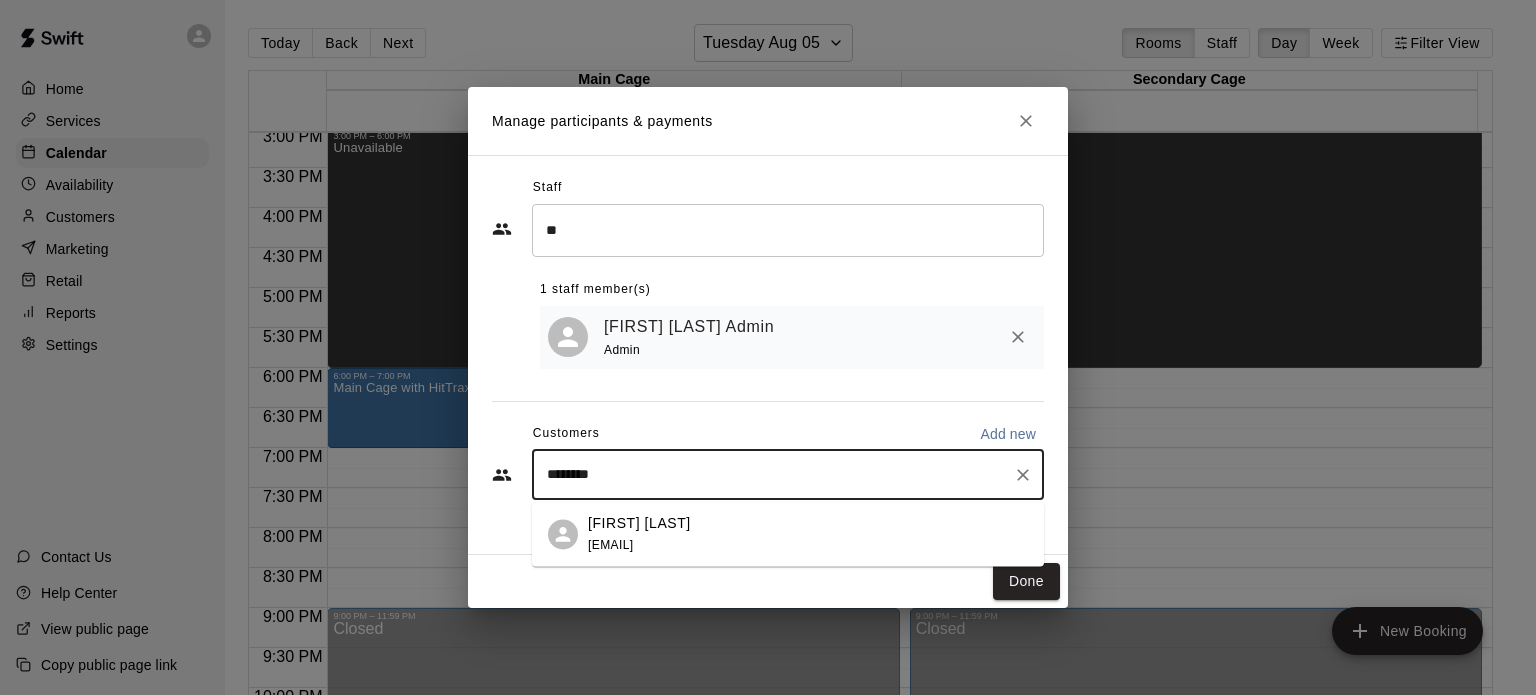 click on "[EMAIL]" at bounding box center (610, 545) 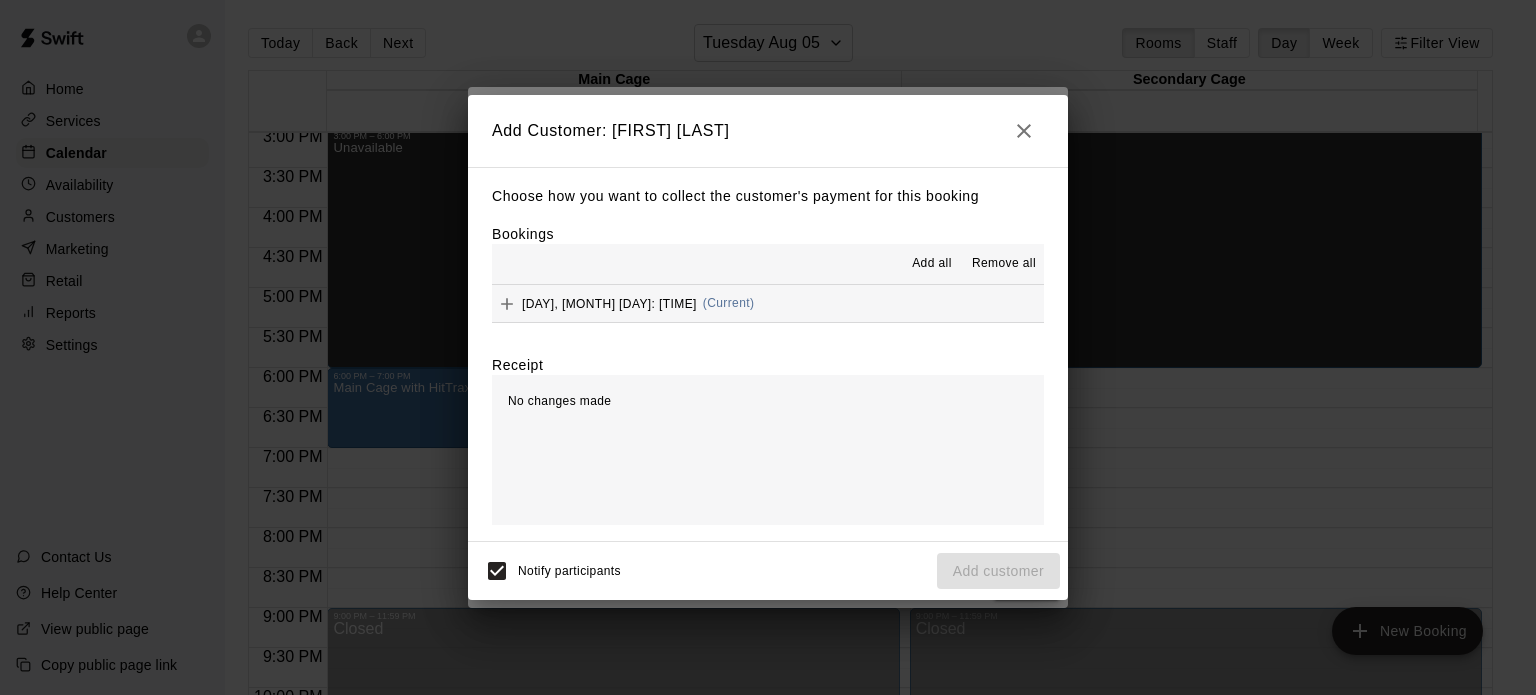 click on "Add all" at bounding box center (932, 264) 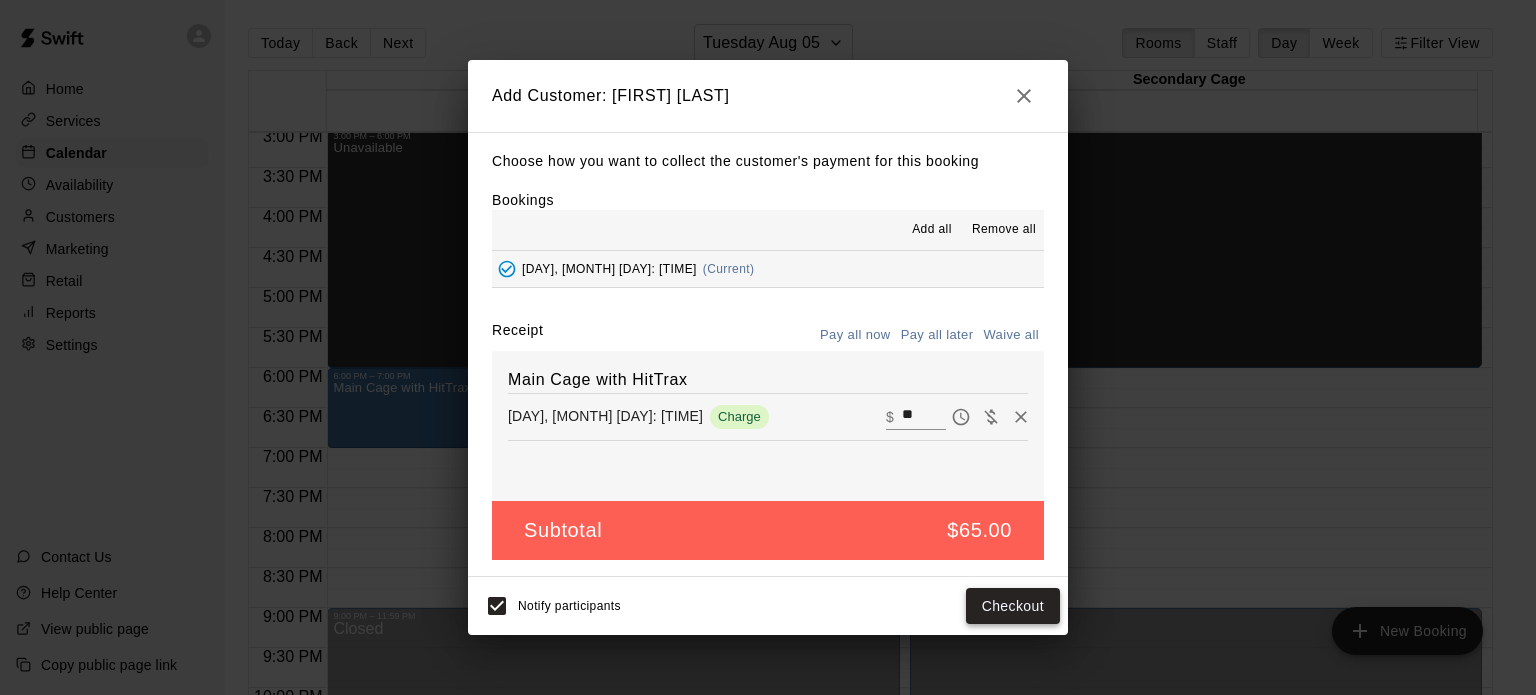 click on "Checkout" at bounding box center (1013, 606) 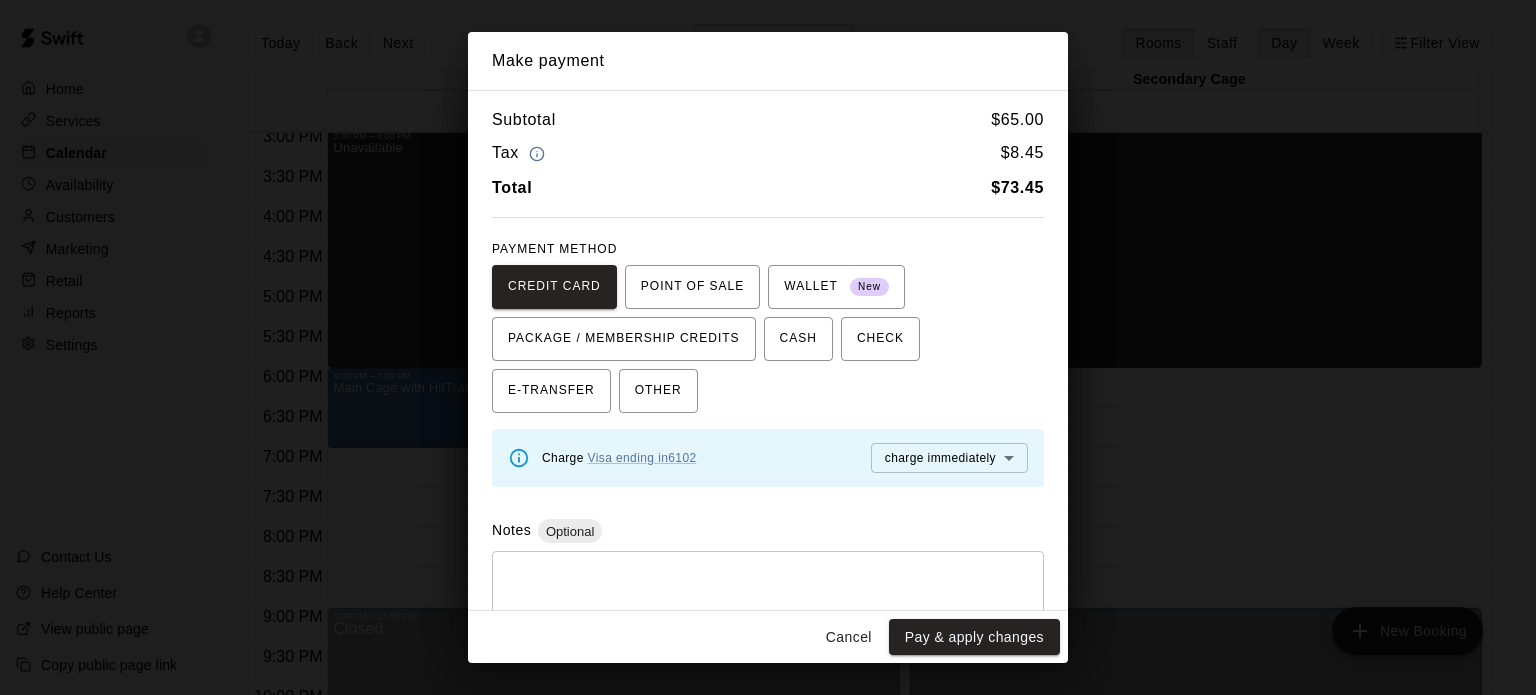 scroll, scrollTop: 51, scrollLeft: 0, axis: vertical 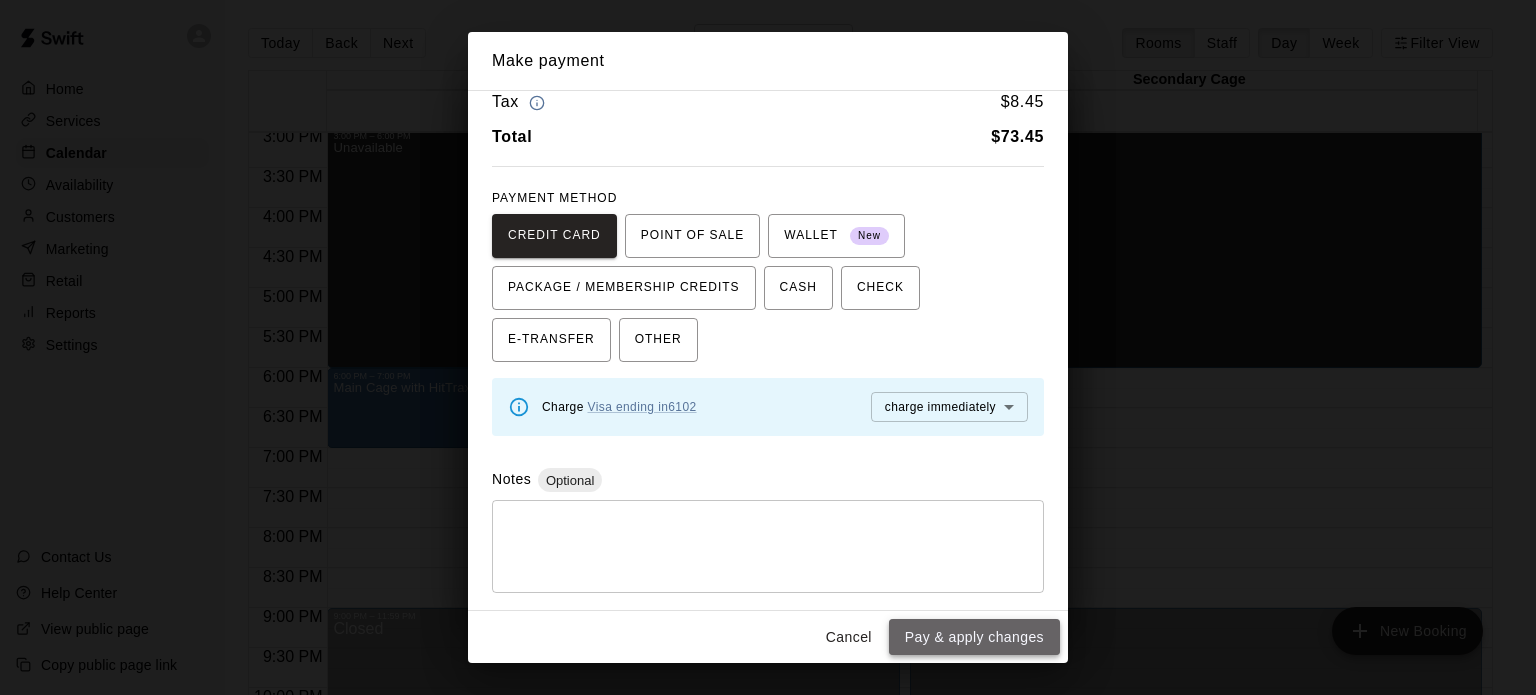click on "Pay & apply changes" at bounding box center (974, 637) 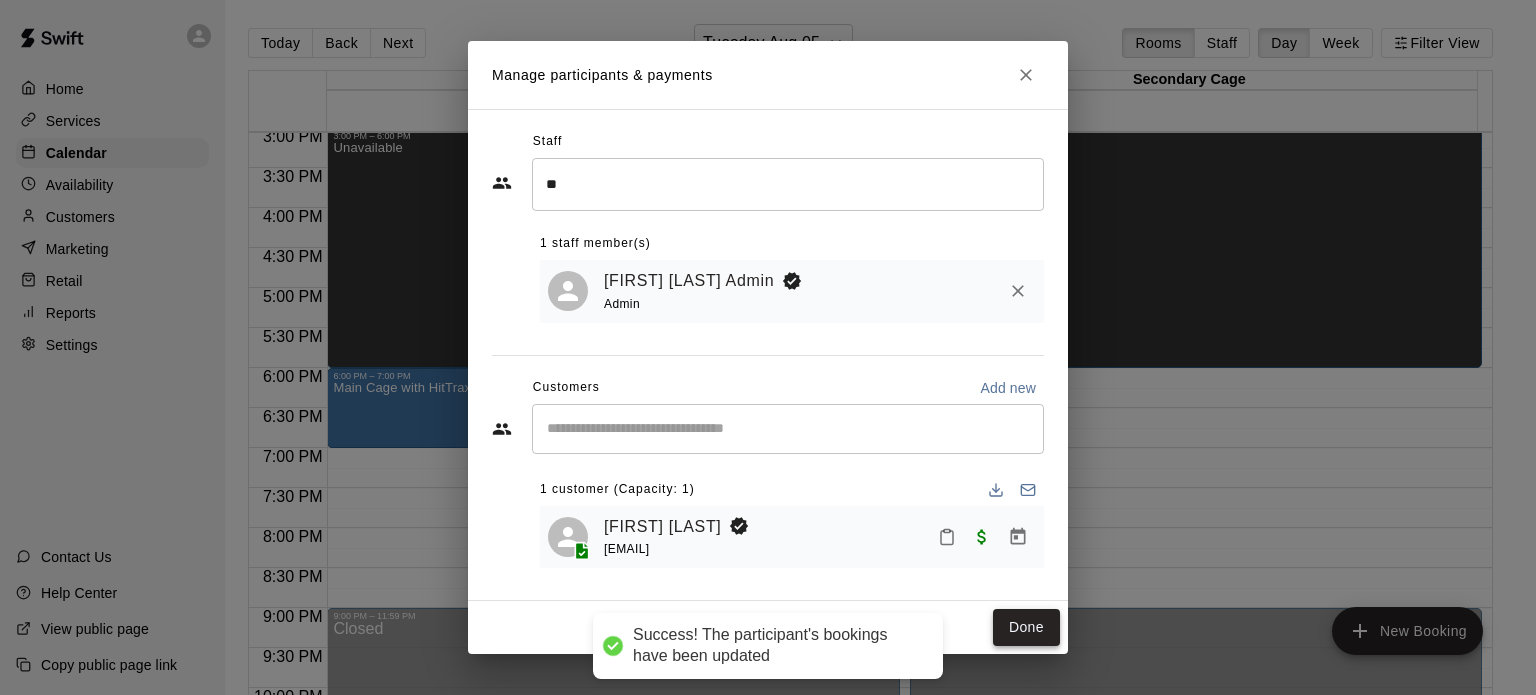 click on "Done" at bounding box center (1026, 627) 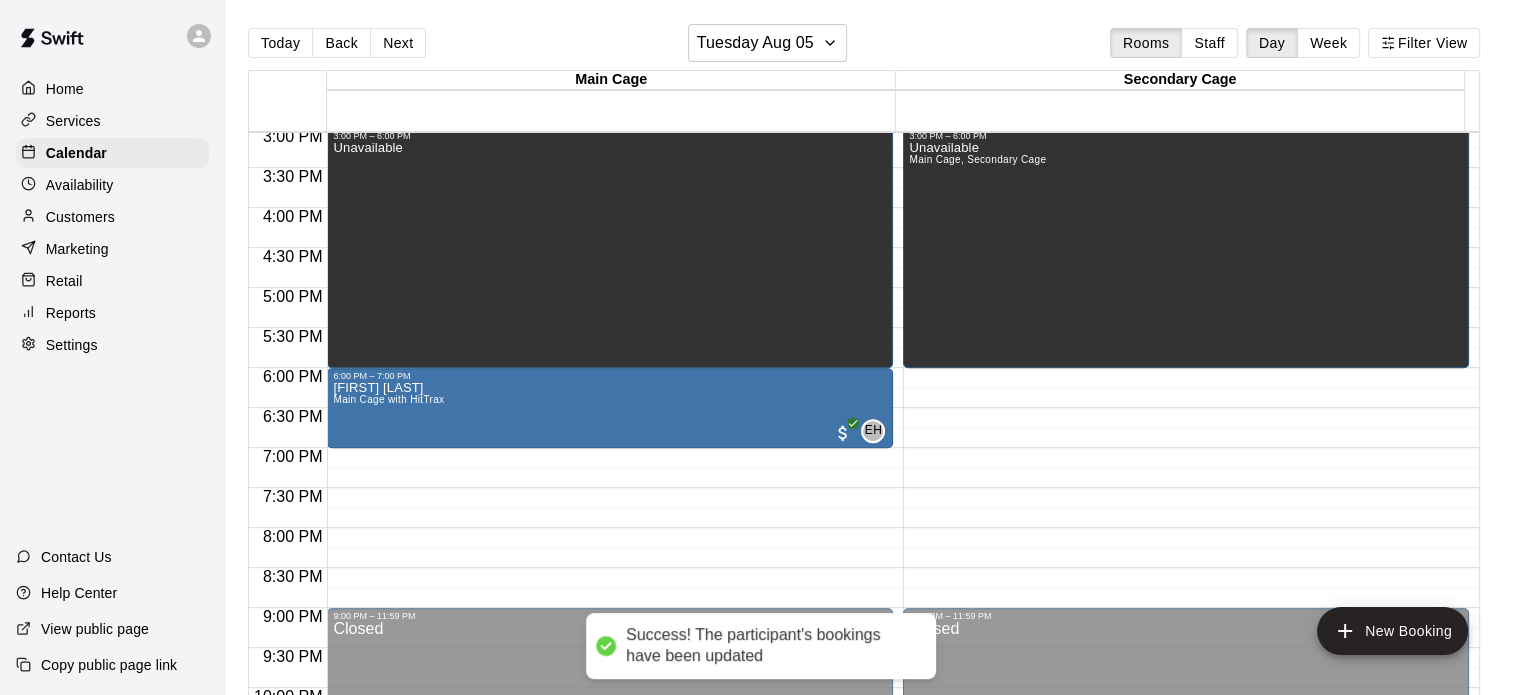 click on "[TIME] – [TIME] Closed [TIME] – [TIME] Unavailable Main Cage, Secondary Cage [TIME] – [TIME] Closed" at bounding box center (1186, -112) 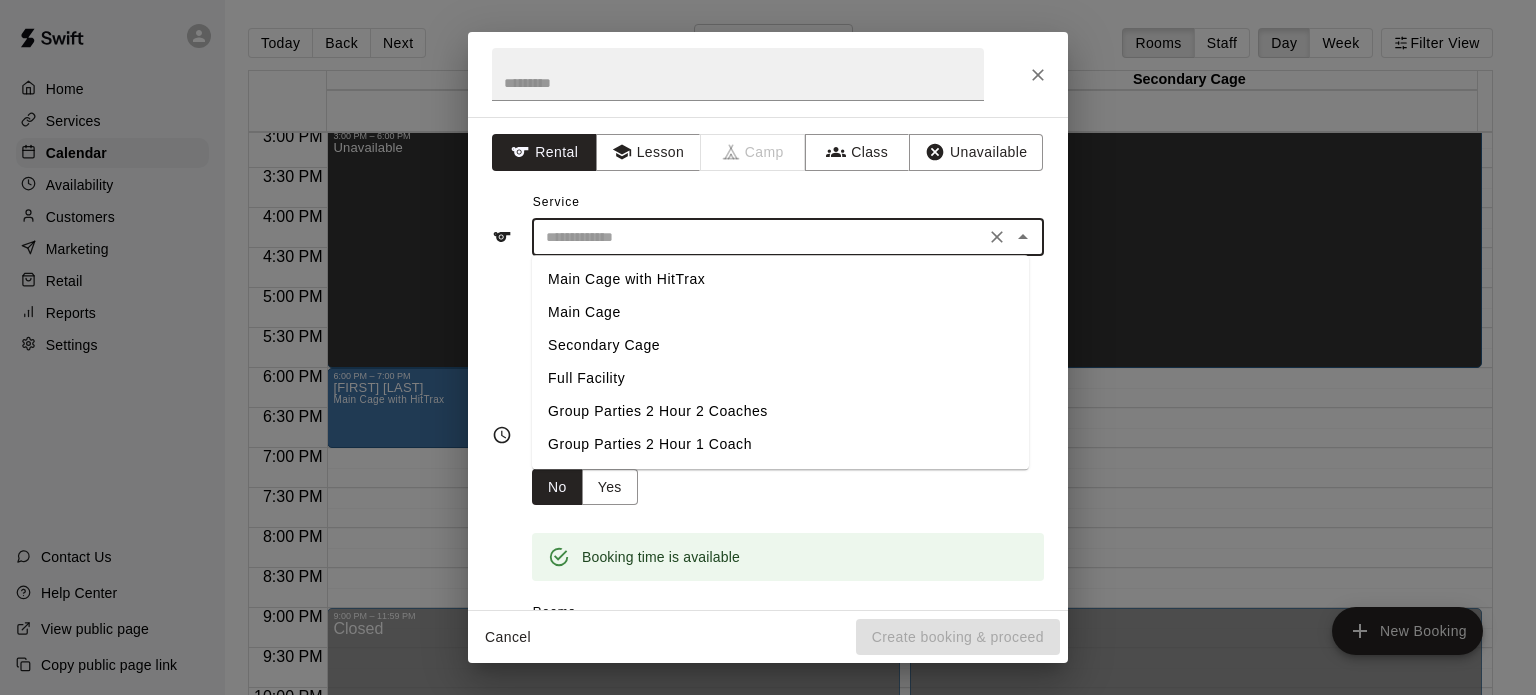 click at bounding box center [758, 237] 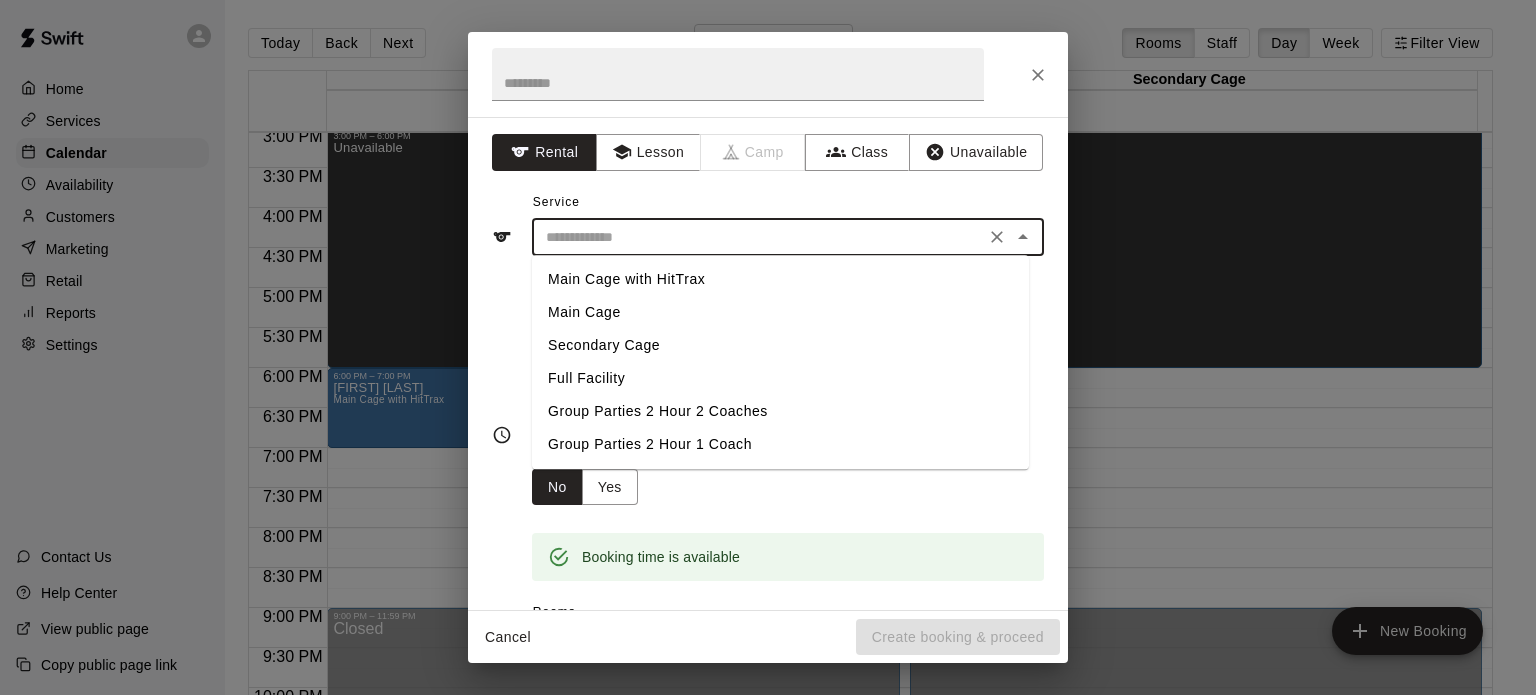 click at bounding box center (758, 237) 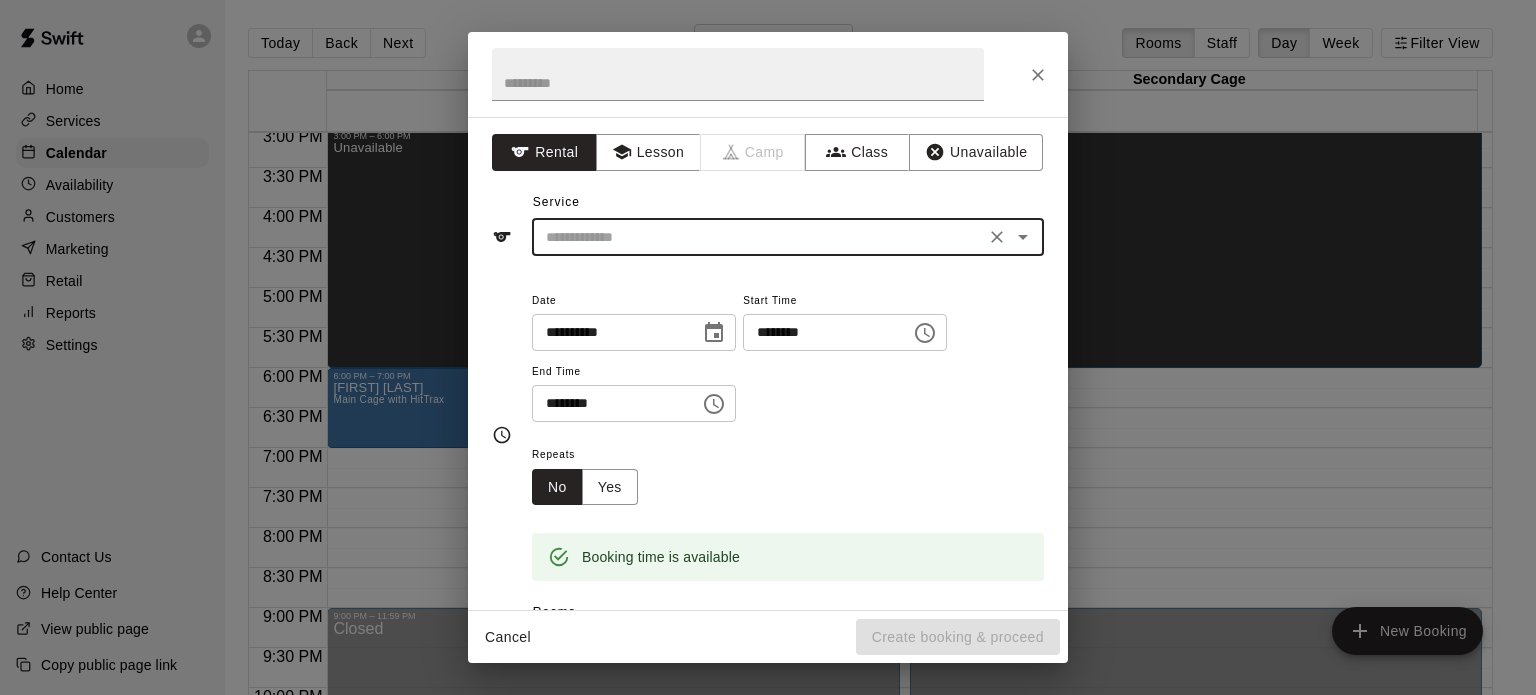 click at bounding box center (758, 237) 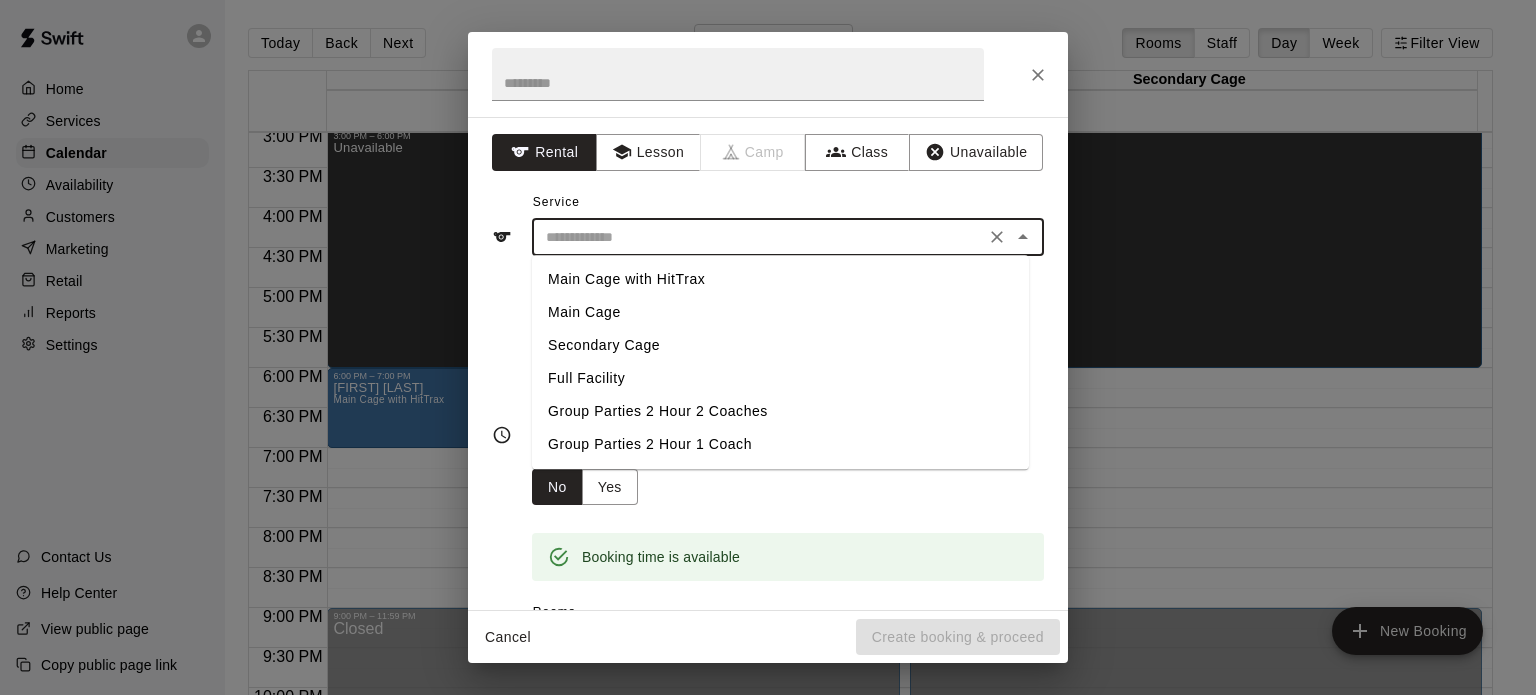 click on "Secondary Cage" at bounding box center [780, 345] 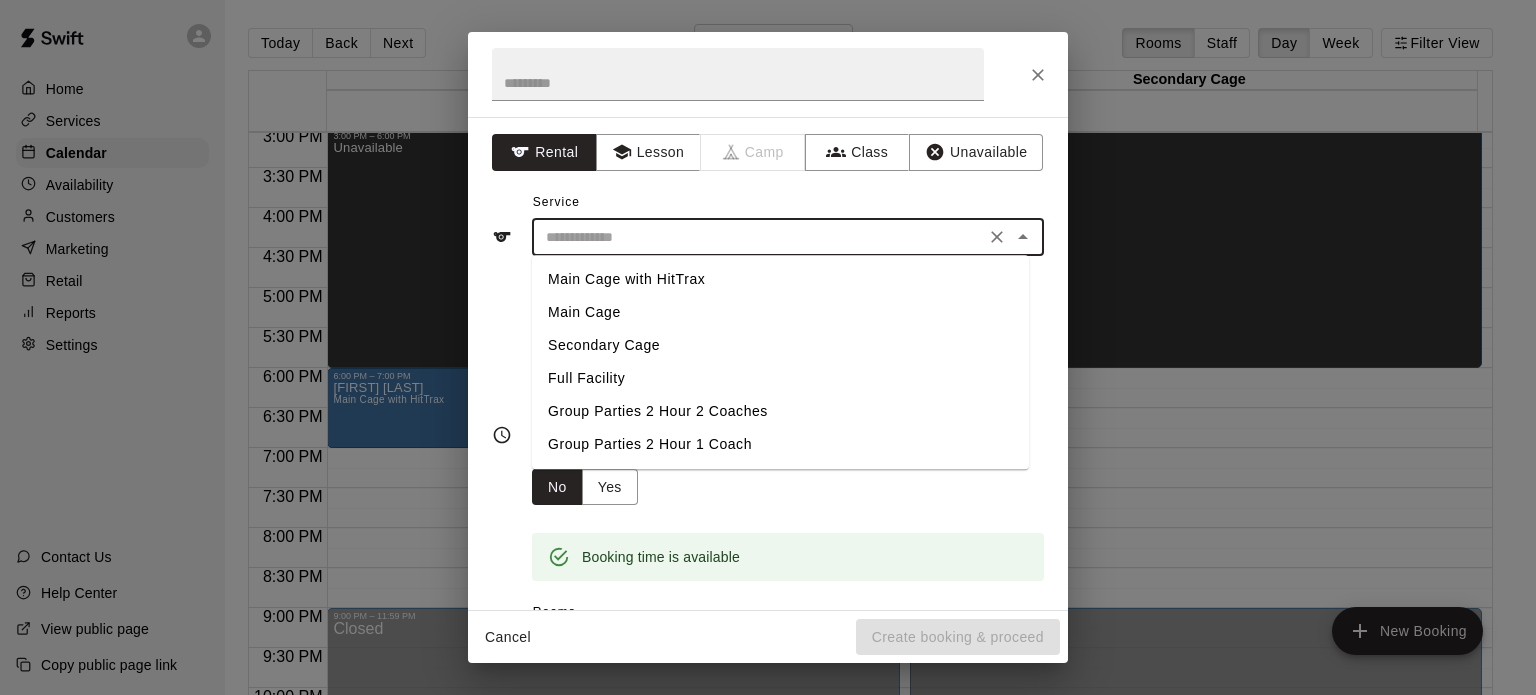type on "**********" 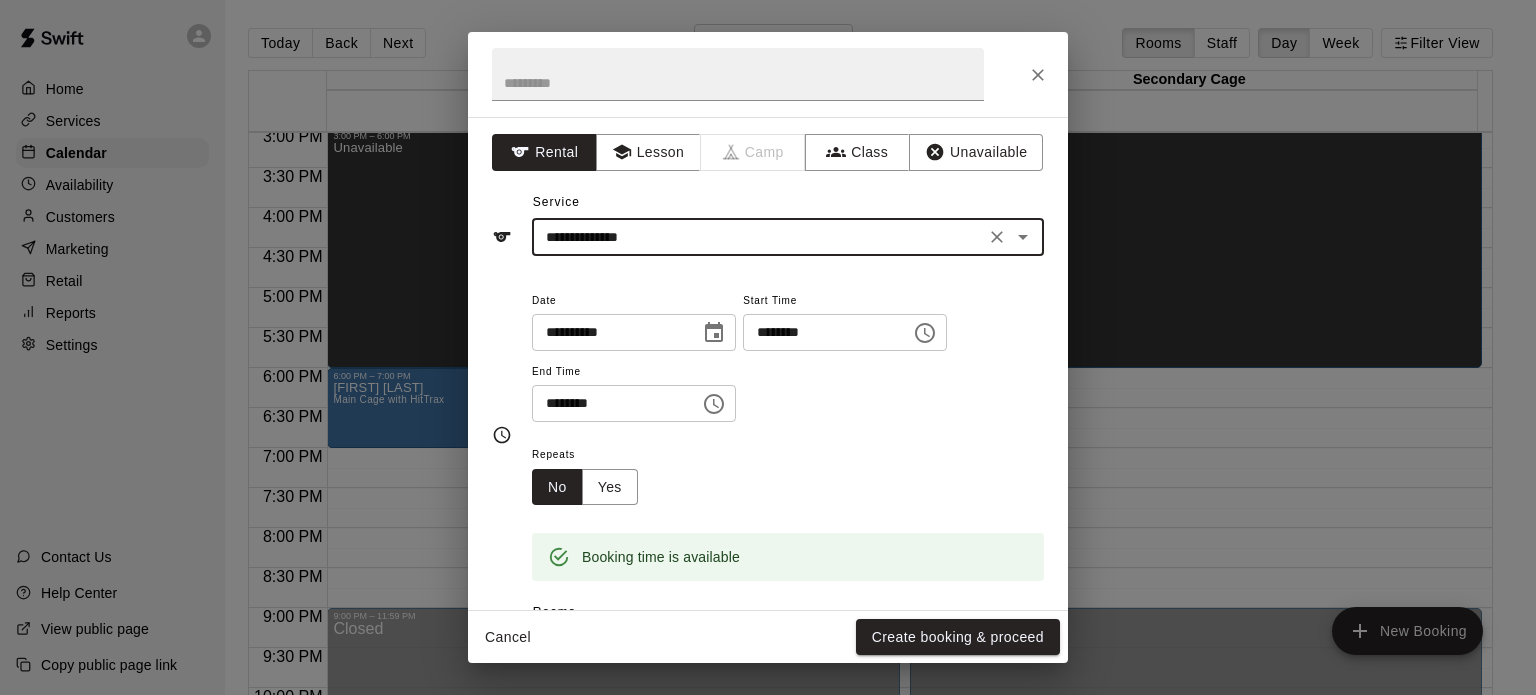click on "********" at bounding box center [820, 332] 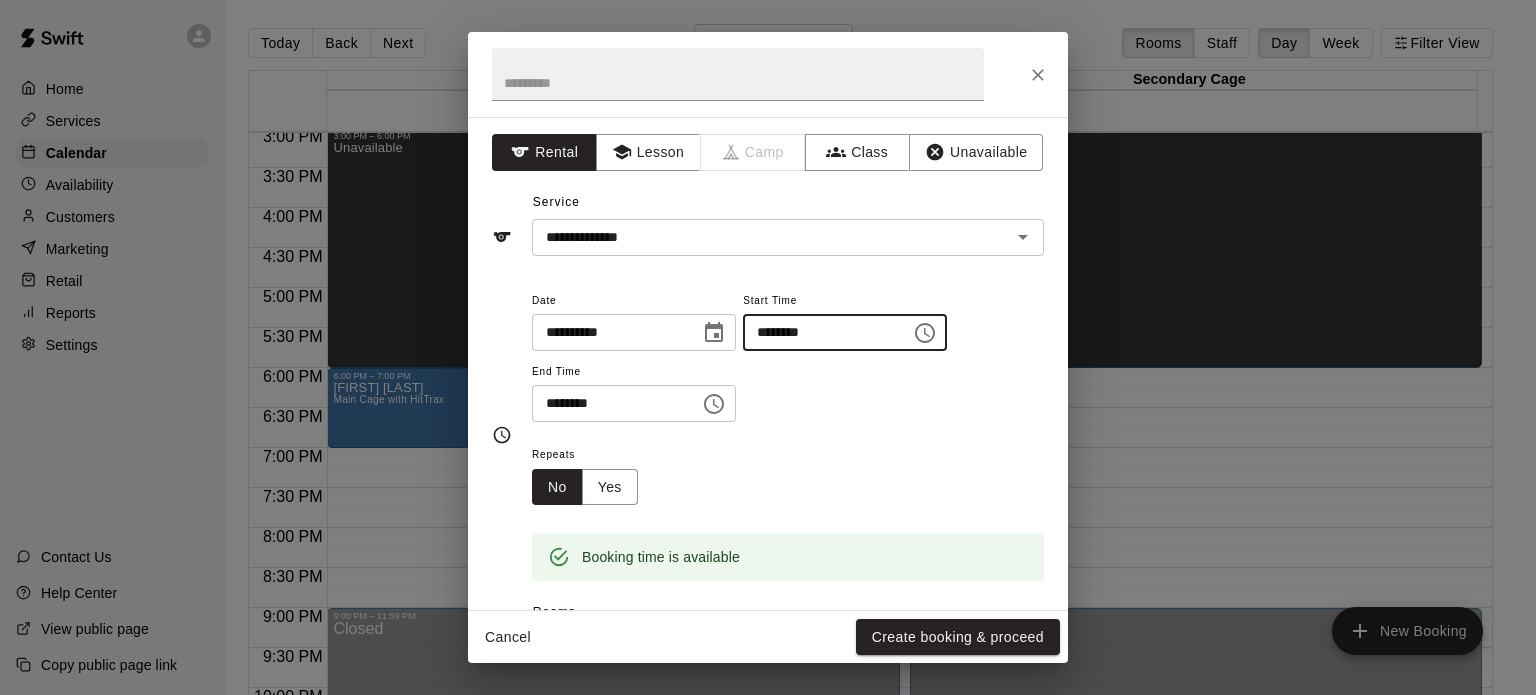 type on "********" 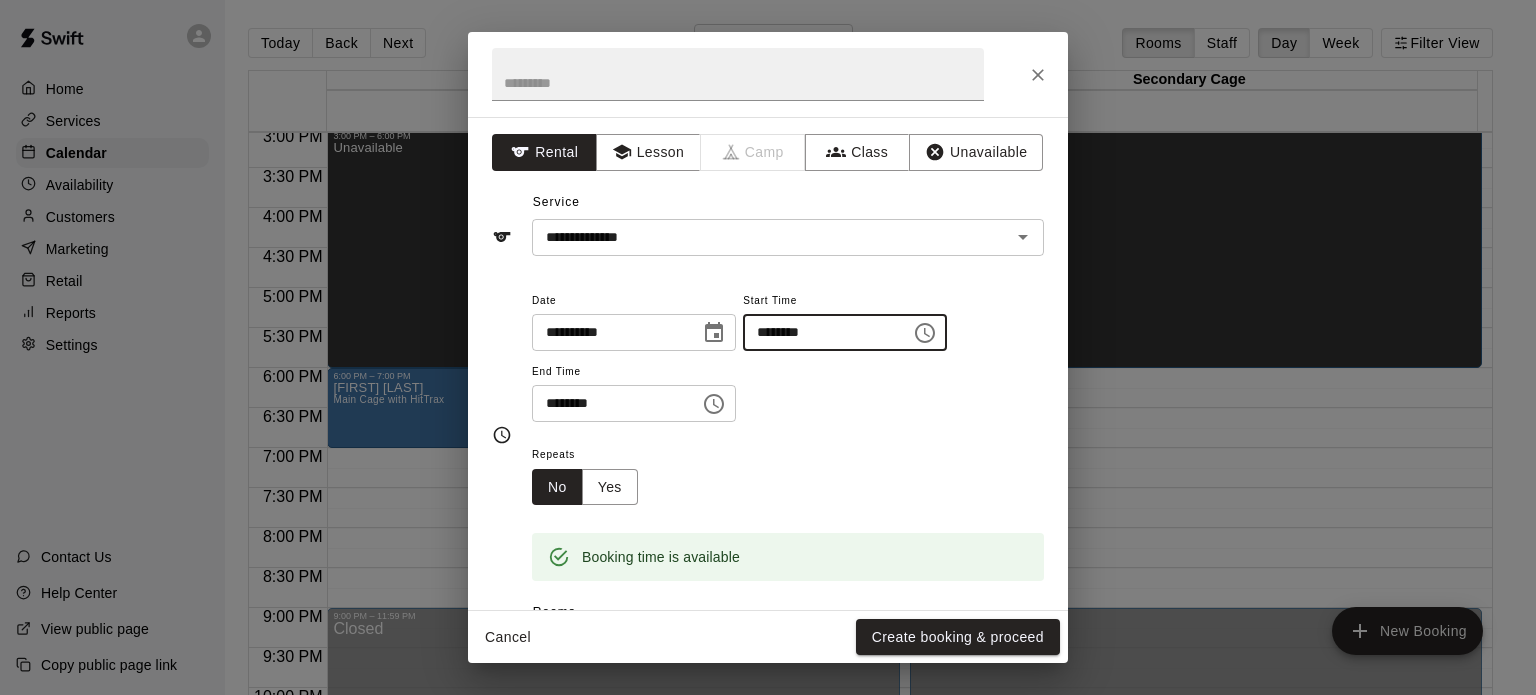 click on "********" at bounding box center [609, 403] 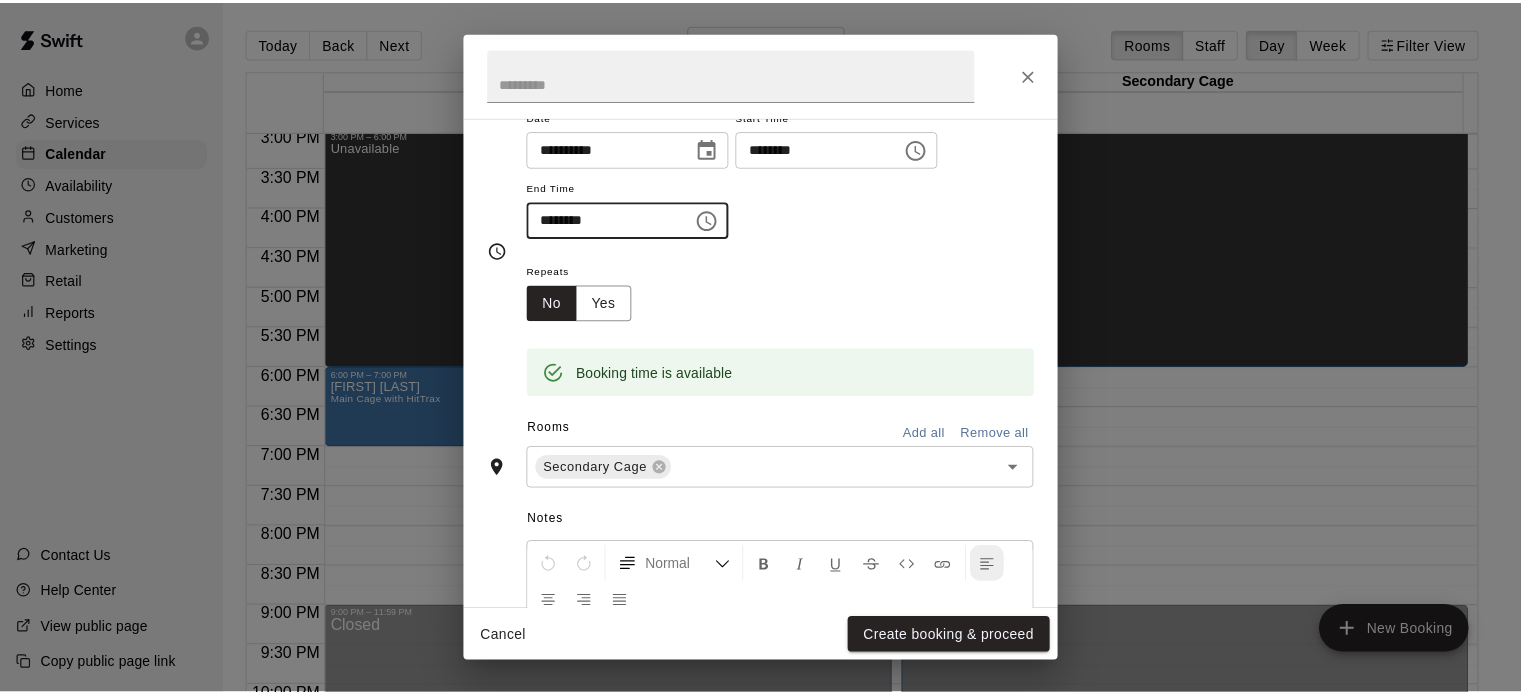 scroll, scrollTop: 331, scrollLeft: 0, axis: vertical 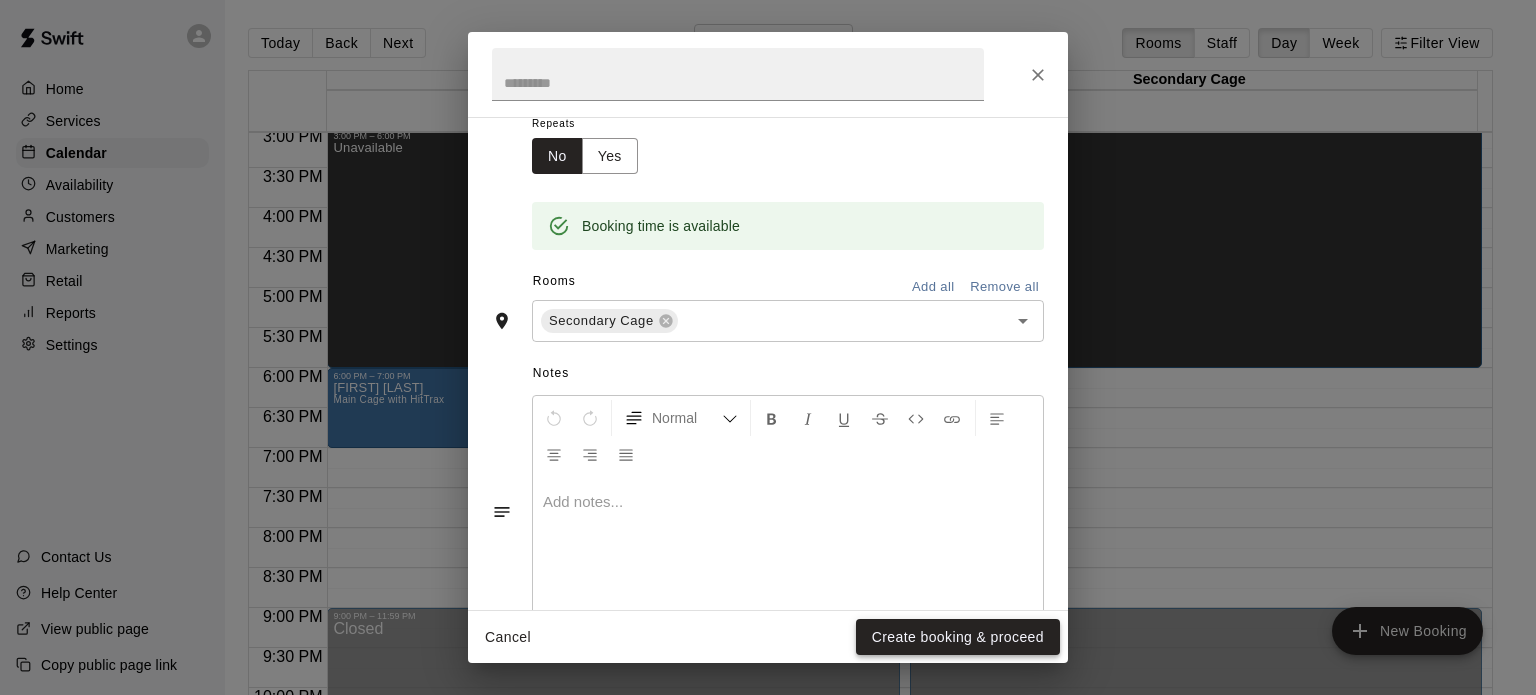 type on "********" 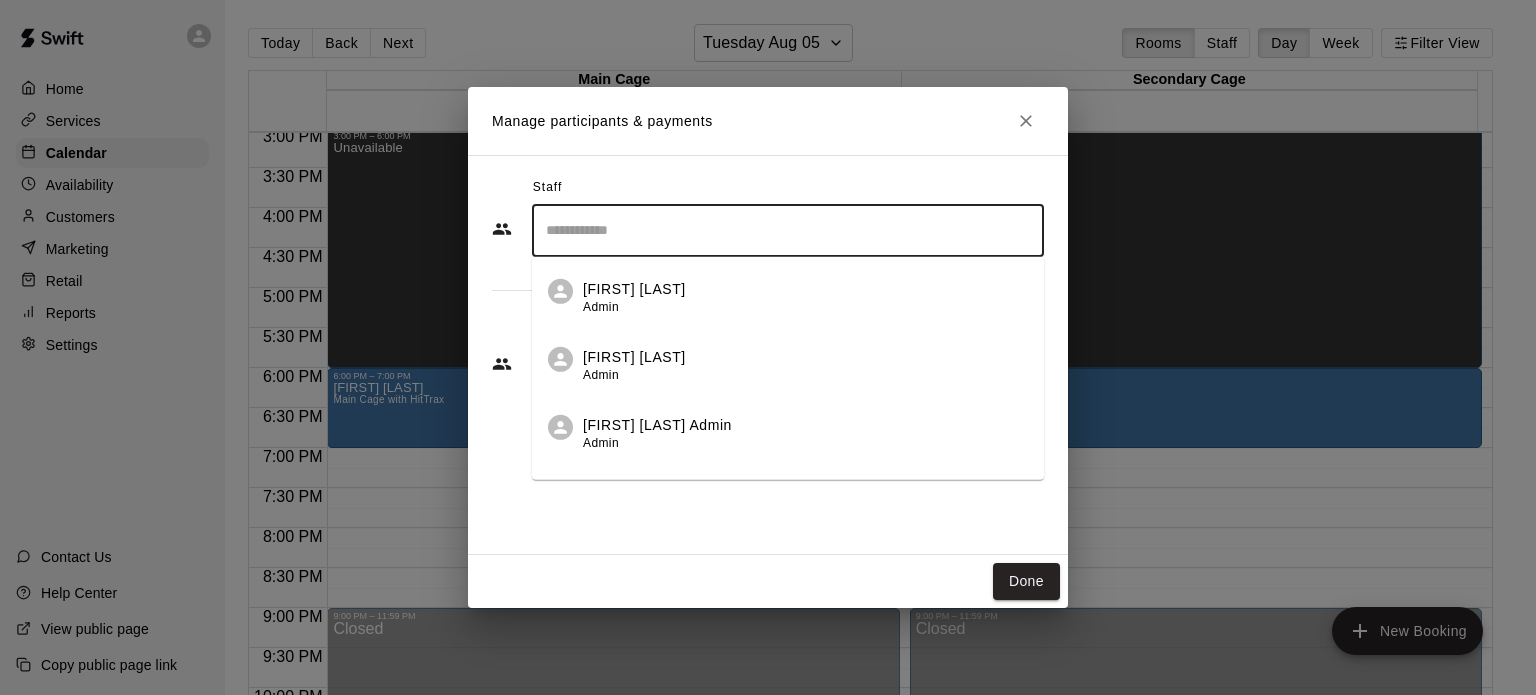 click at bounding box center [788, 230] 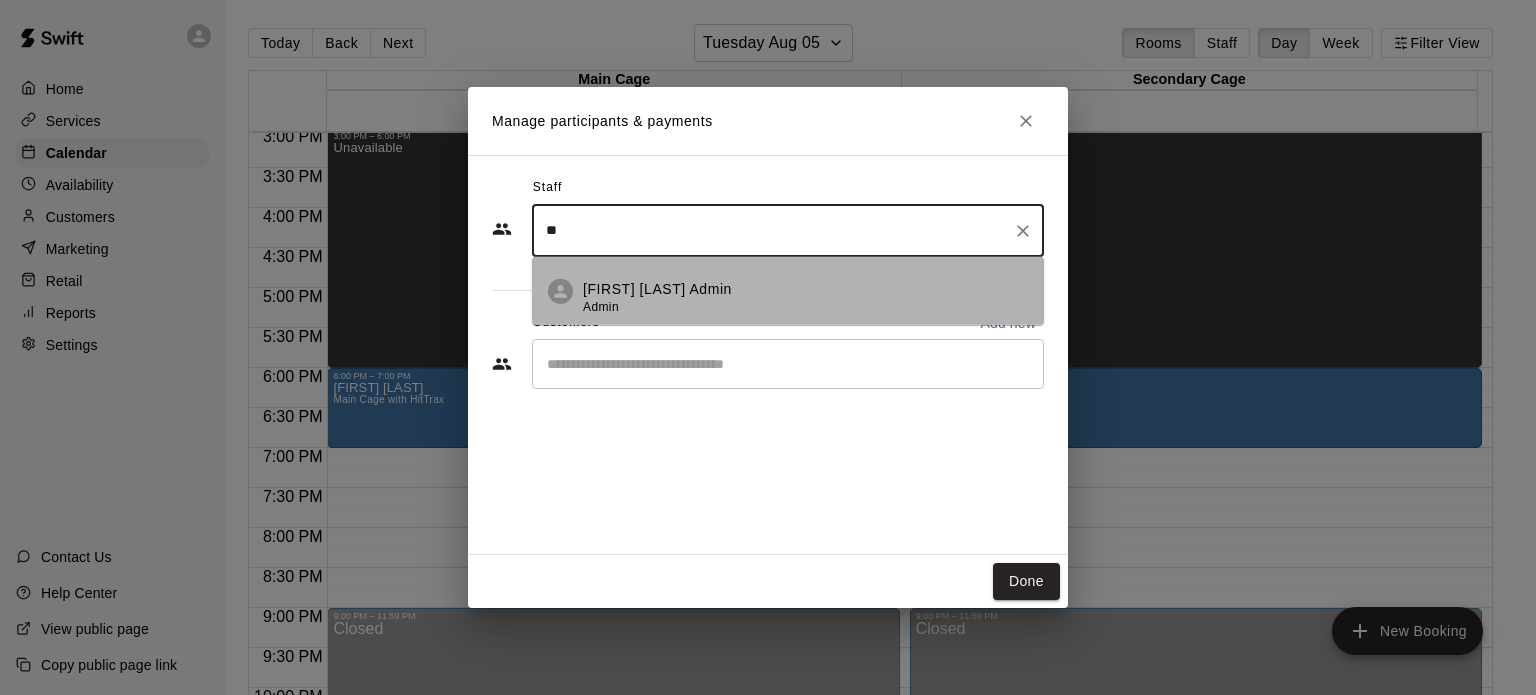 click on "[FIRST] [LAST] Admin" at bounding box center (657, 297) 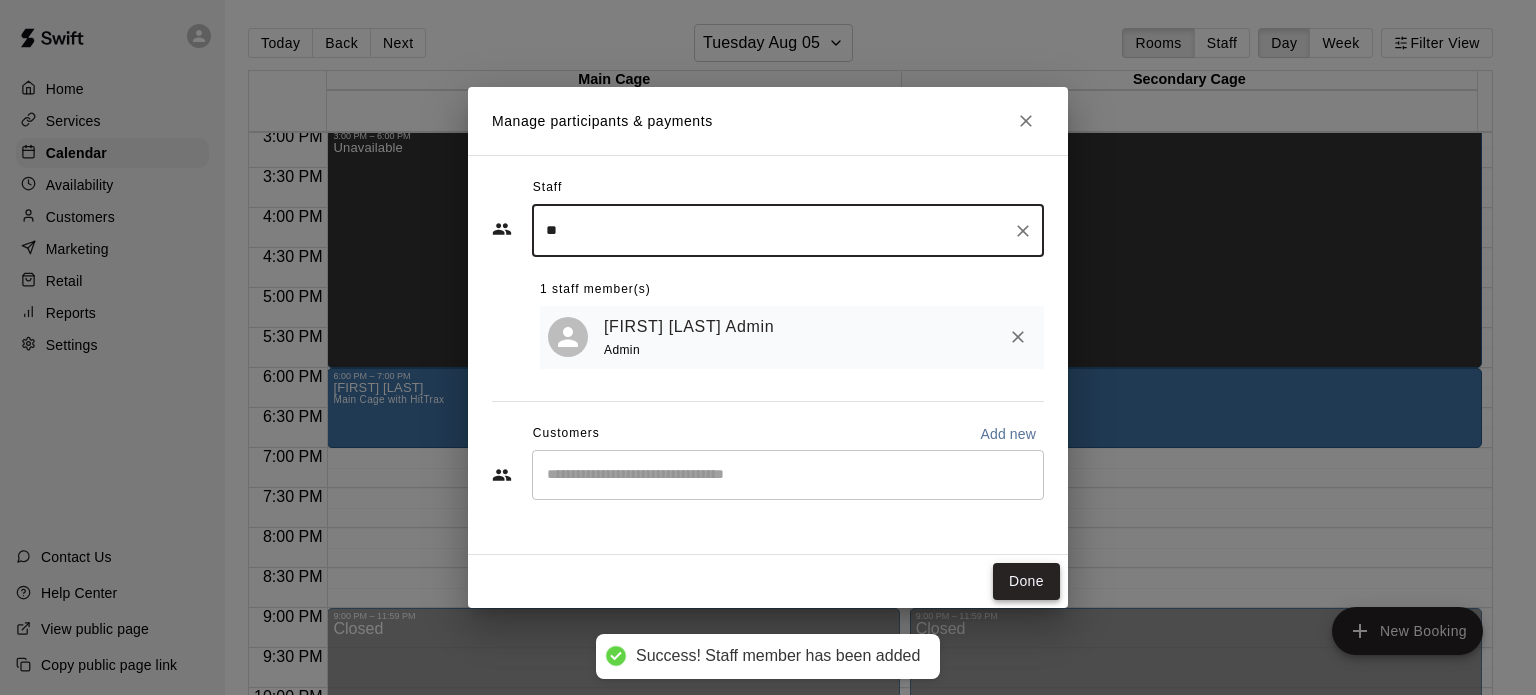 type on "**" 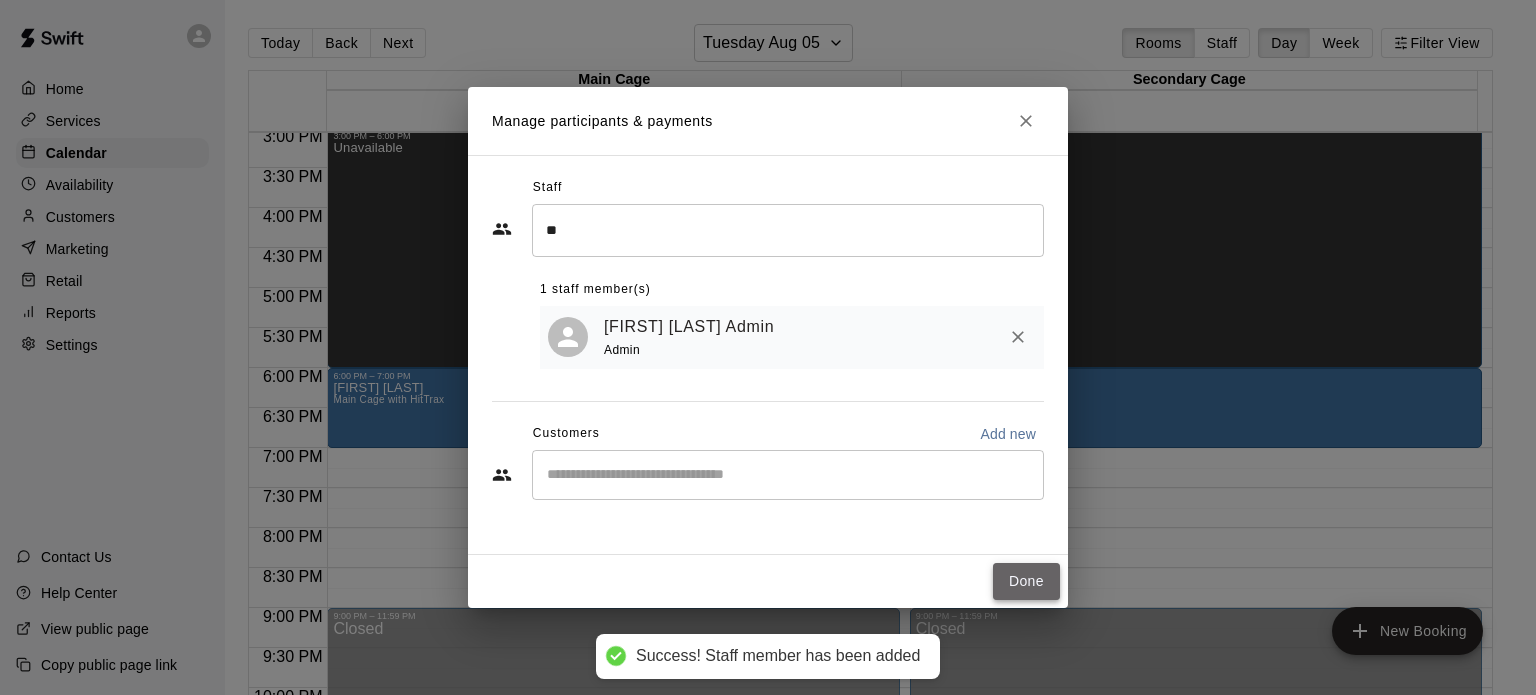 click on "Done" at bounding box center (1026, 581) 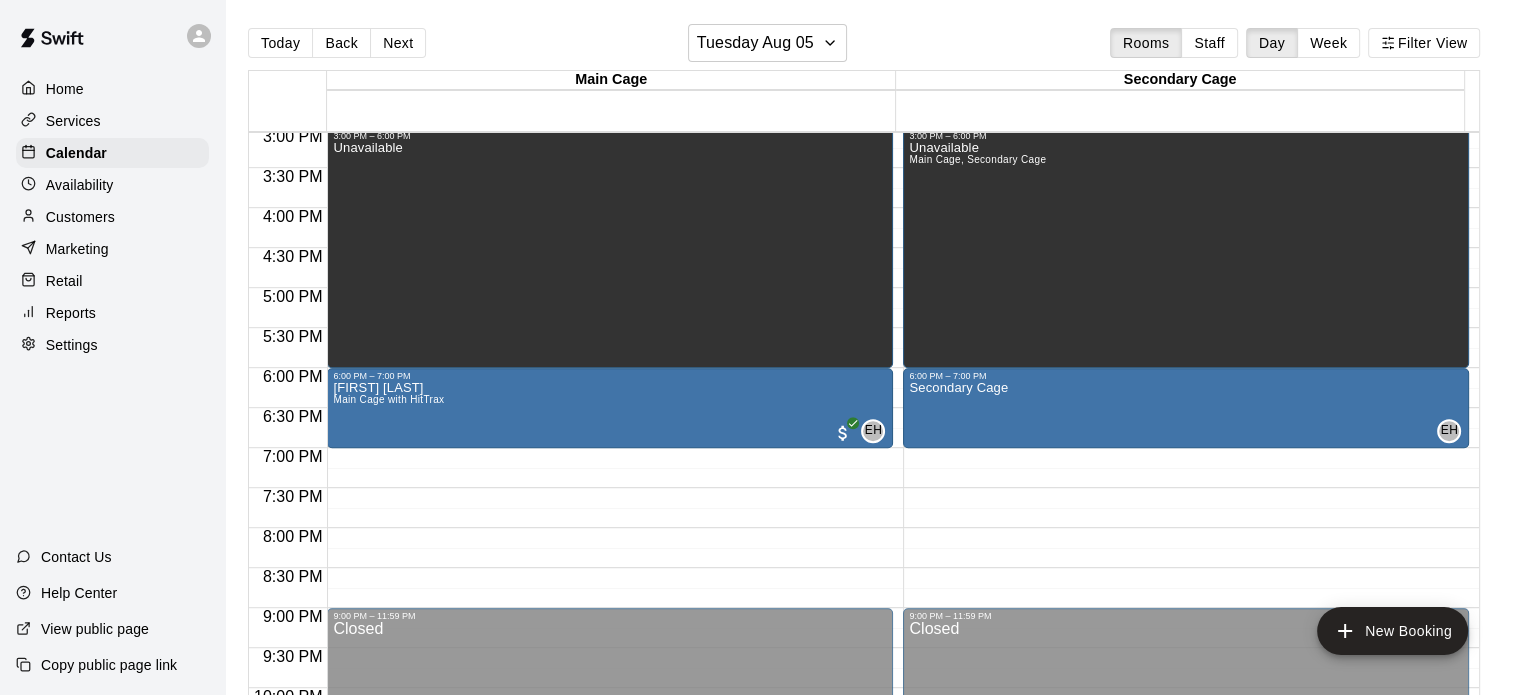 click on "[TIME] – [TIME] Closed [TIME] – [TIME] Unavailable [TIME] – [TIME] [FIRST] [LAST] Main Cage with HitTrax EH 0 [TIME] – [TIME] Closed" at bounding box center (610, -112) 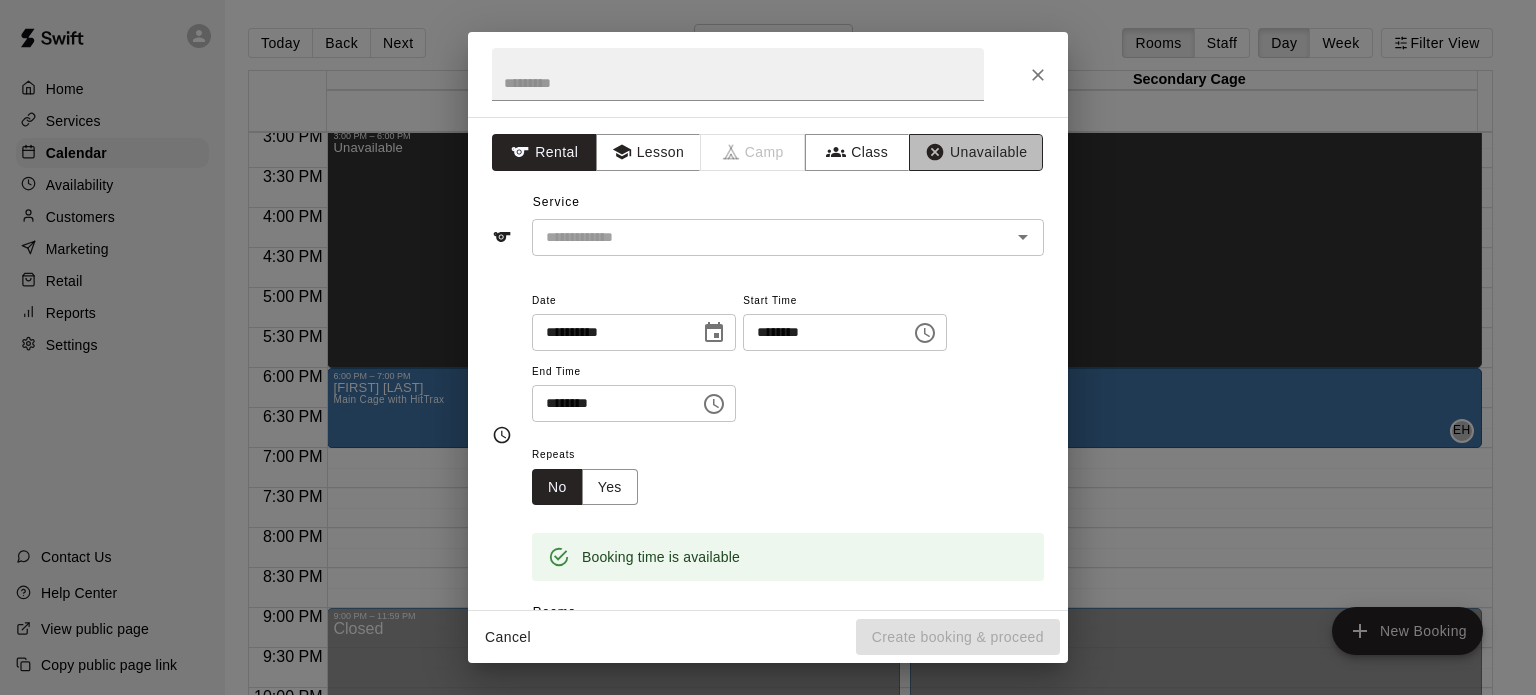 click on "Unavailable" at bounding box center (976, 152) 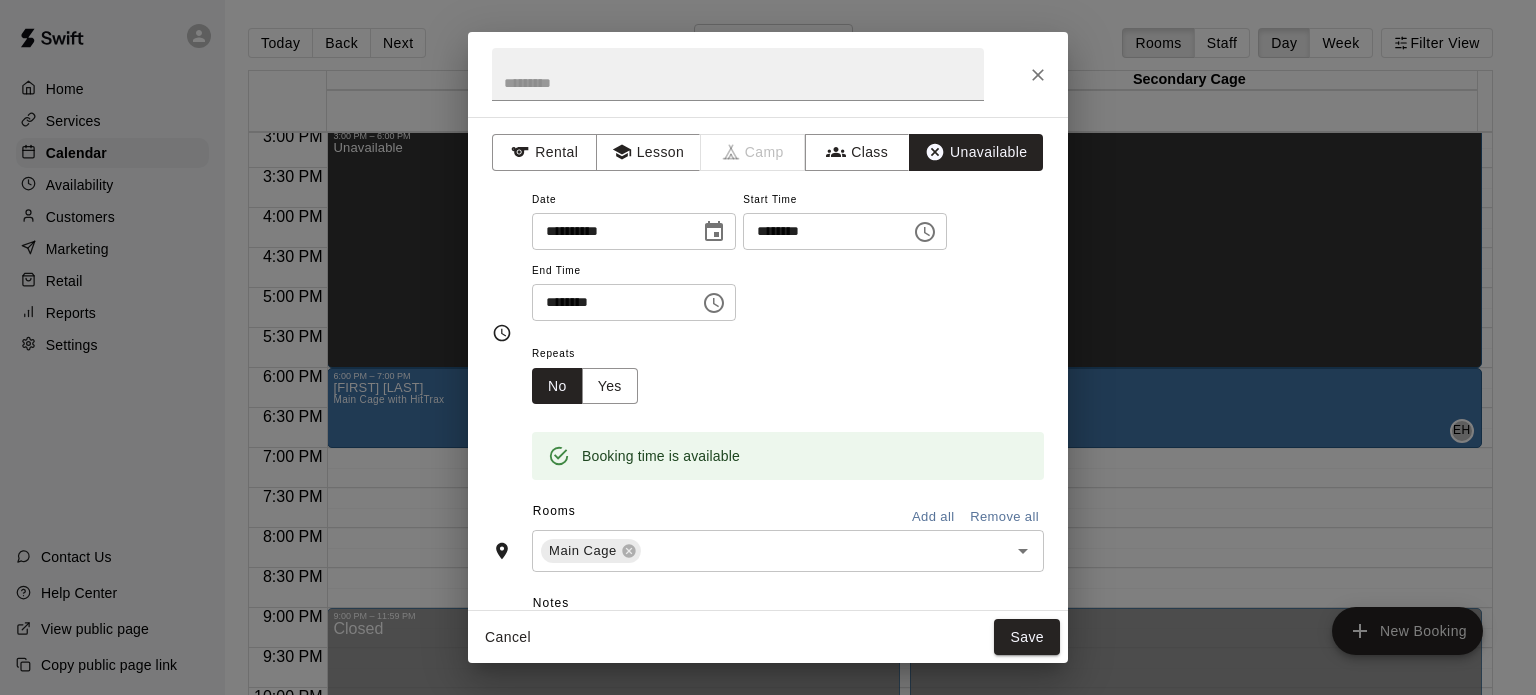 click on "********" at bounding box center [609, 302] 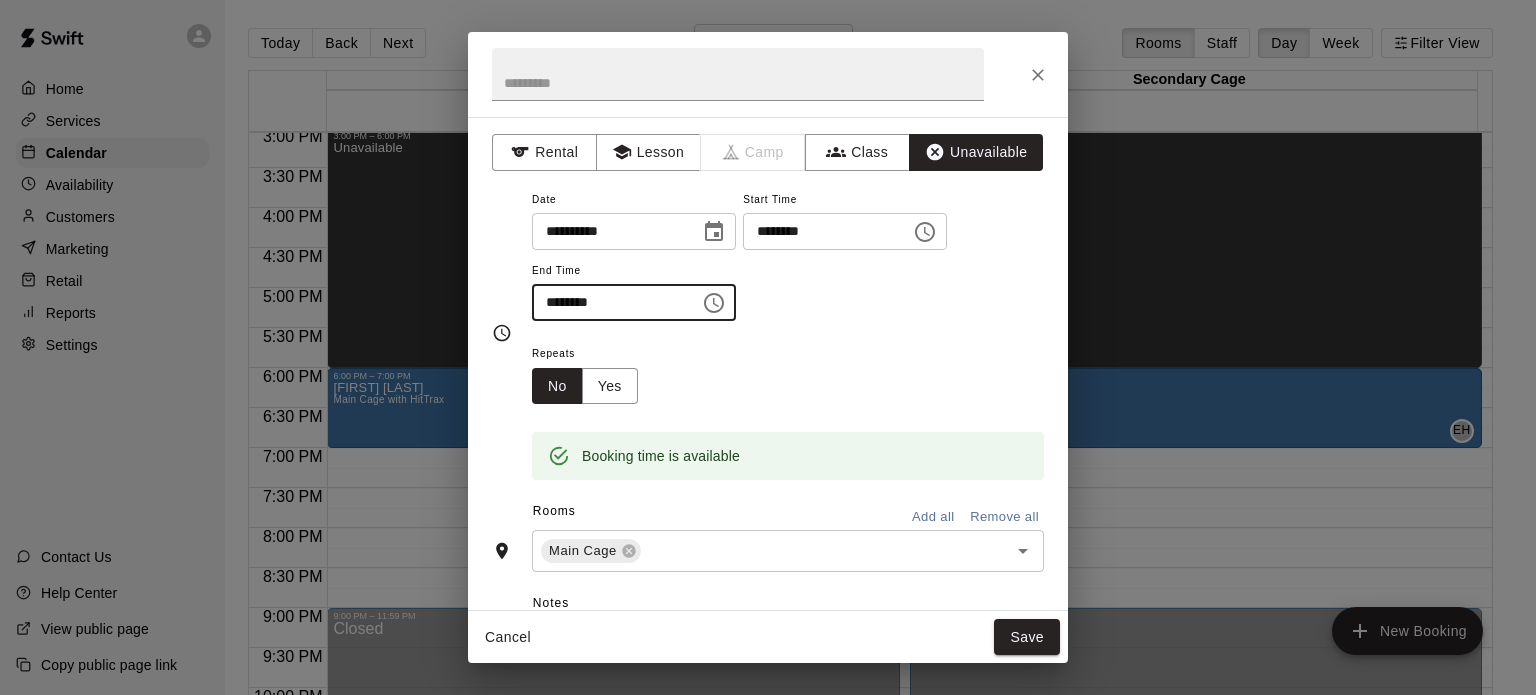 type on "********" 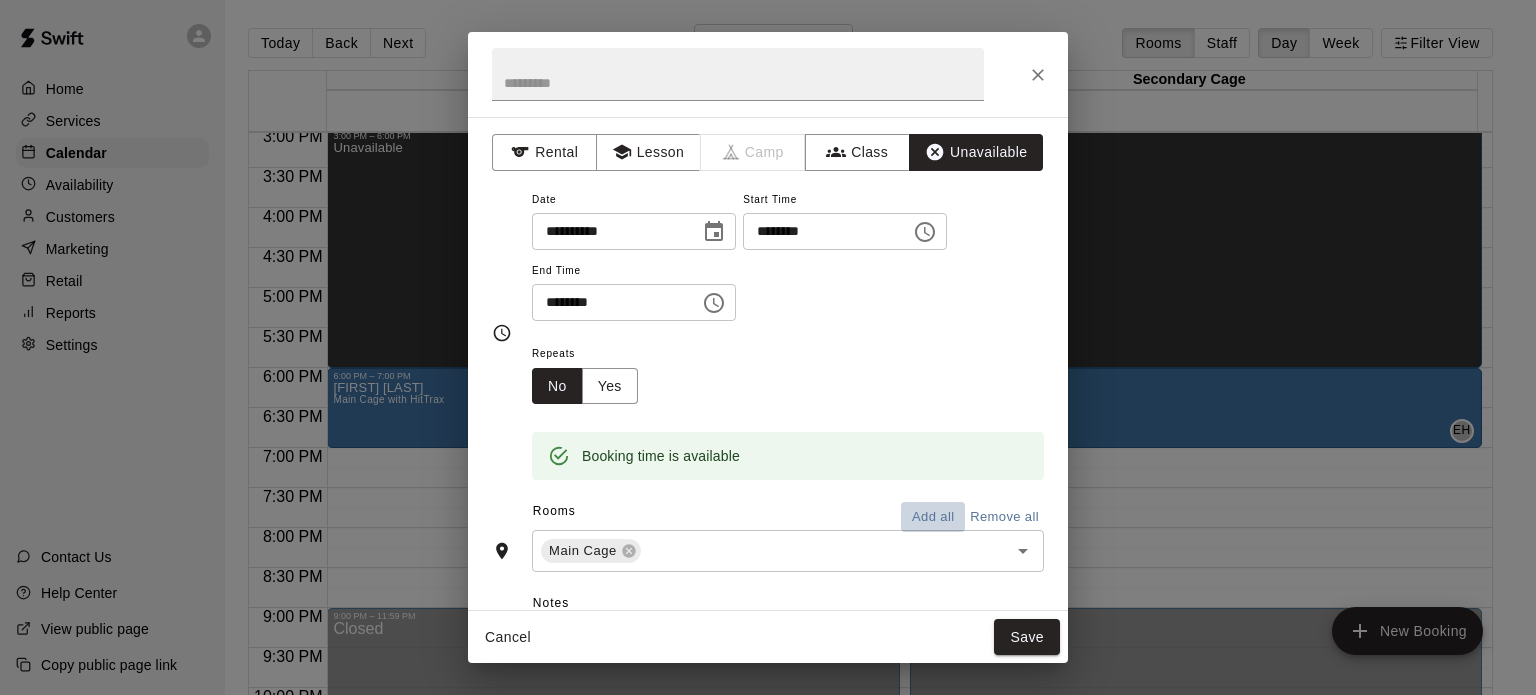 click on "Add all" at bounding box center (933, 517) 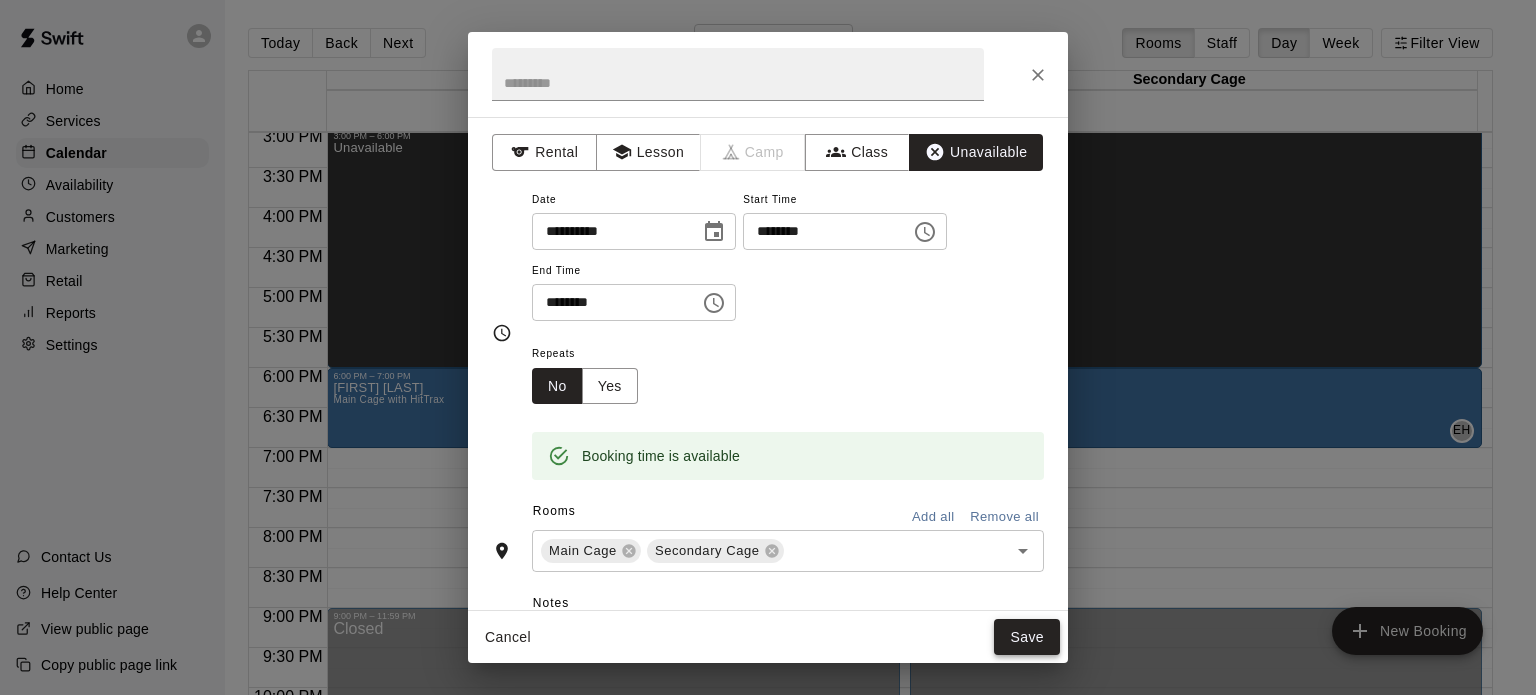 click on "Save" at bounding box center (1027, 637) 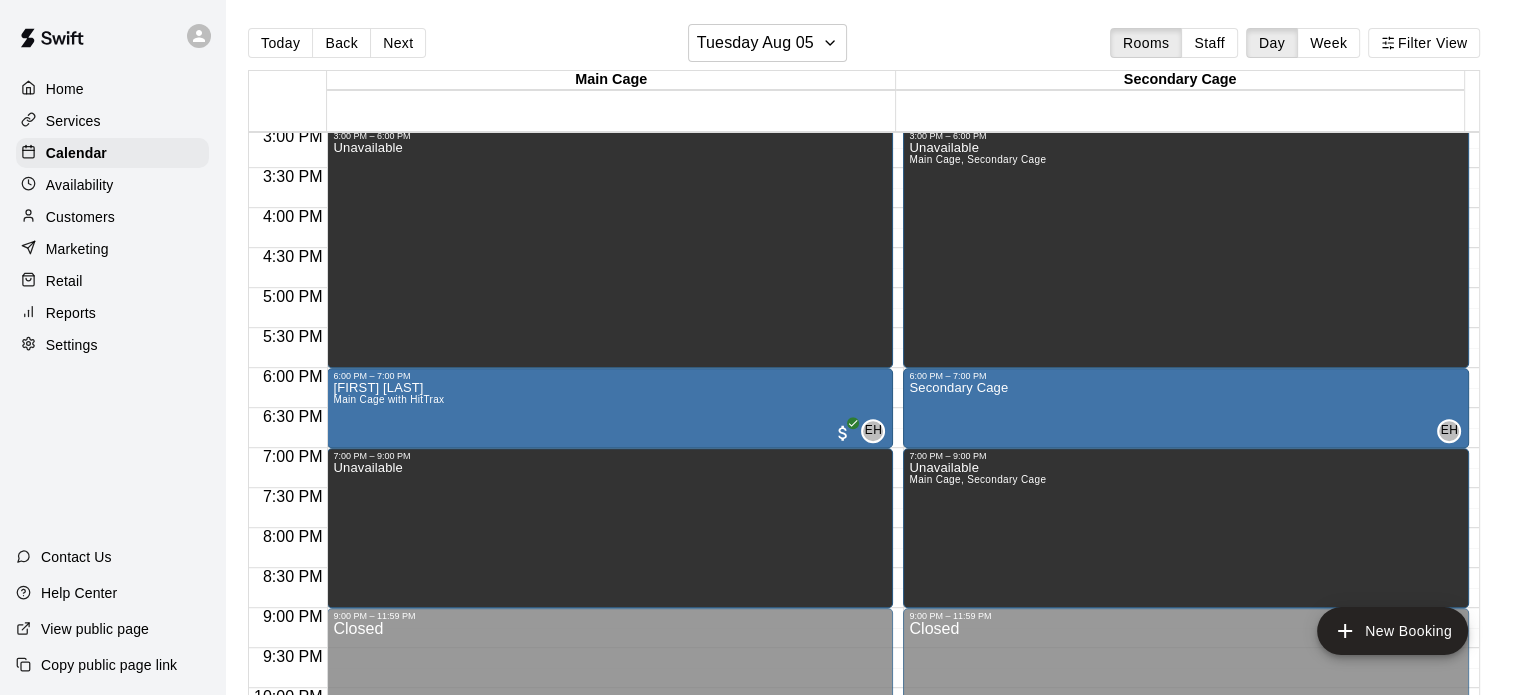 click on "Customers" at bounding box center (112, 217) 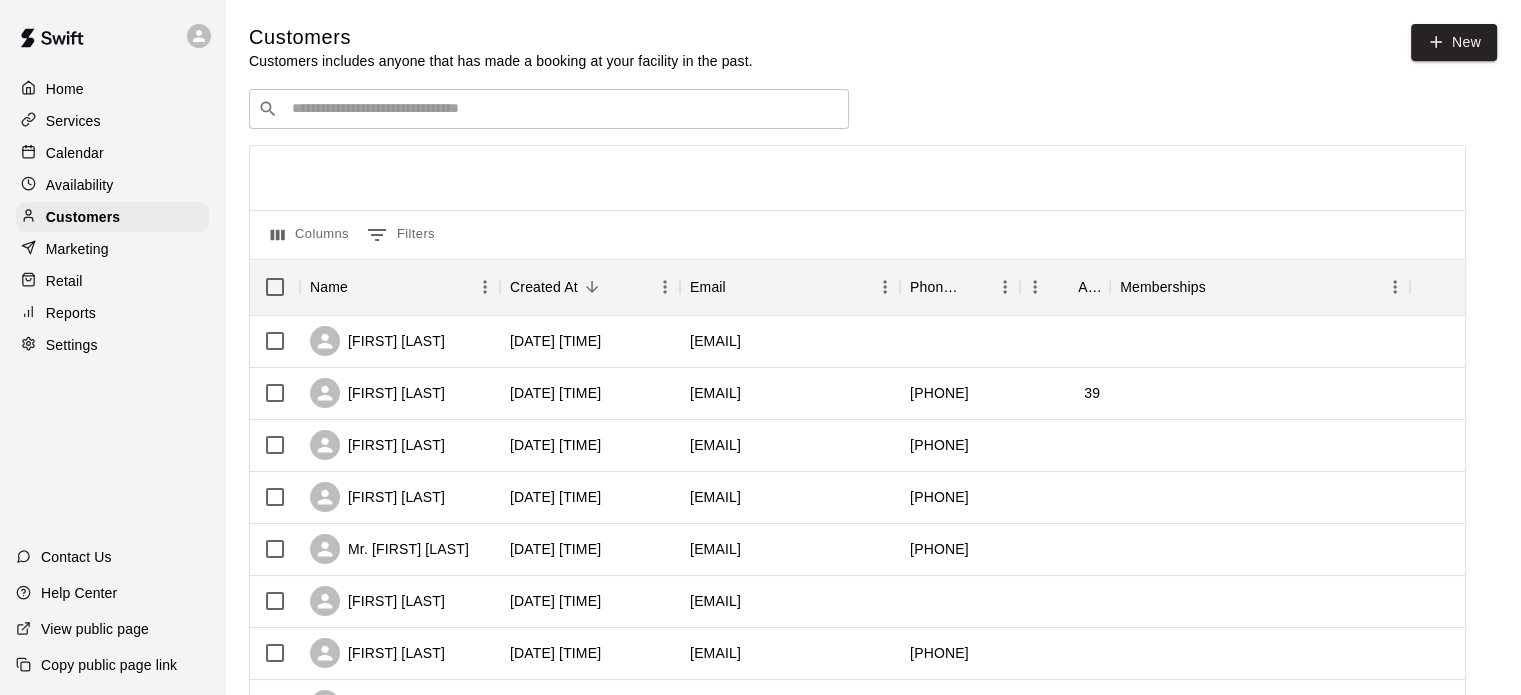 click on "​ ​" at bounding box center (549, 109) 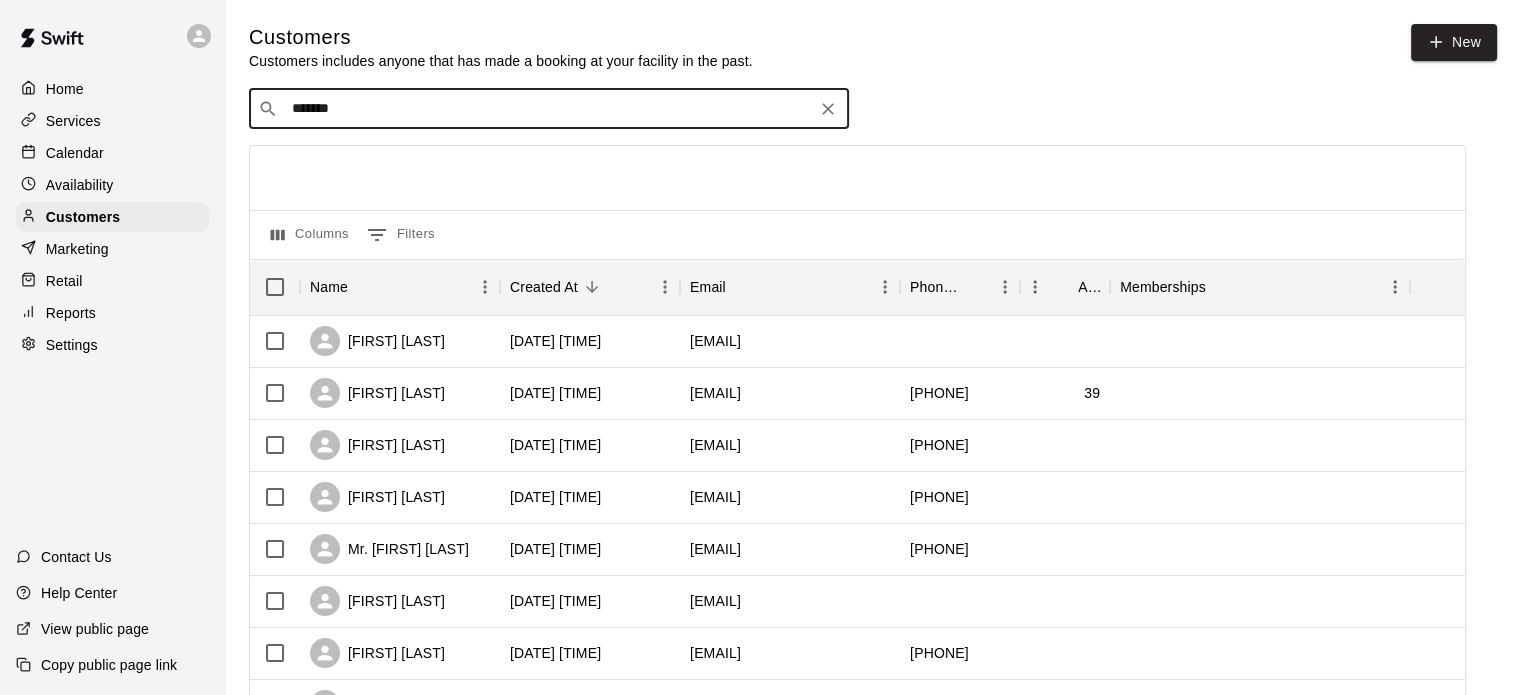type on "********" 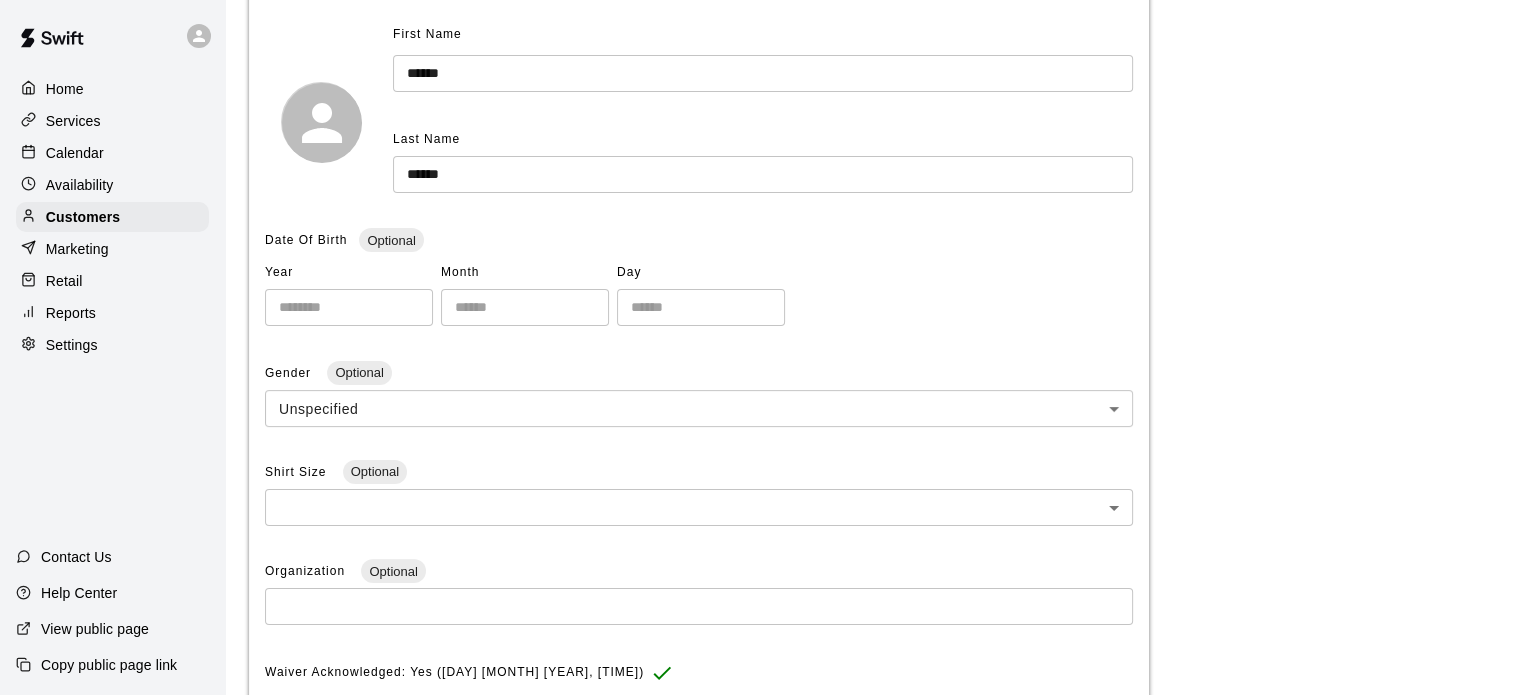 scroll, scrollTop: 0, scrollLeft: 0, axis: both 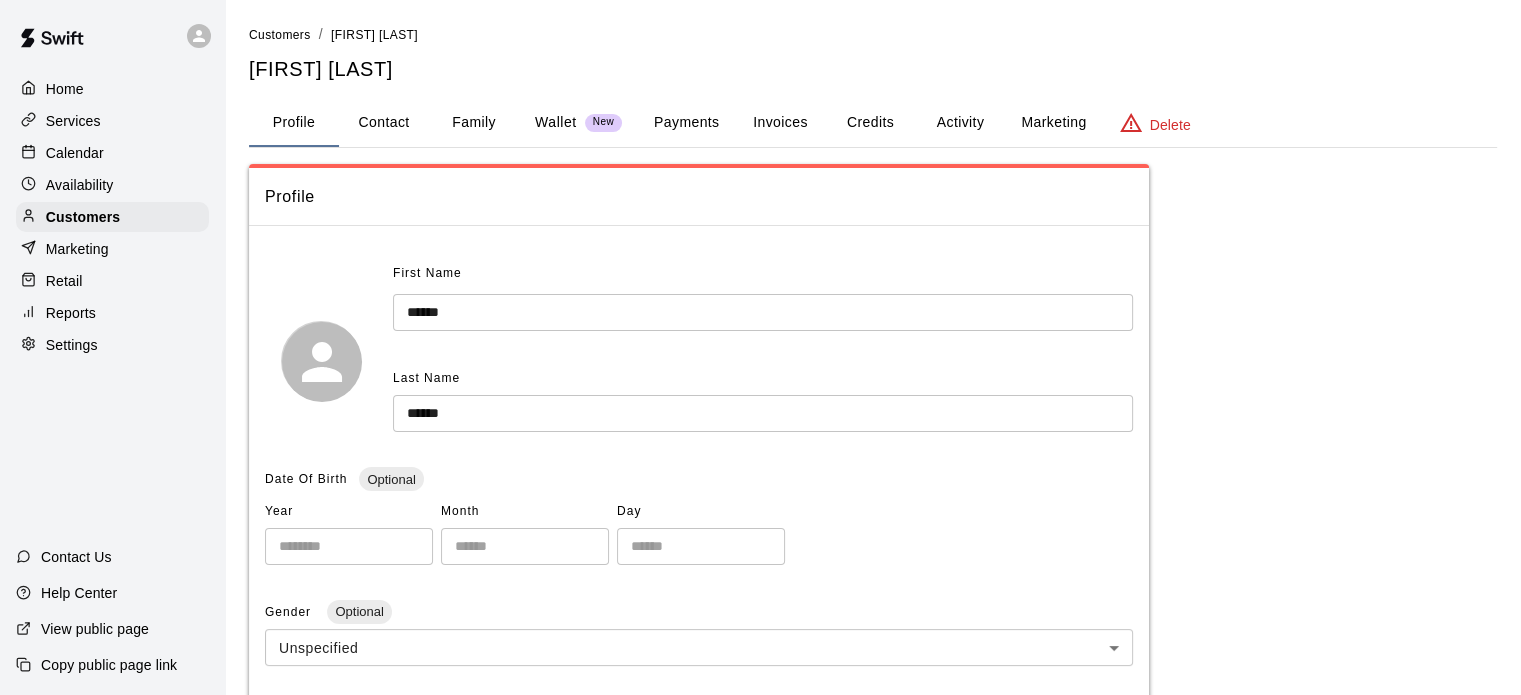 click on "Payments" at bounding box center (686, 123) 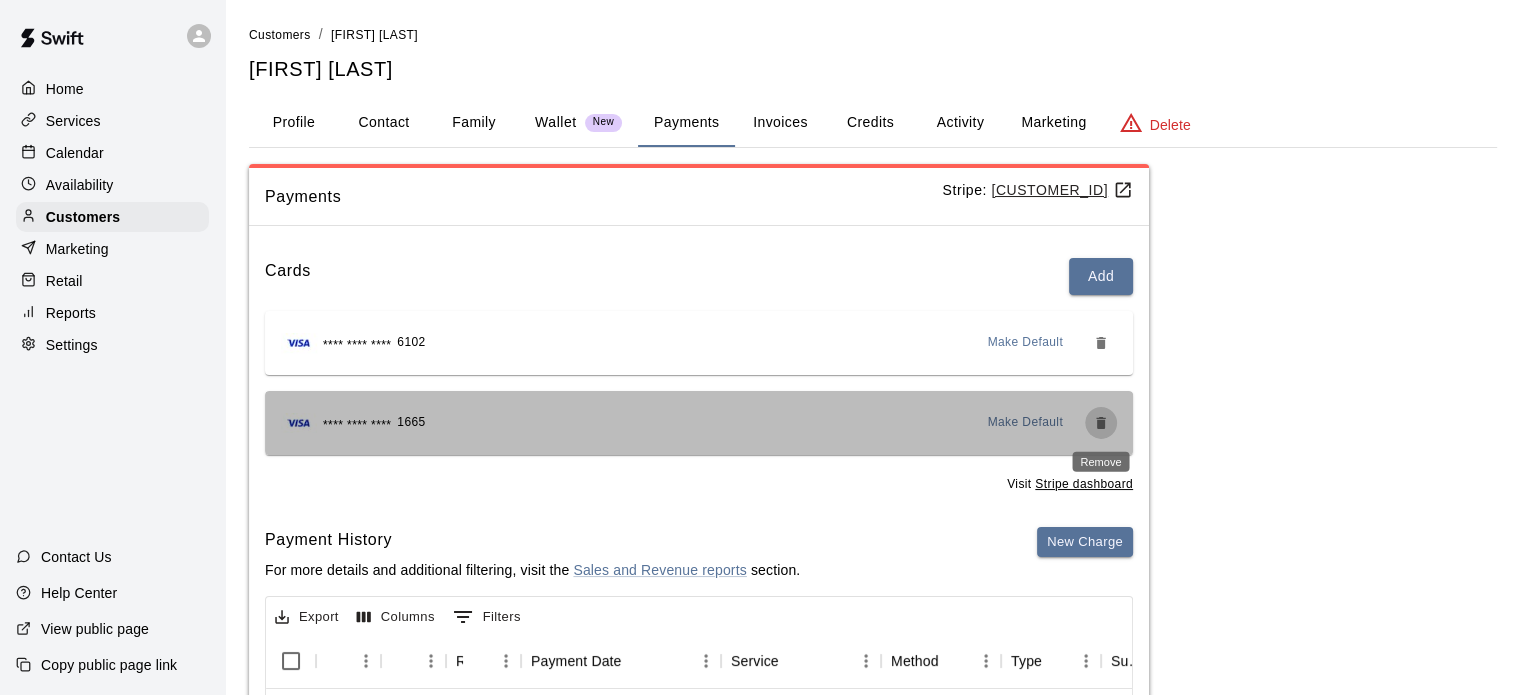 click 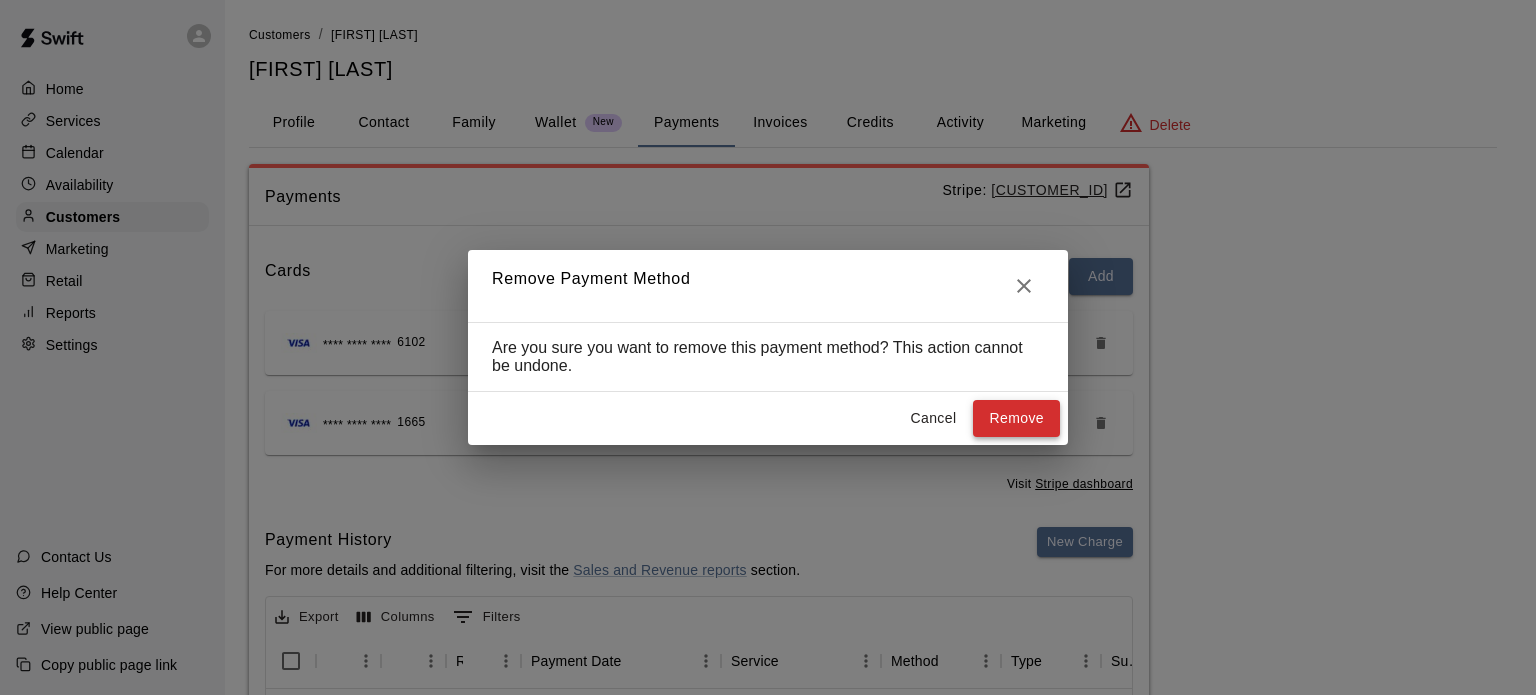 click on "Remove" at bounding box center (1016, 418) 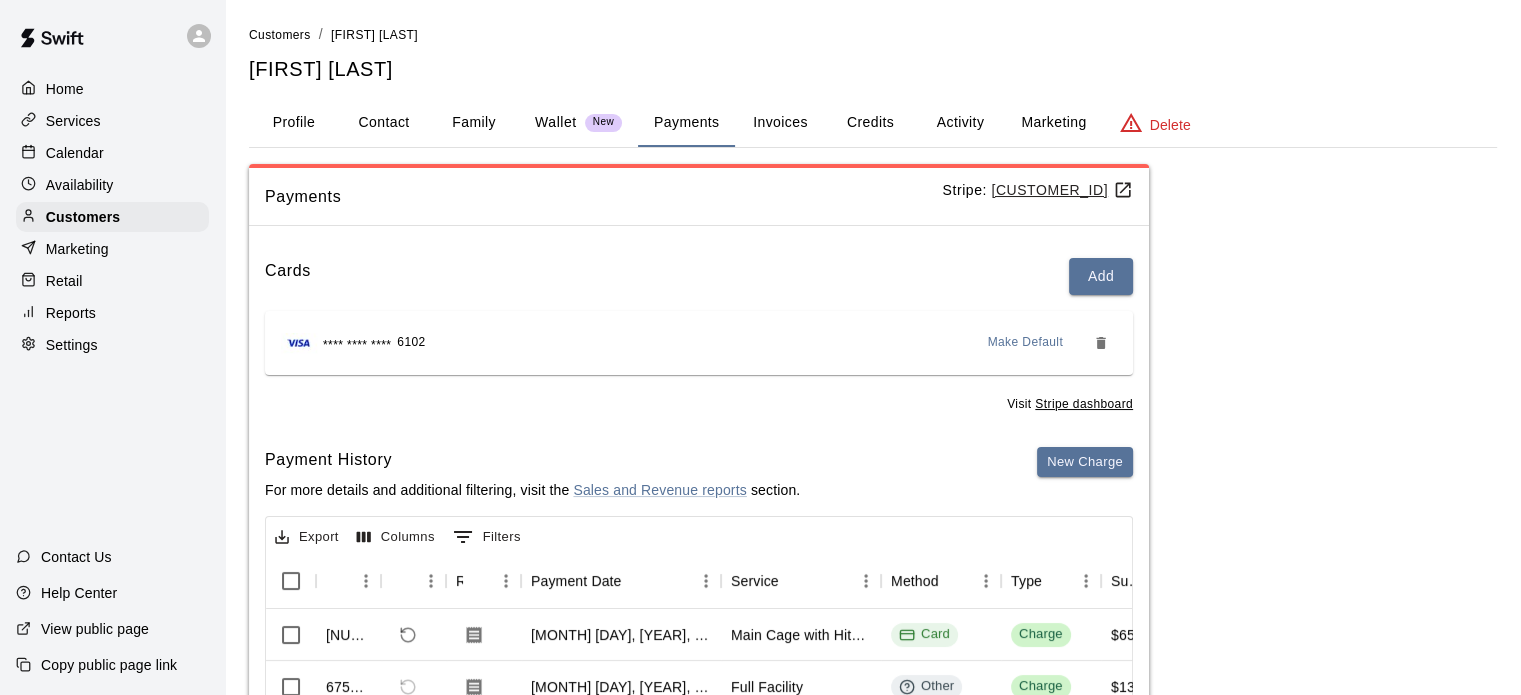 click on "Home" at bounding box center [65, 89] 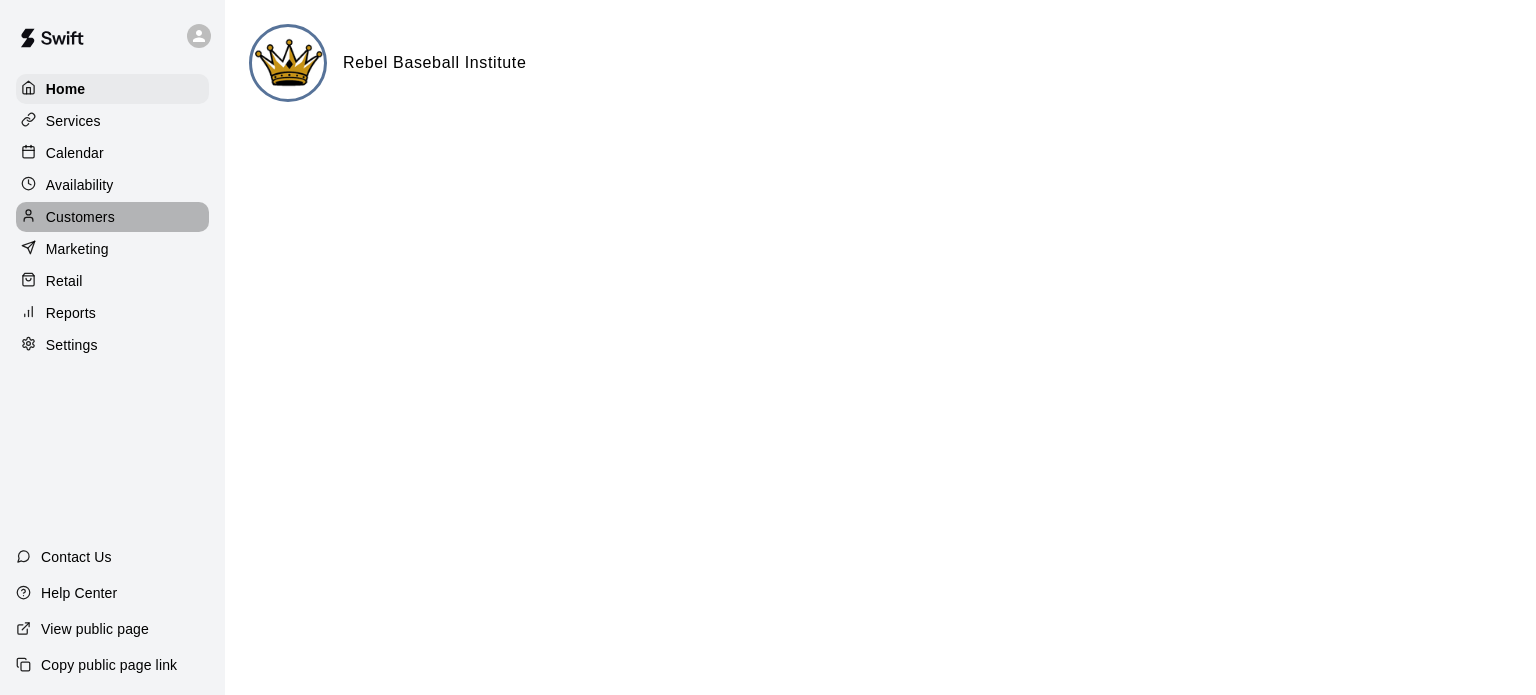 click on "Customers" at bounding box center (80, 217) 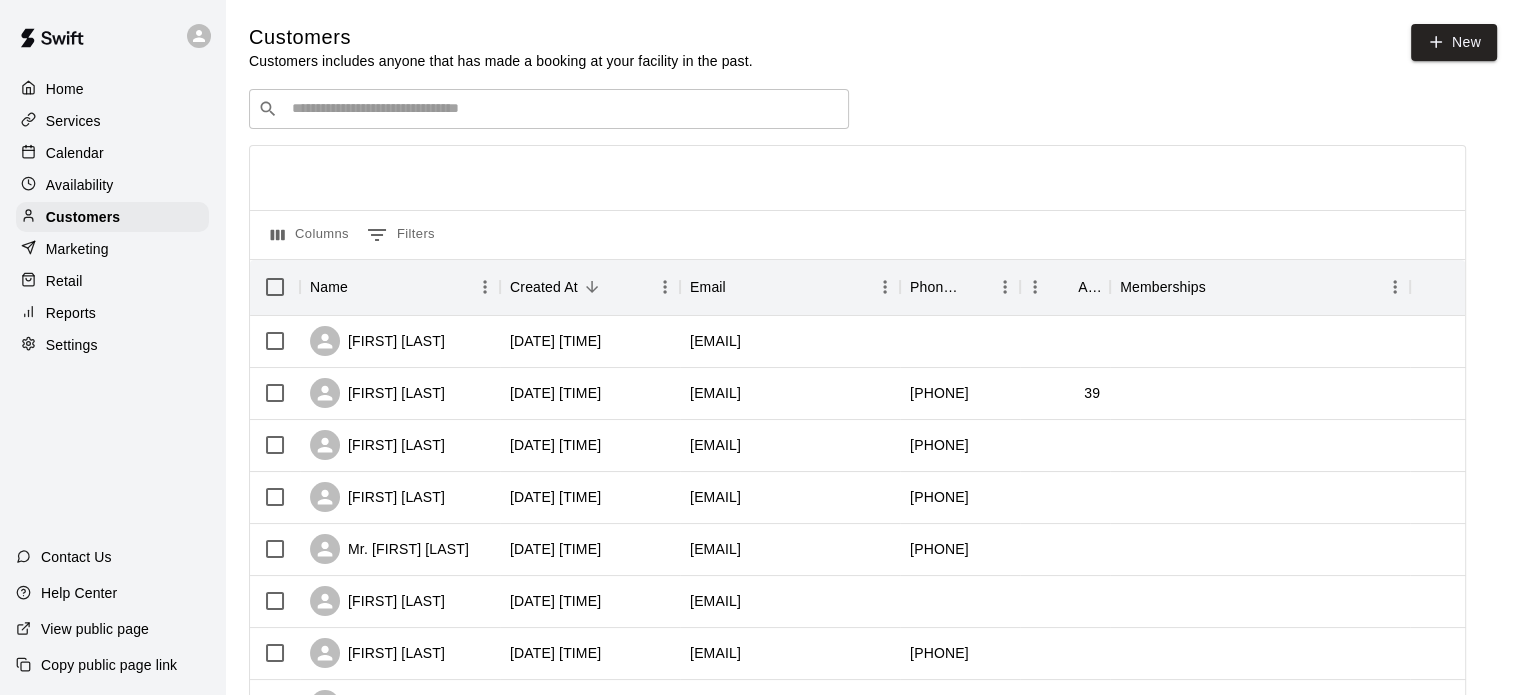 click on "Calendar" at bounding box center (75, 153) 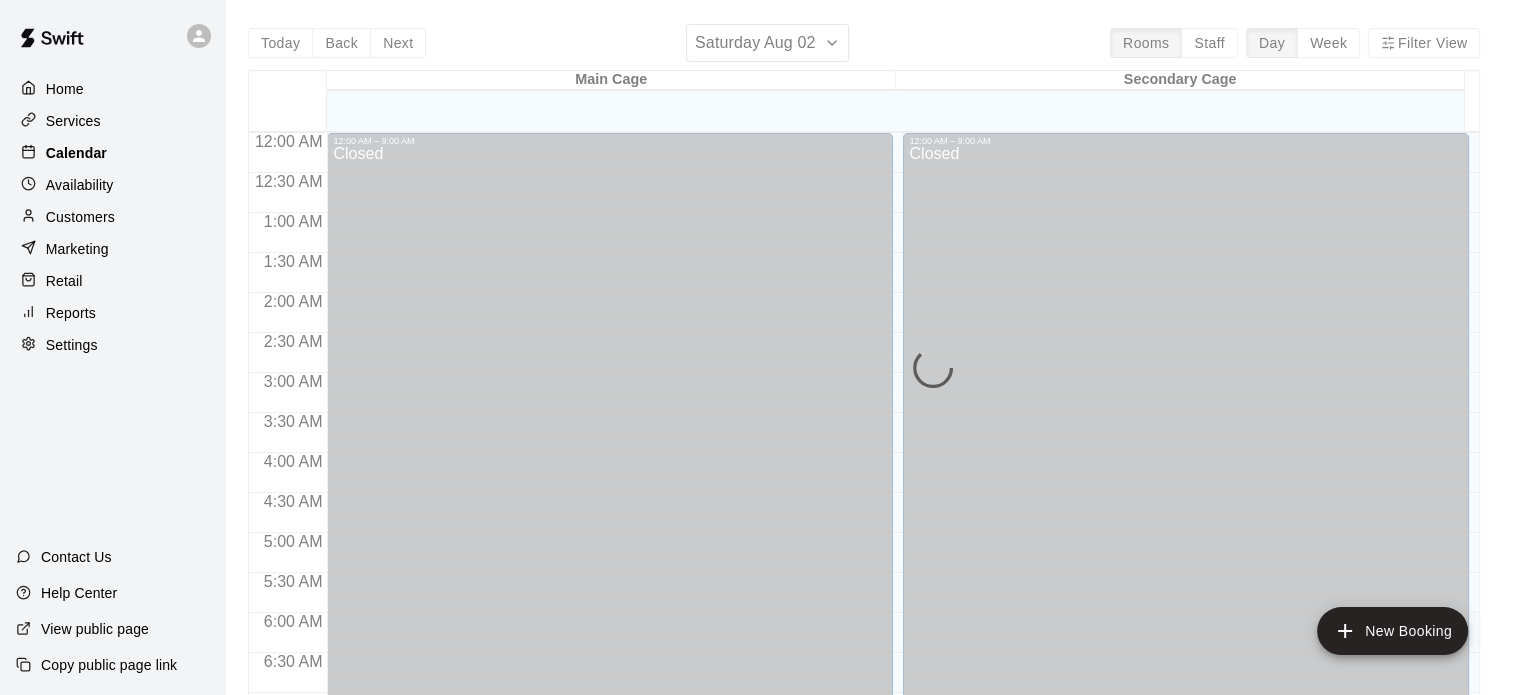 scroll, scrollTop: 713, scrollLeft: 0, axis: vertical 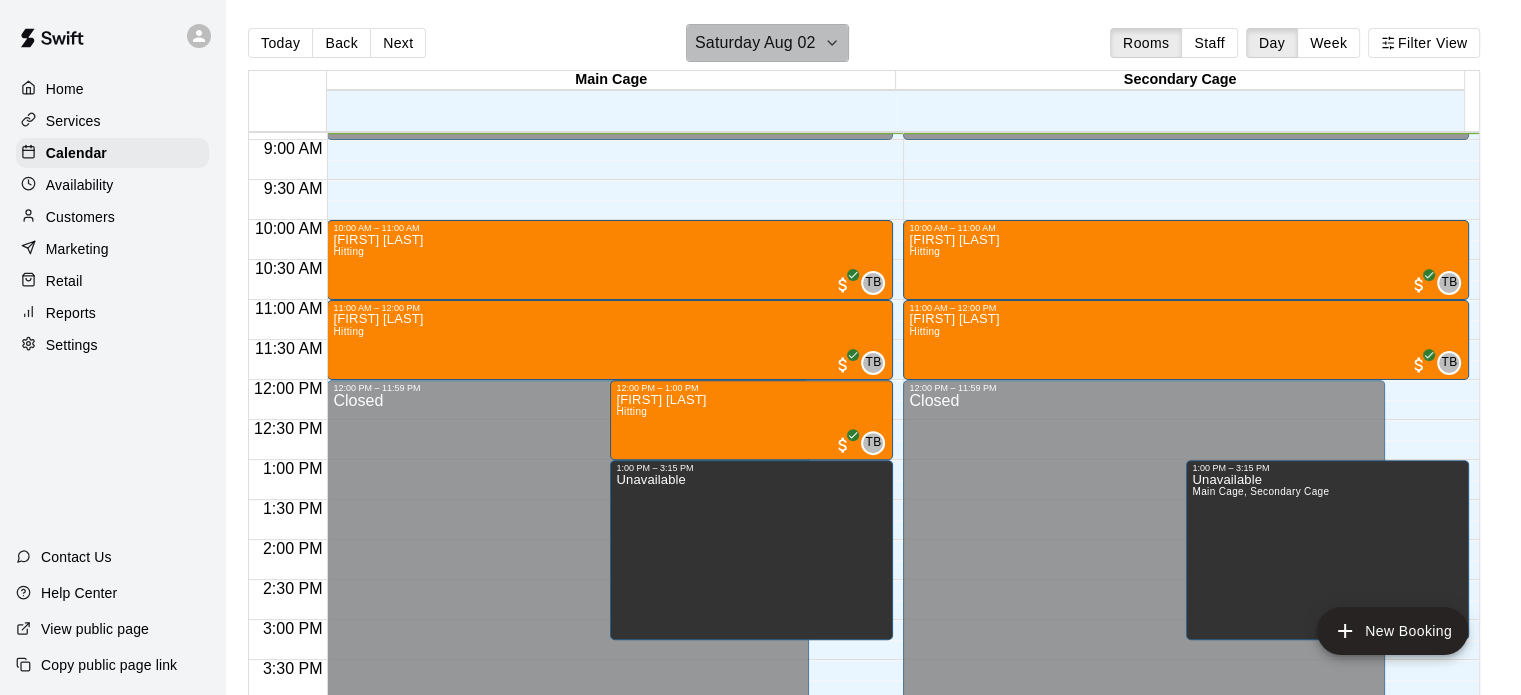 click on "Saturday Aug 02" at bounding box center (755, 43) 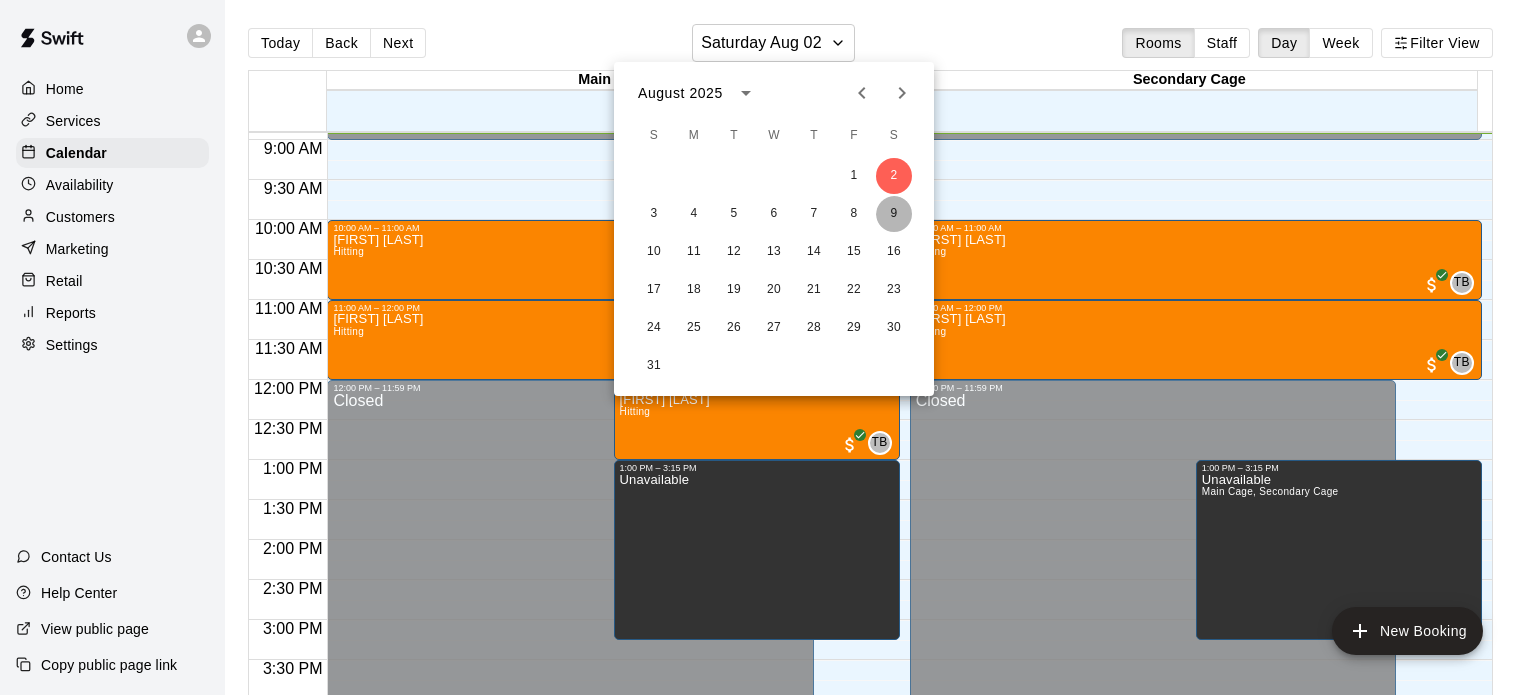 click on "9" at bounding box center (894, 214) 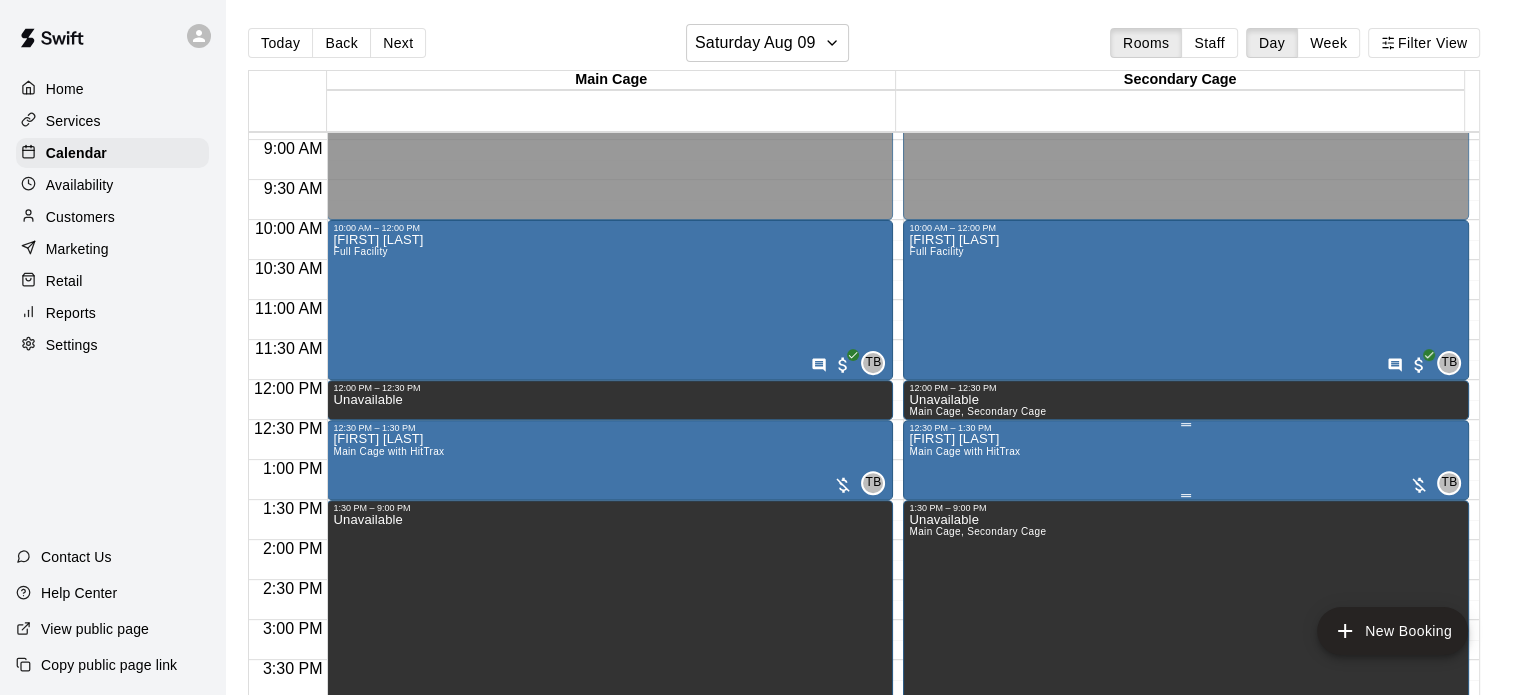 click on "[FIRST] [LAST] Main Cage with HitTrax TB 0" at bounding box center (1186, 780) 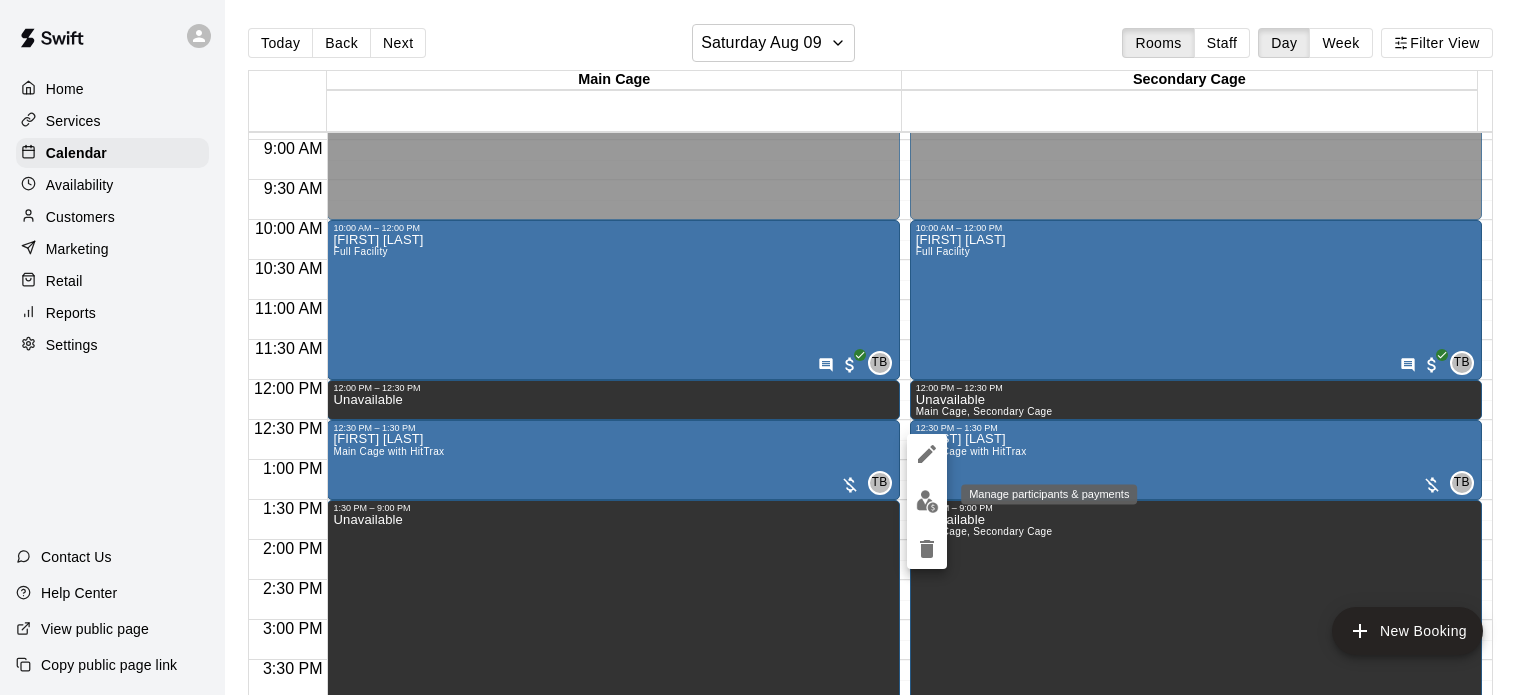 click at bounding box center (927, 501) 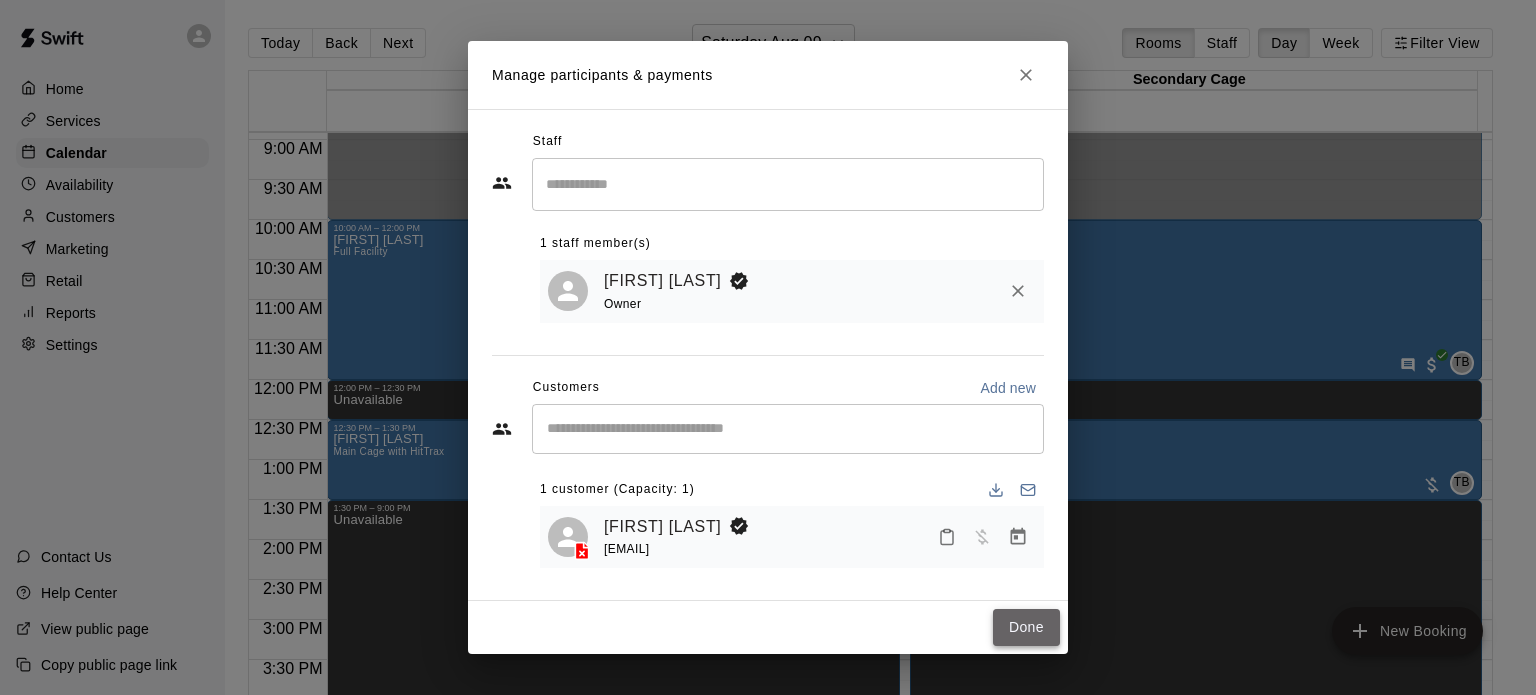 click on "Done" at bounding box center (1026, 627) 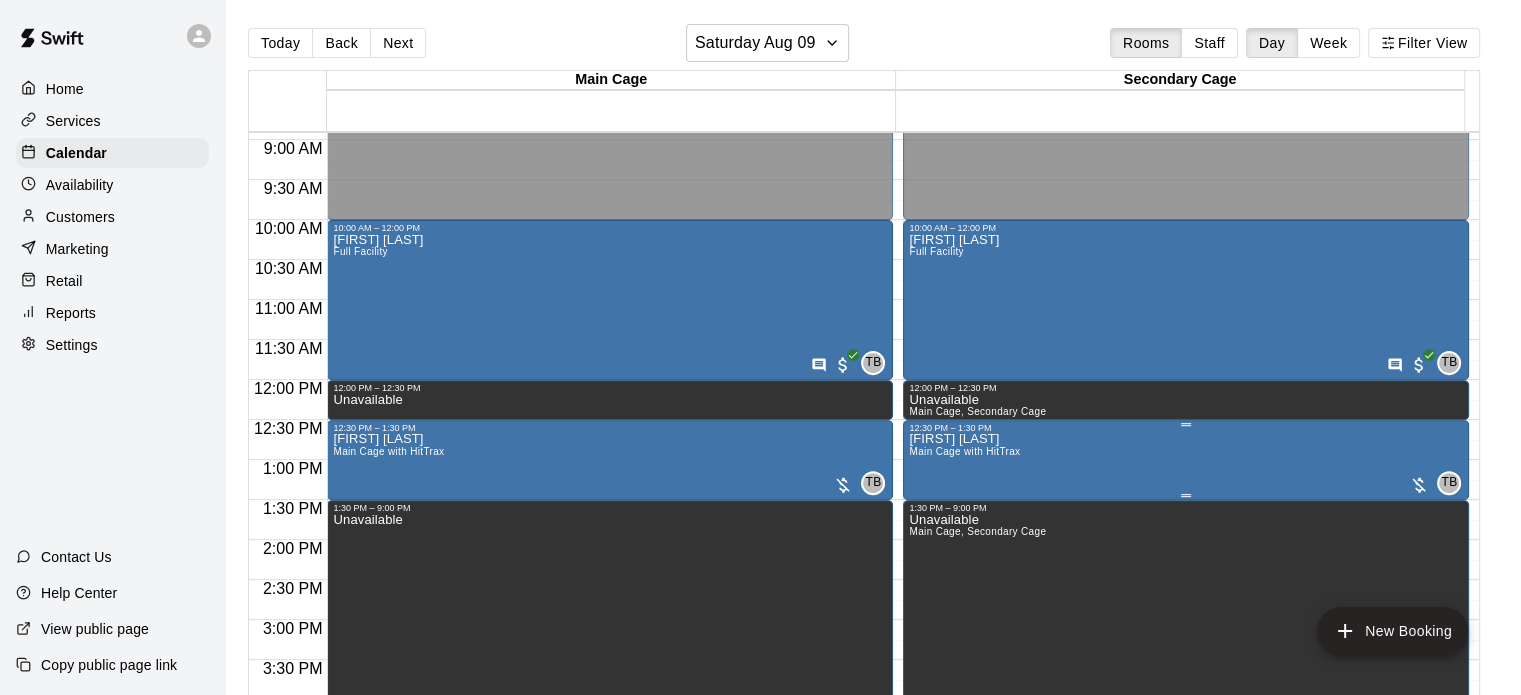 click on "Main Cage with HitTrax" at bounding box center [964, 451] 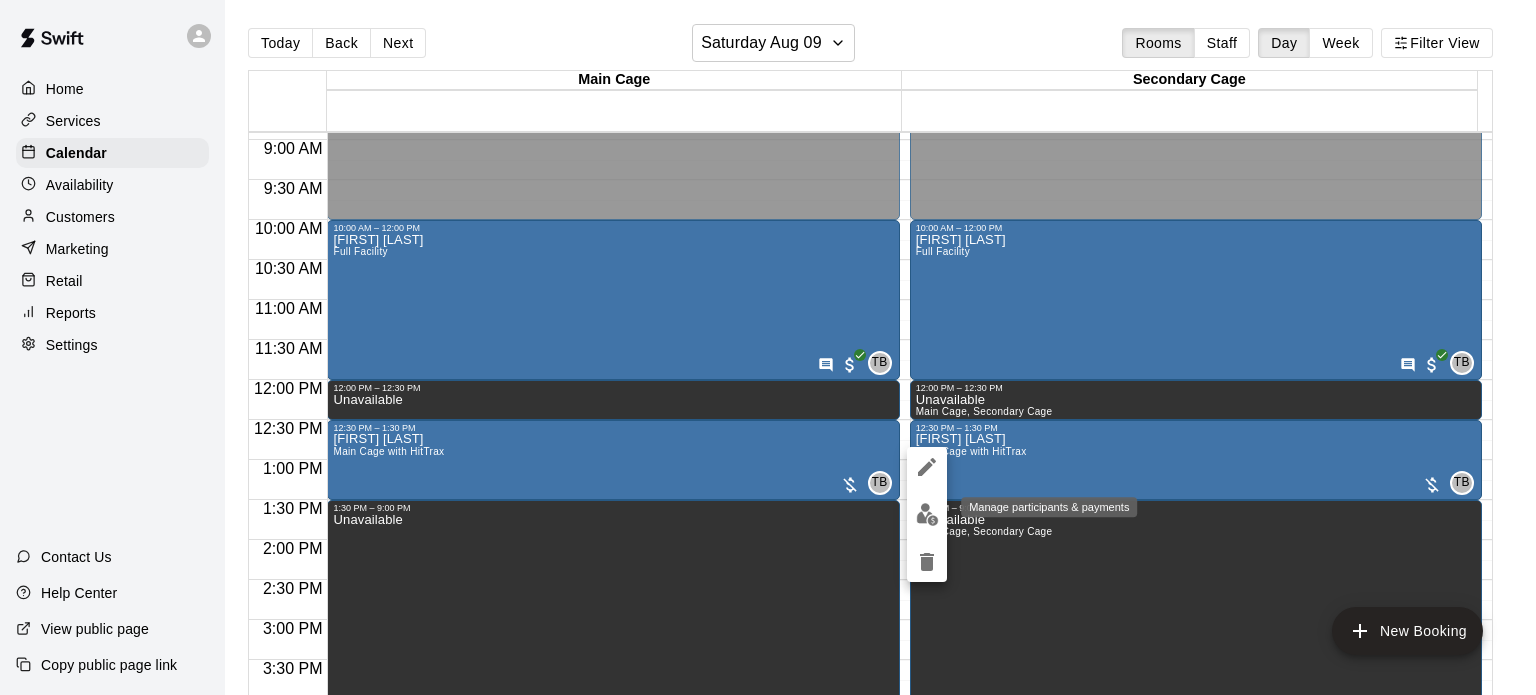 click at bounding box center [927, 514] 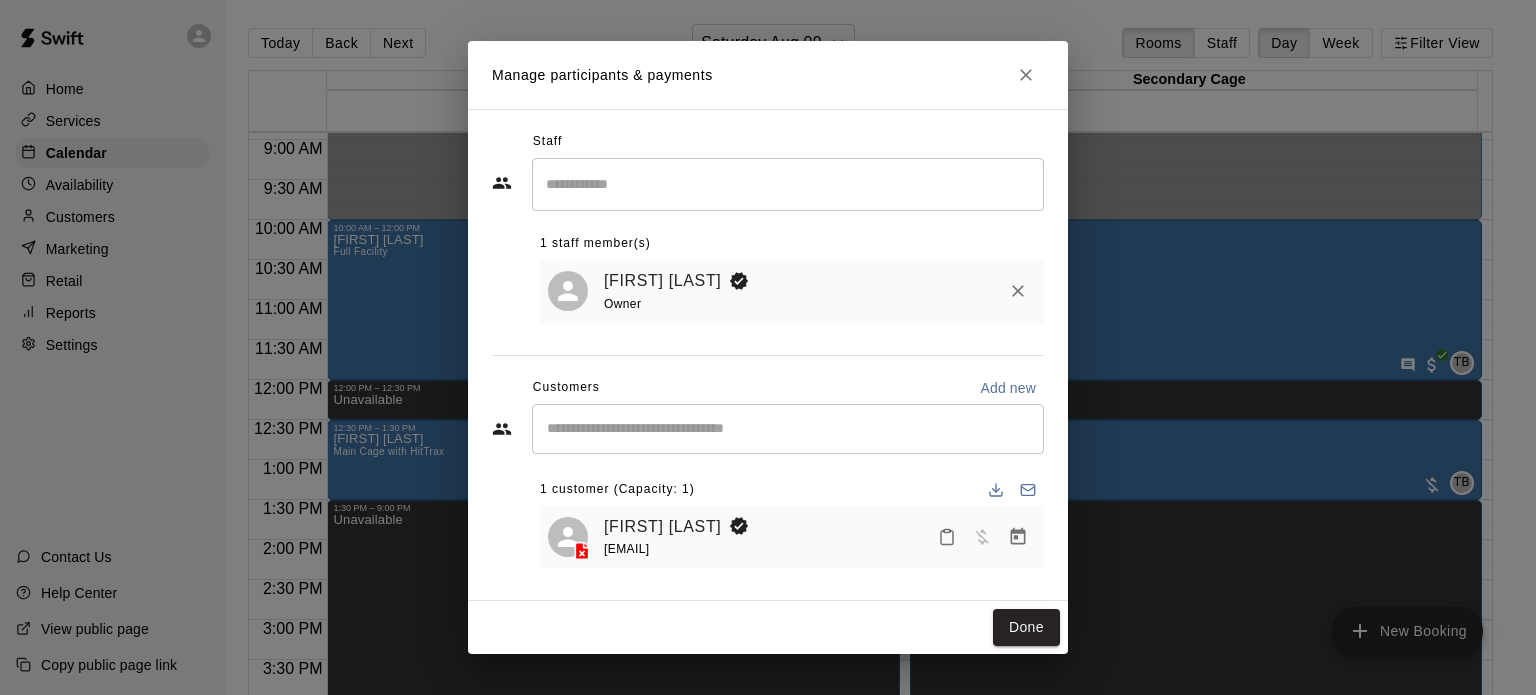 click on "[FIRST] [LAST] [EMAIL]" at bounding box center [820, 537] 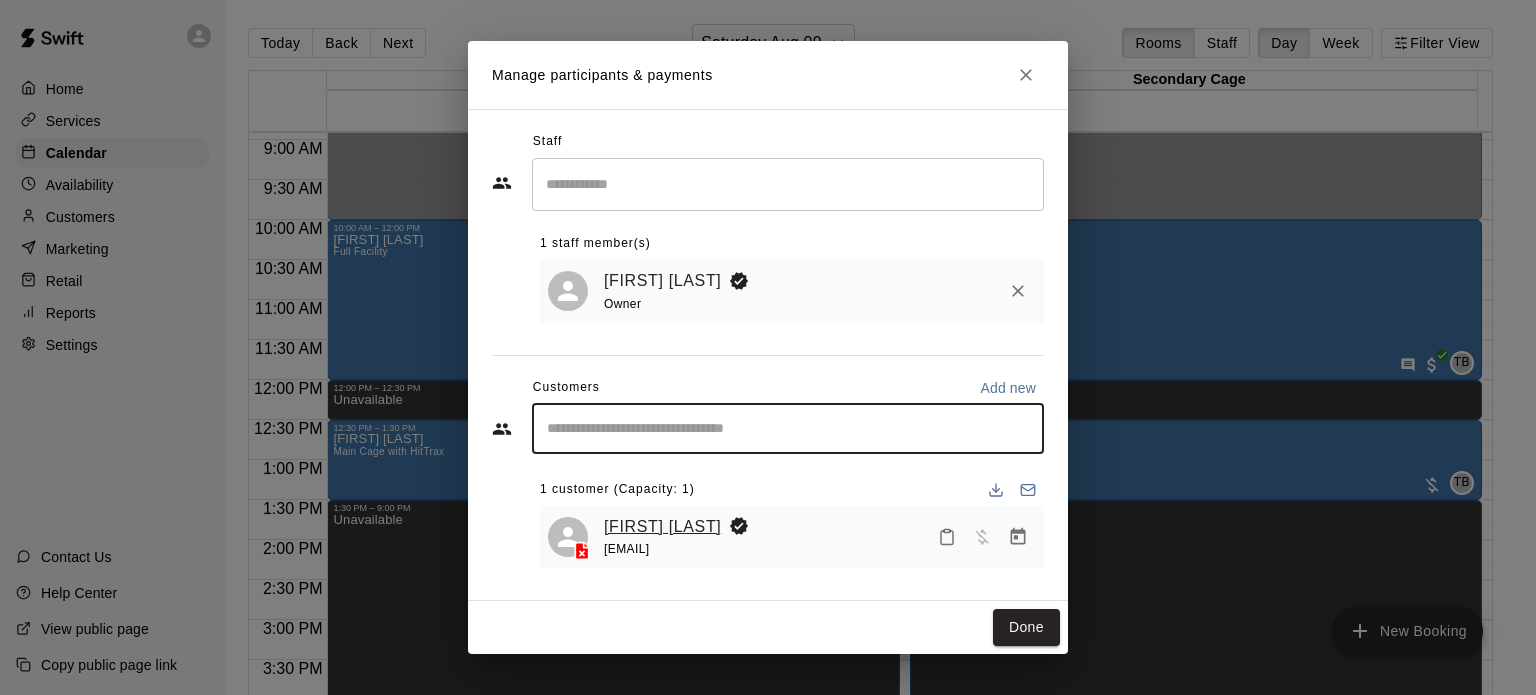 click on "[FIRST] [LAST]" at bounding box center (662, 527) 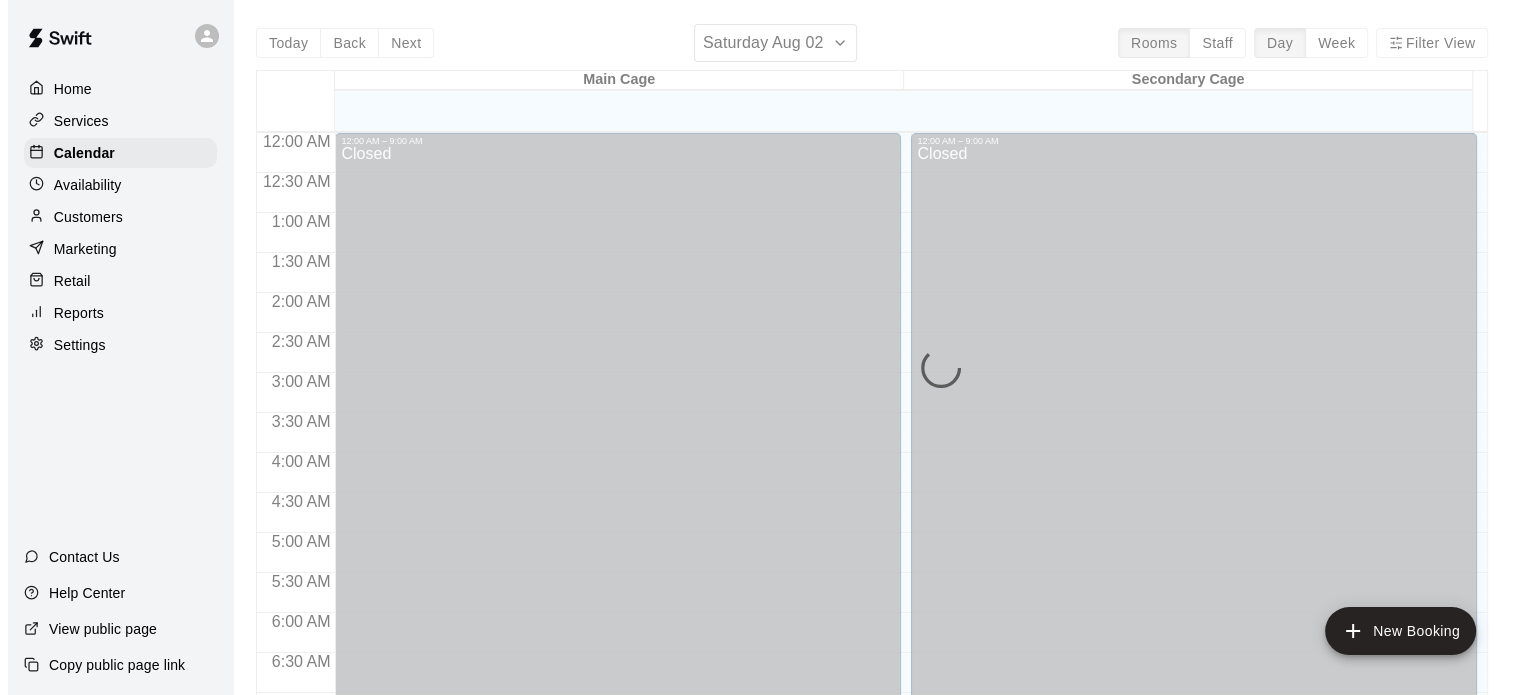 scroll, scrollTop: 714, scrollLeft: 0, axis: vertical 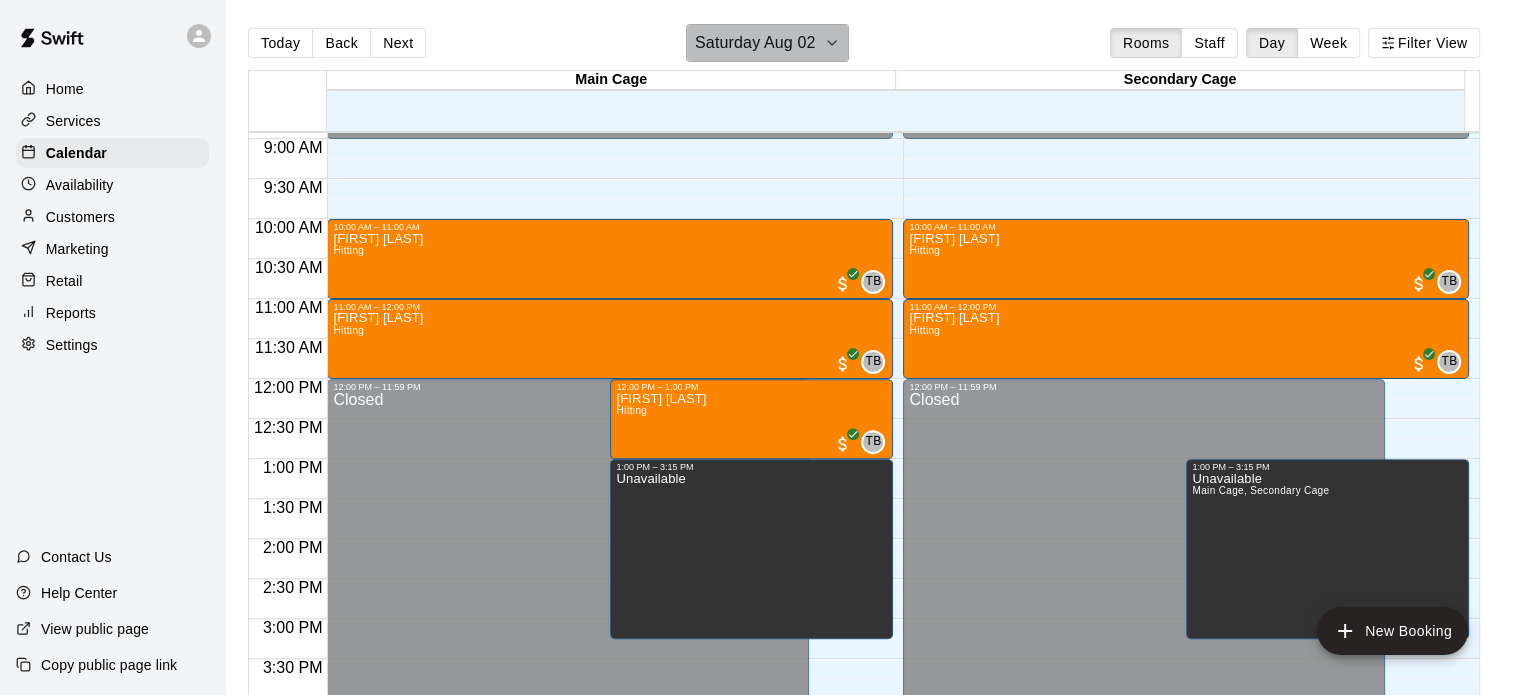 click on "Saturday Aug 02" at bounding box center [755, 43] 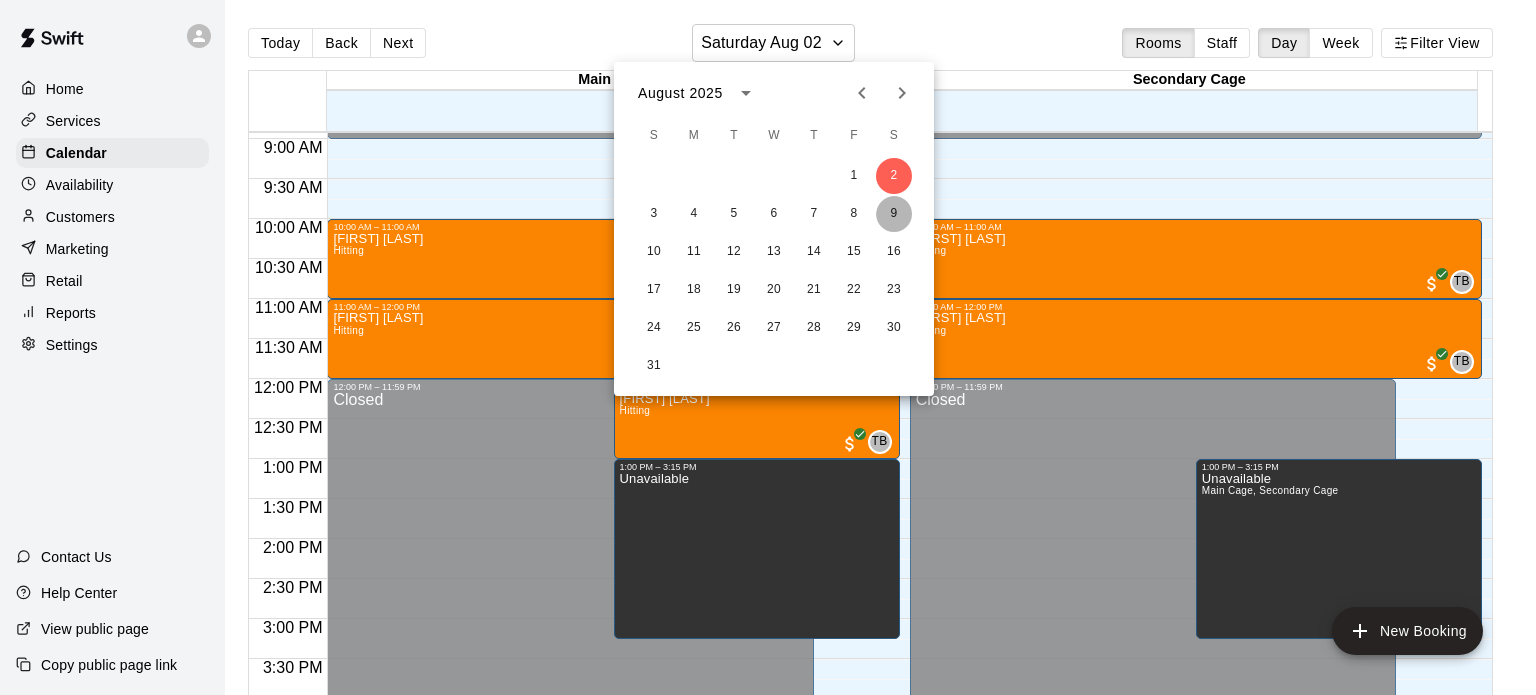 click on "9" at bounding box center [894, 214] 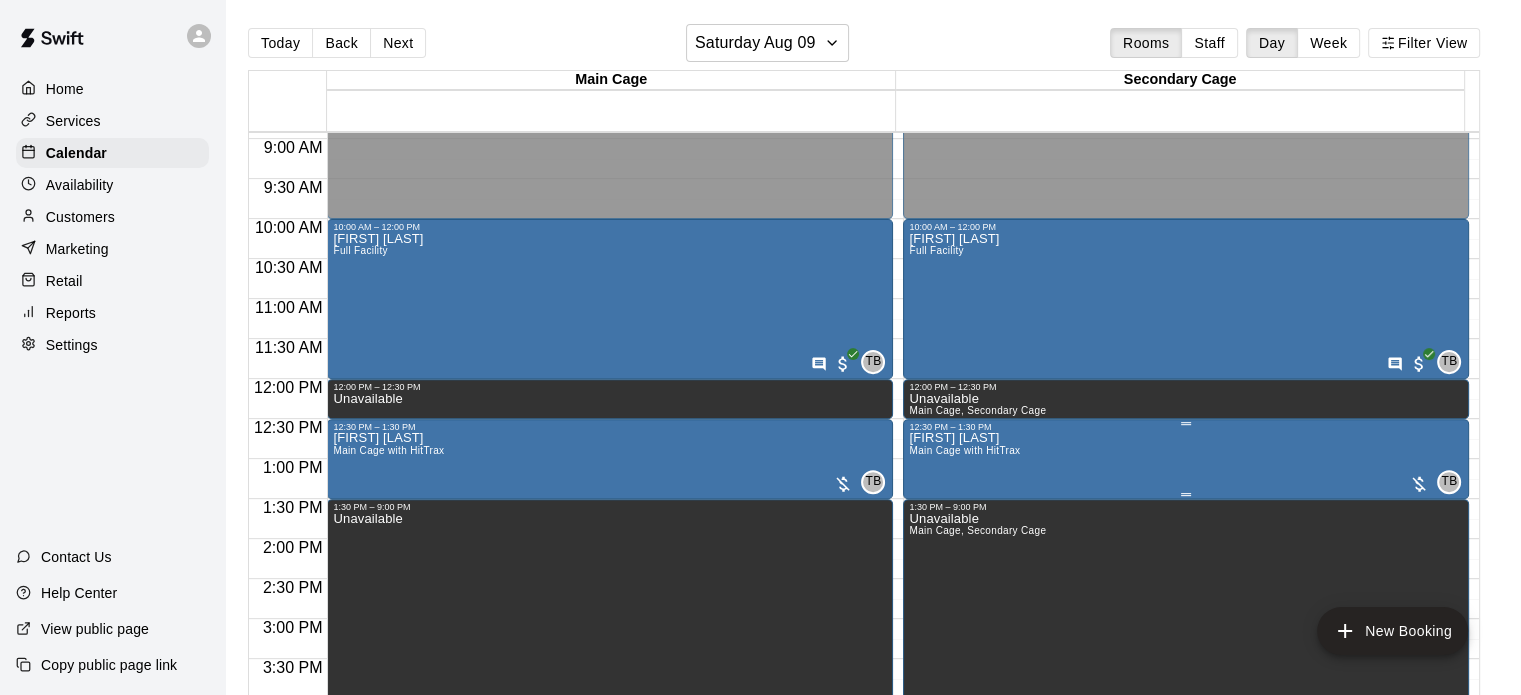 click on "[FIRST] [LAST] Main Cage with HitTrax TB 0" at bounding box center (1186, 779) 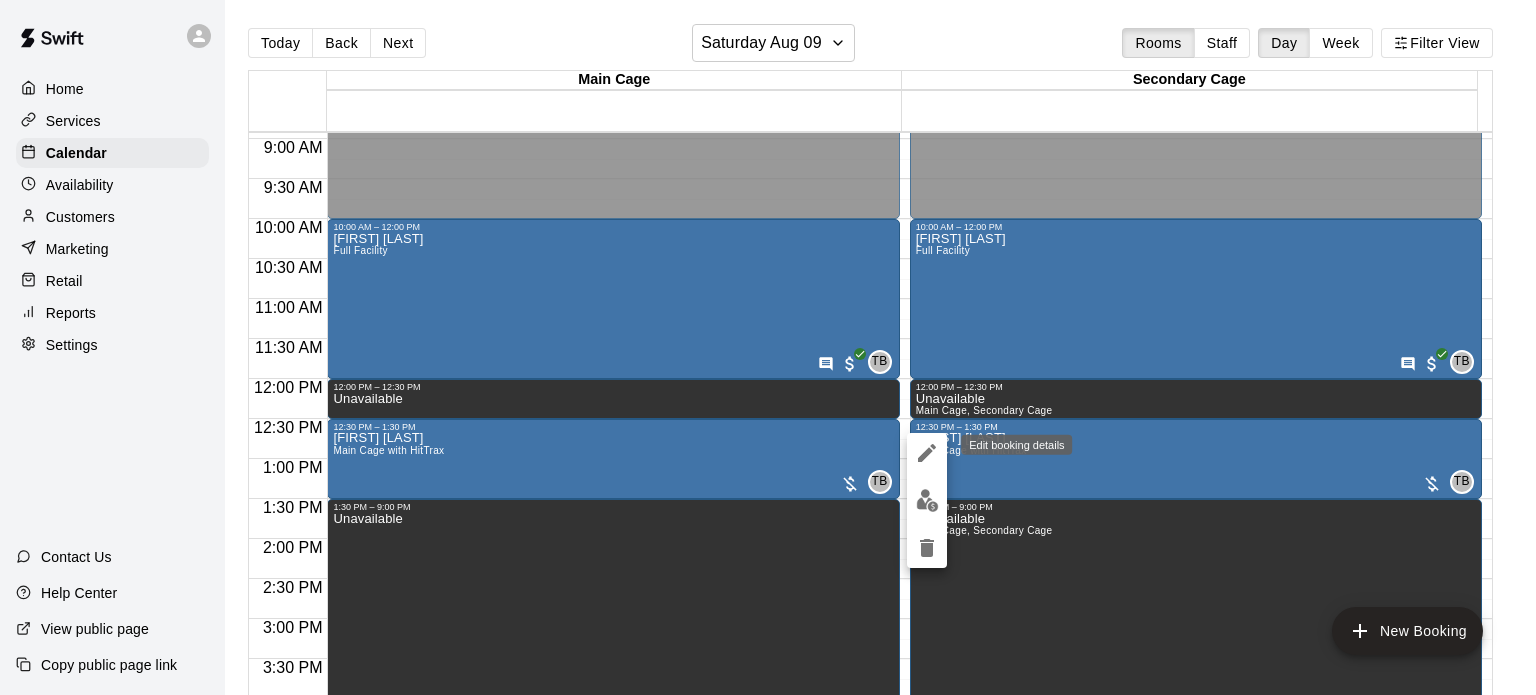 click 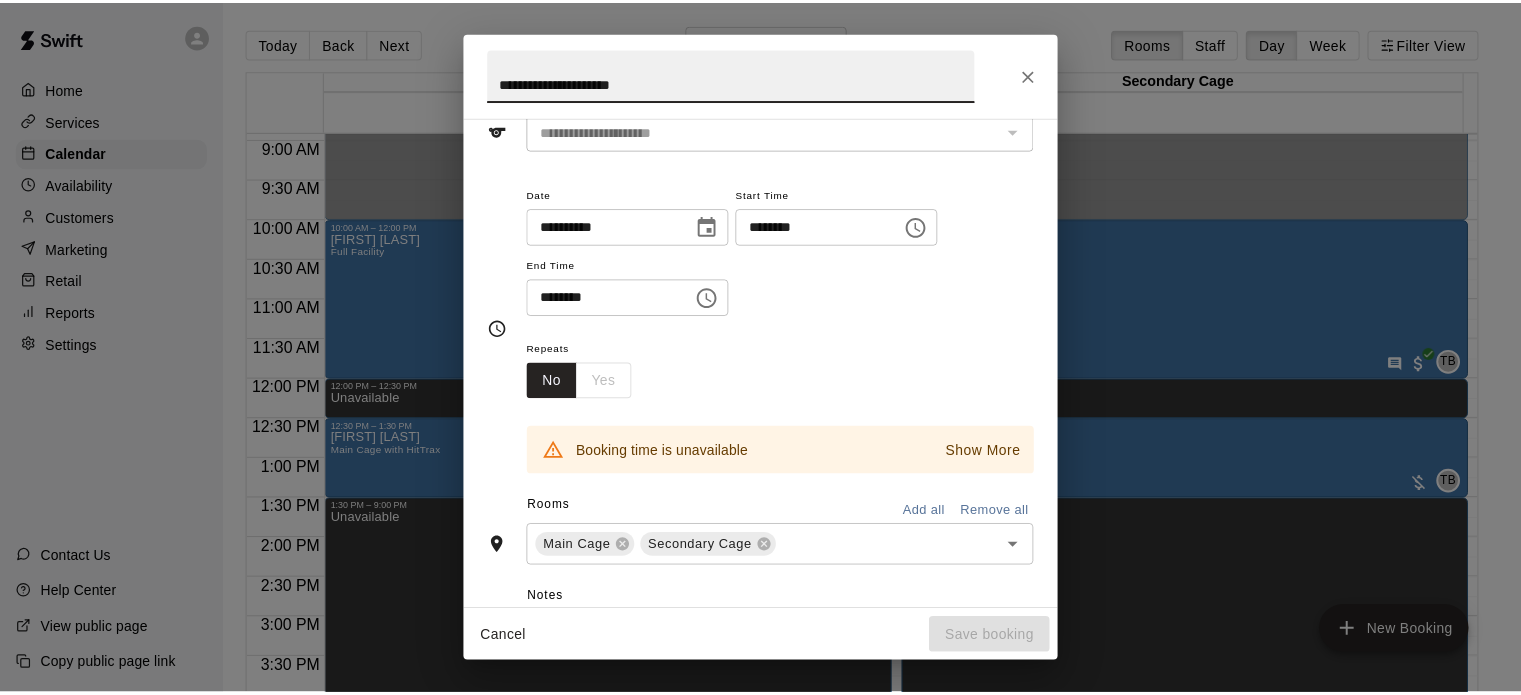scroll, scrollTop: 108, scrollLeft: 0, axis: vertical 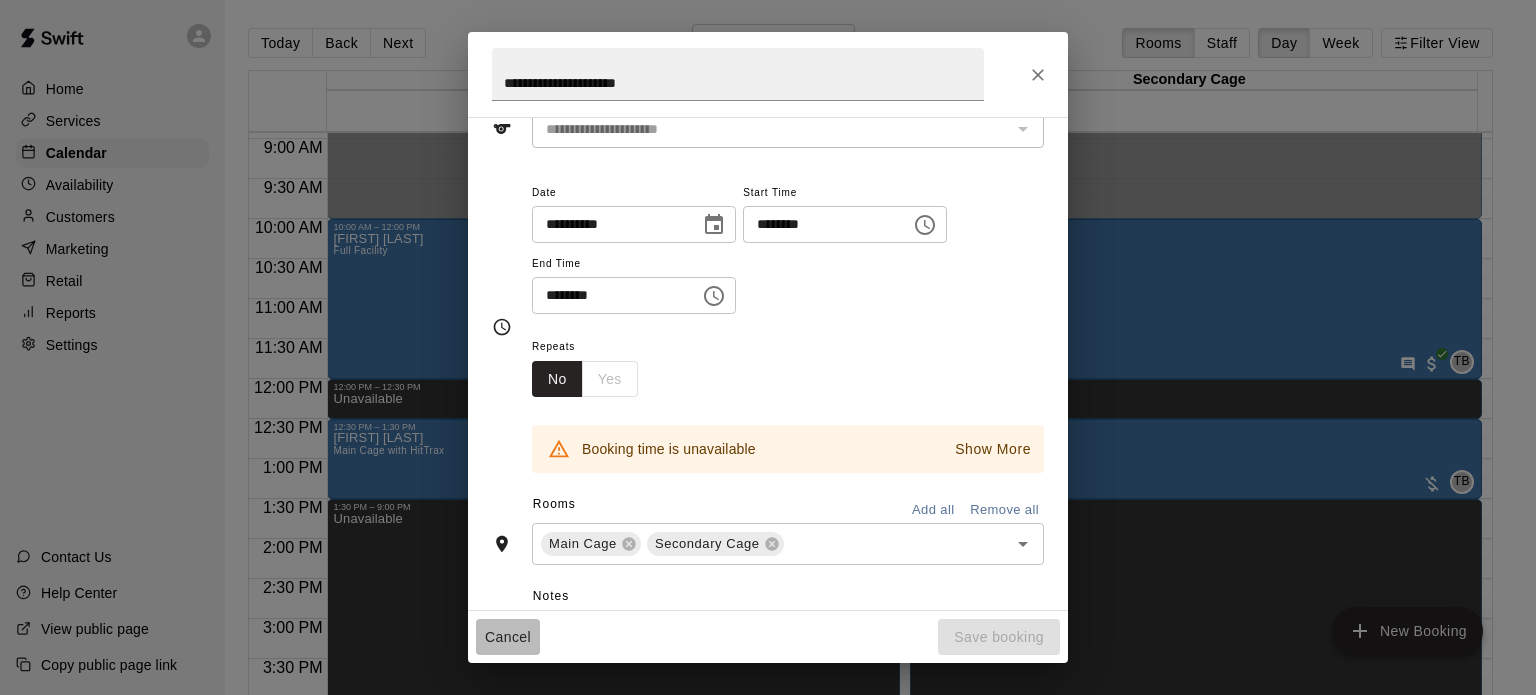 click on "Cancel" at bounding box center (508, 637) 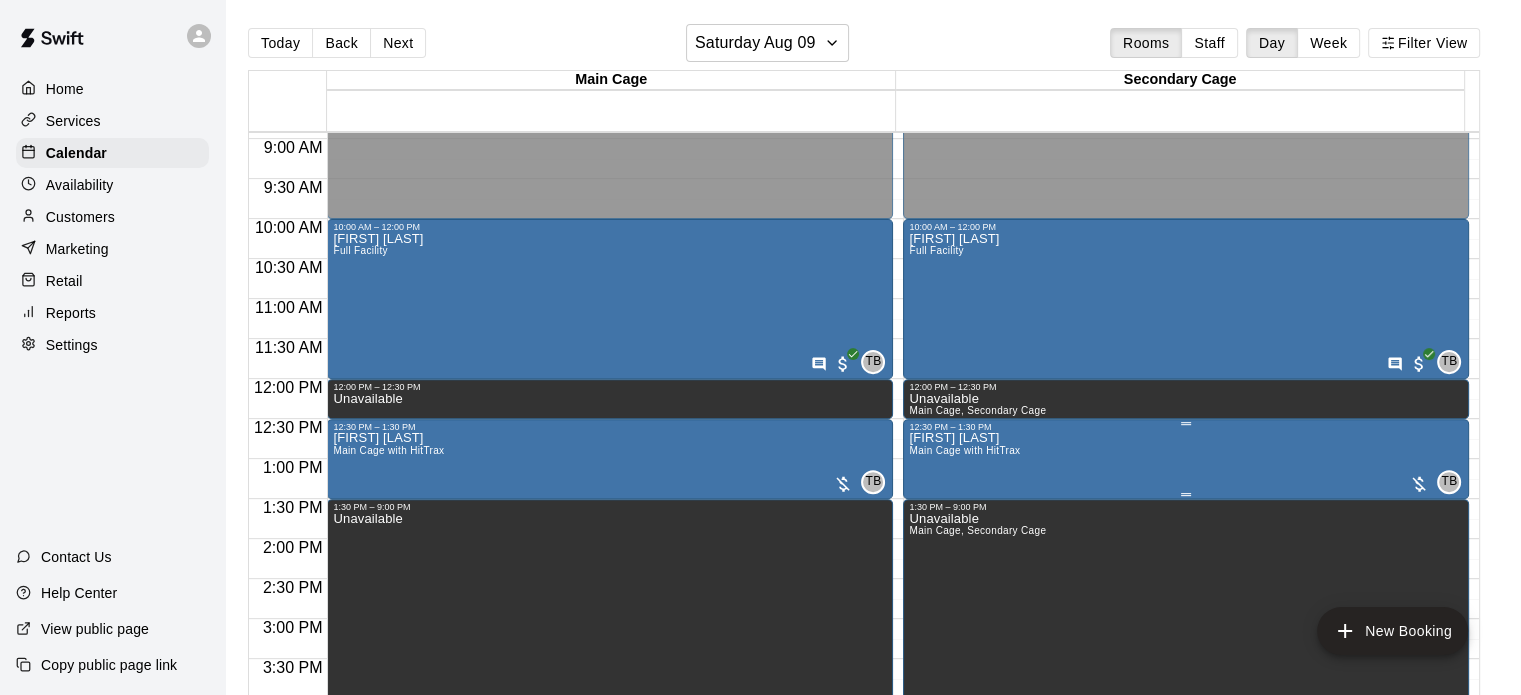 click on "[FIRST] [LAST] Main Cage with HitTrax TB 0" at bounding box center [1186, 779] 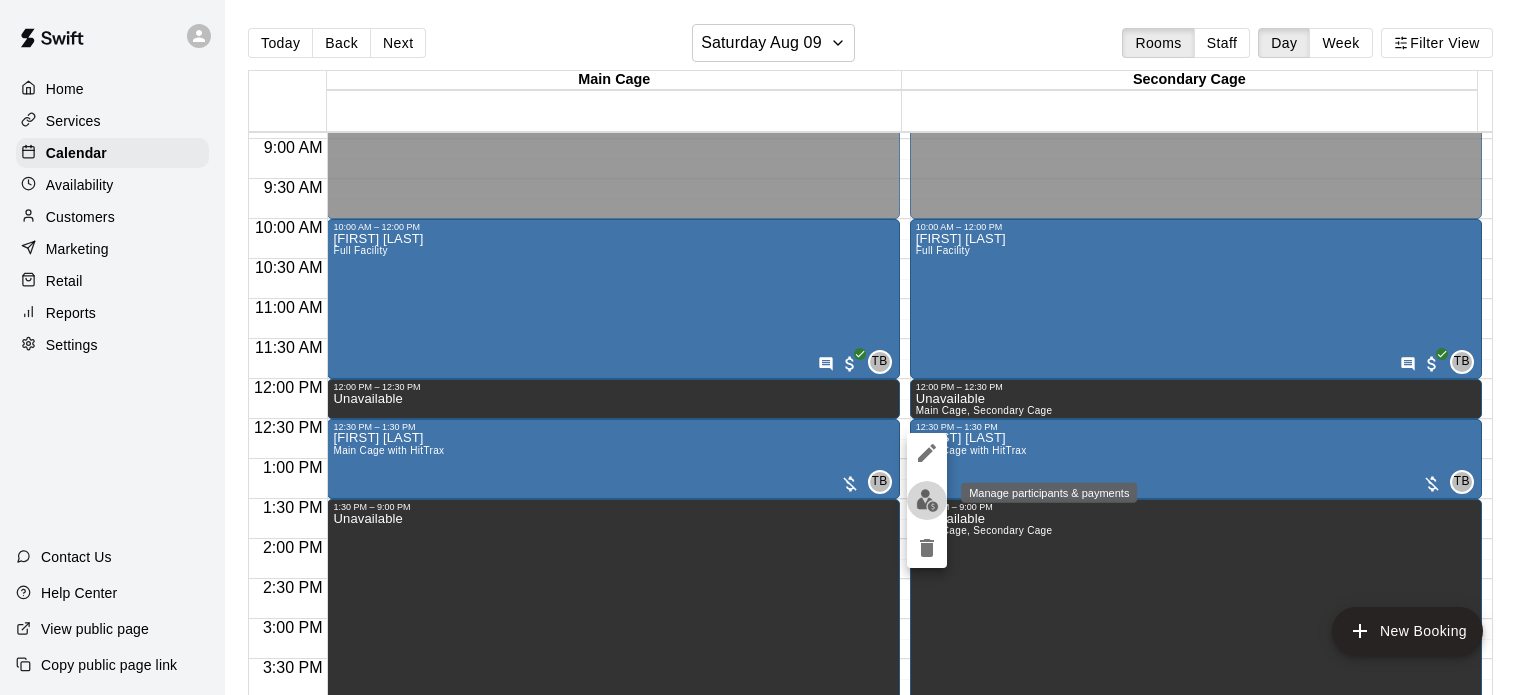 click at bounding box center (927, 500) 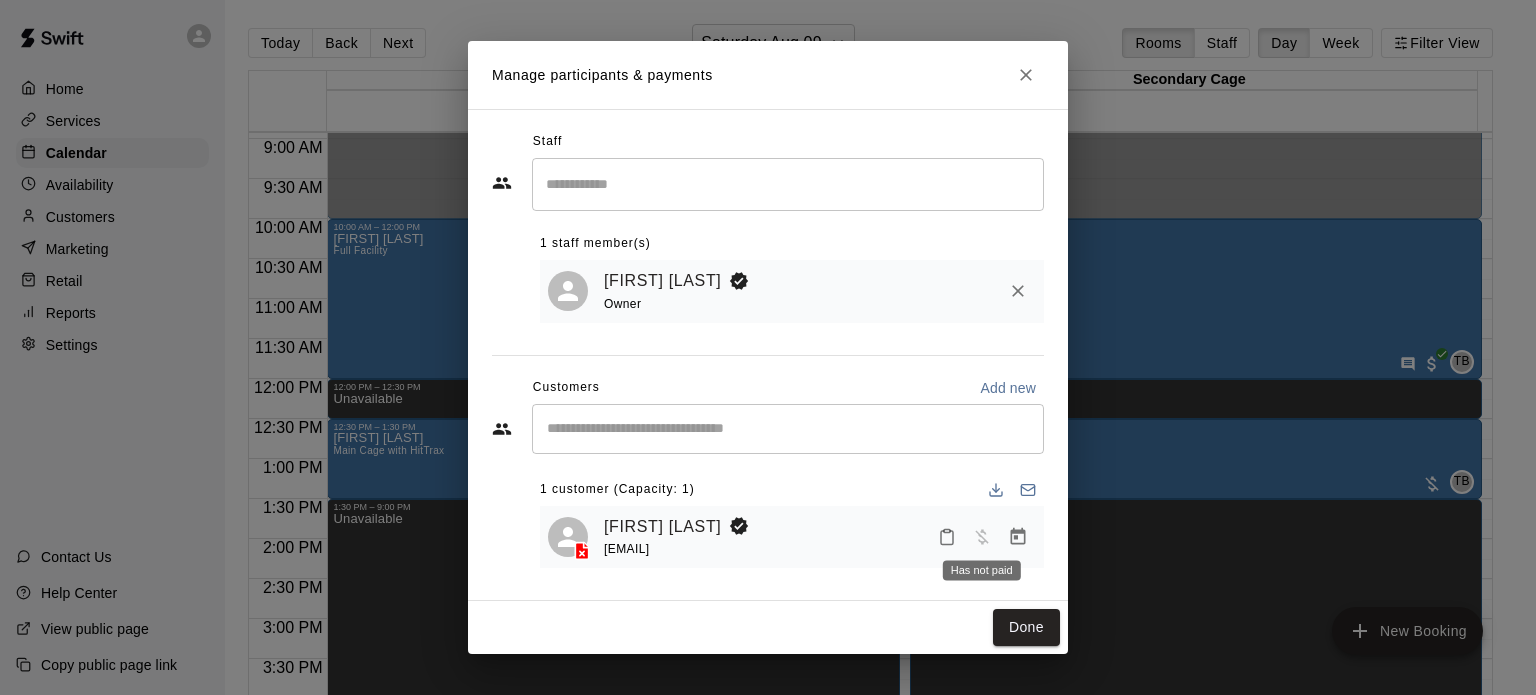 click at bounding box center (982, 535) 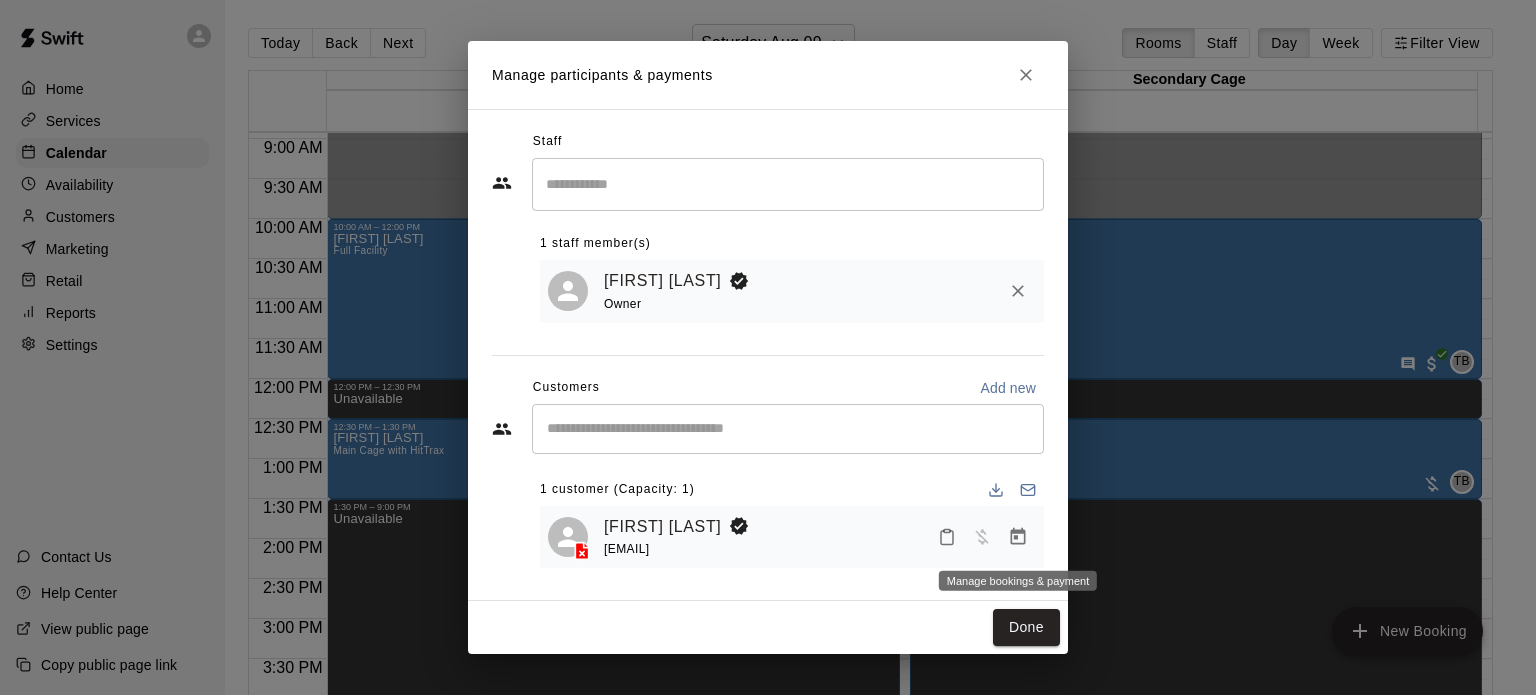 click 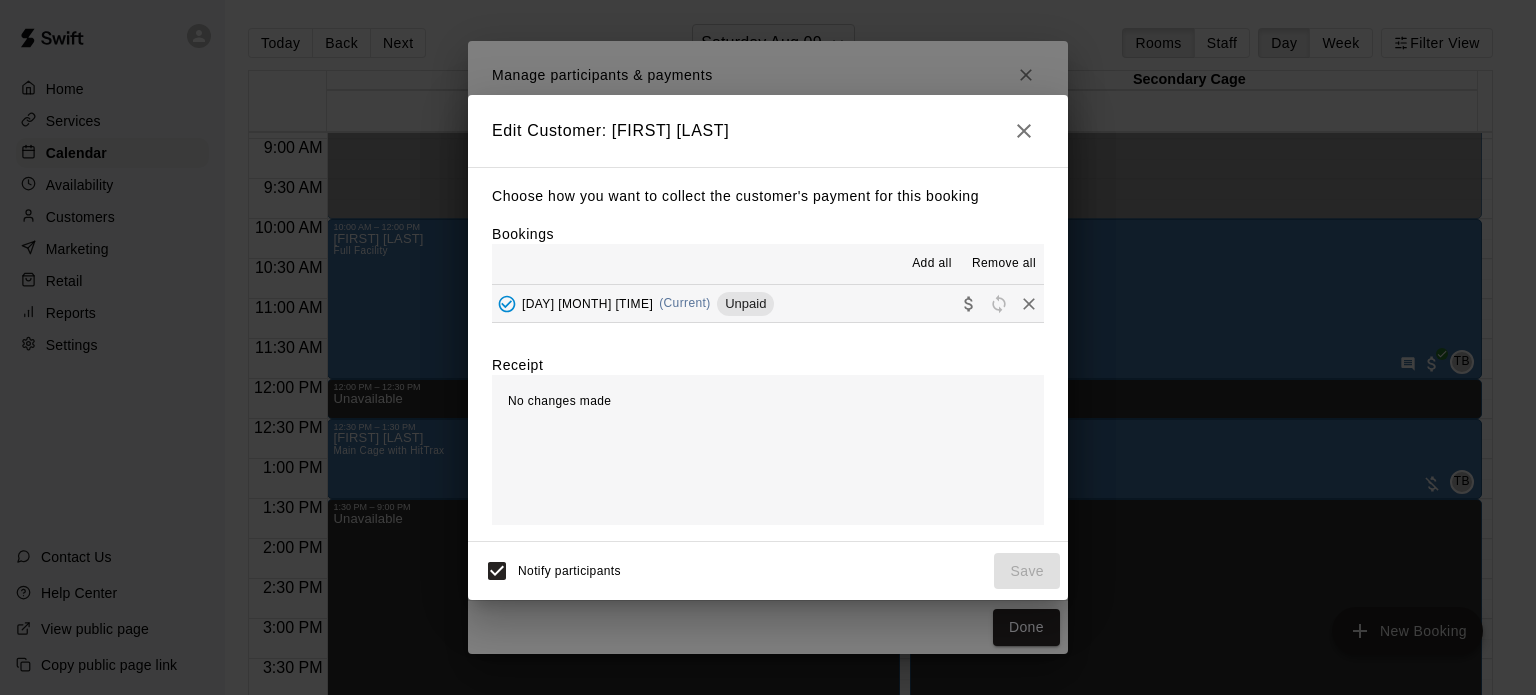 click on "Add all" at bounding box center (932, 264) 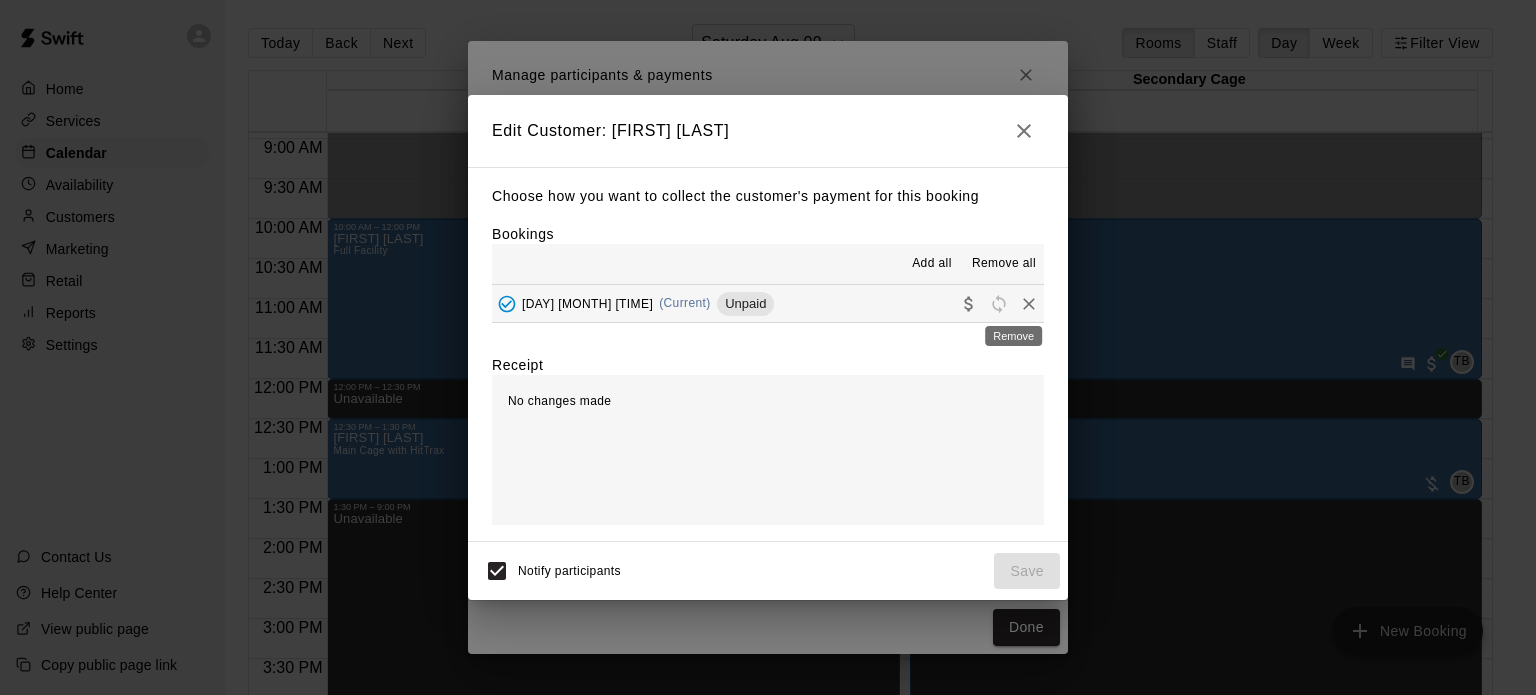 click 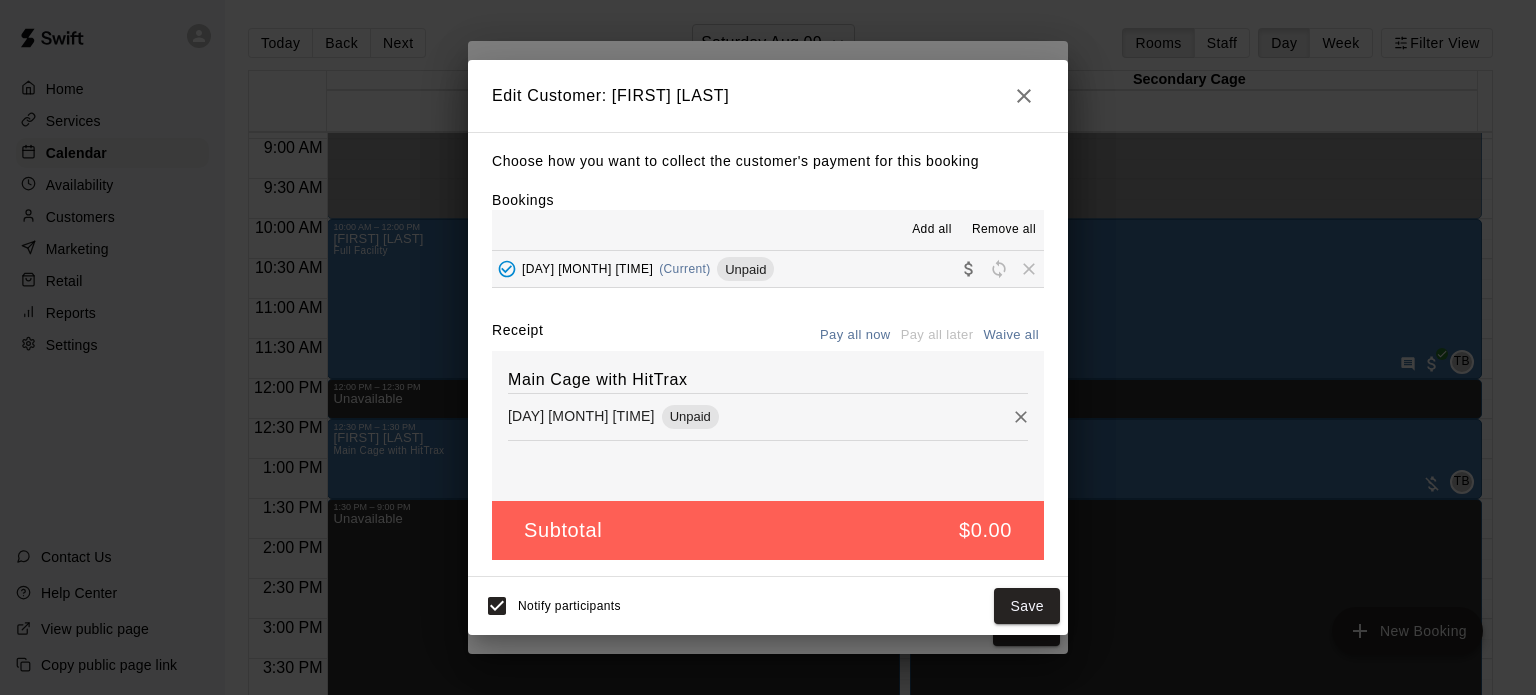 click on "Add all" at bounding box center (932, 230) 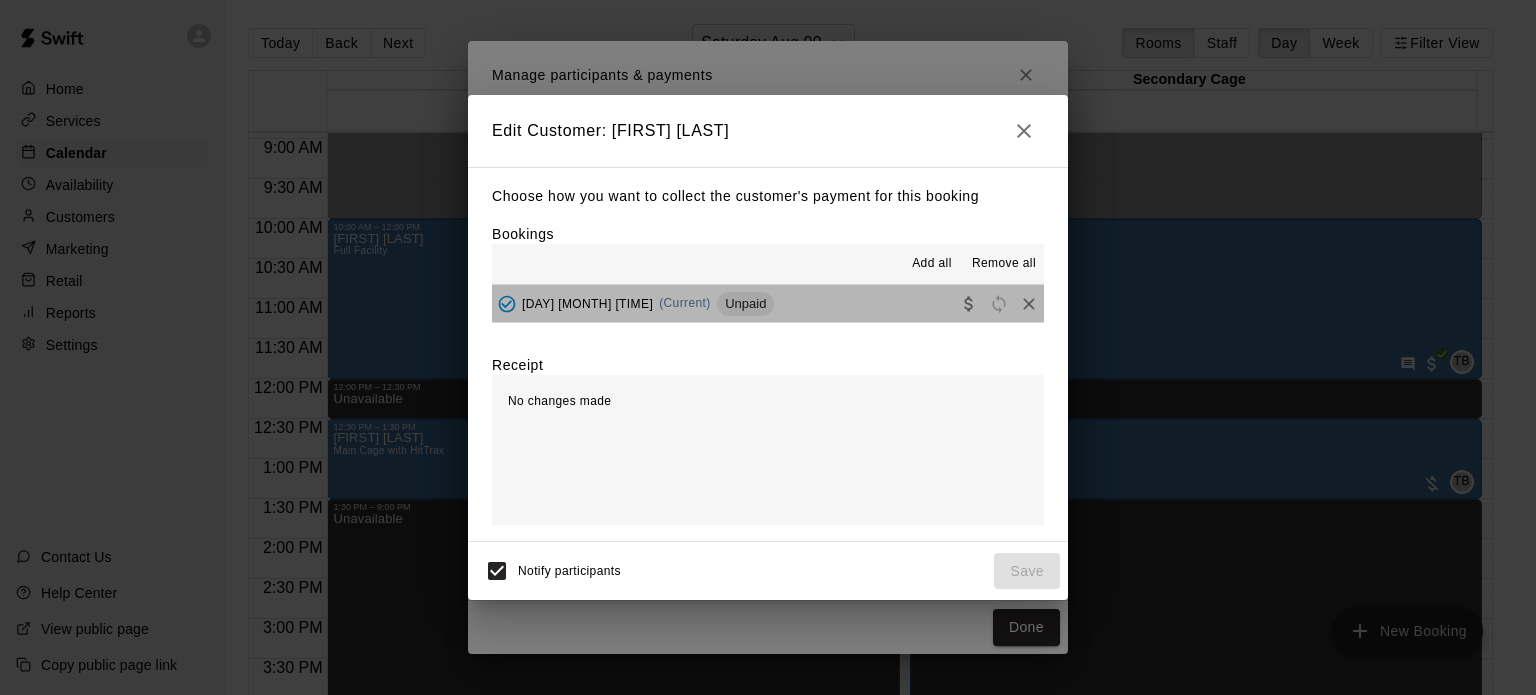 click on "Unpaid" at bounding box center [745, 303] 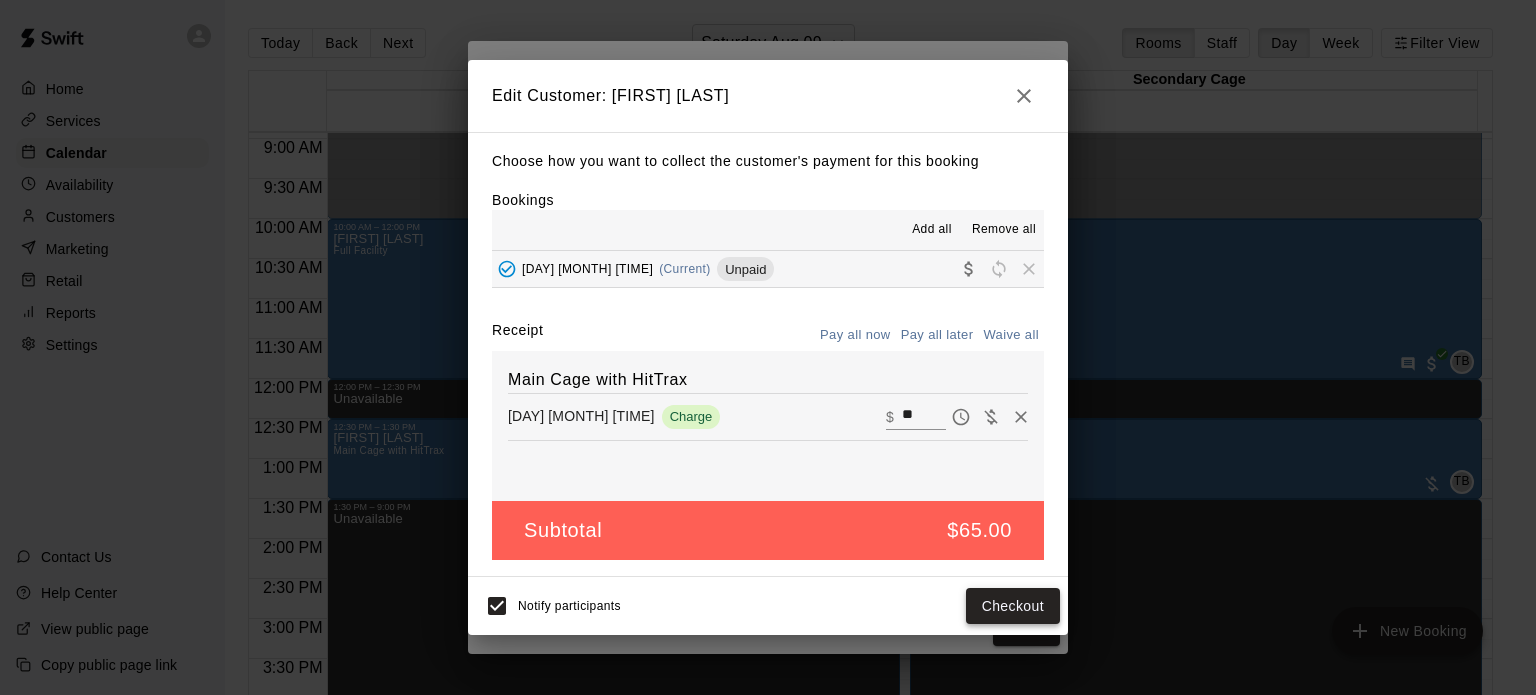 click on "Checkout" at bounding box center (1013, 606) 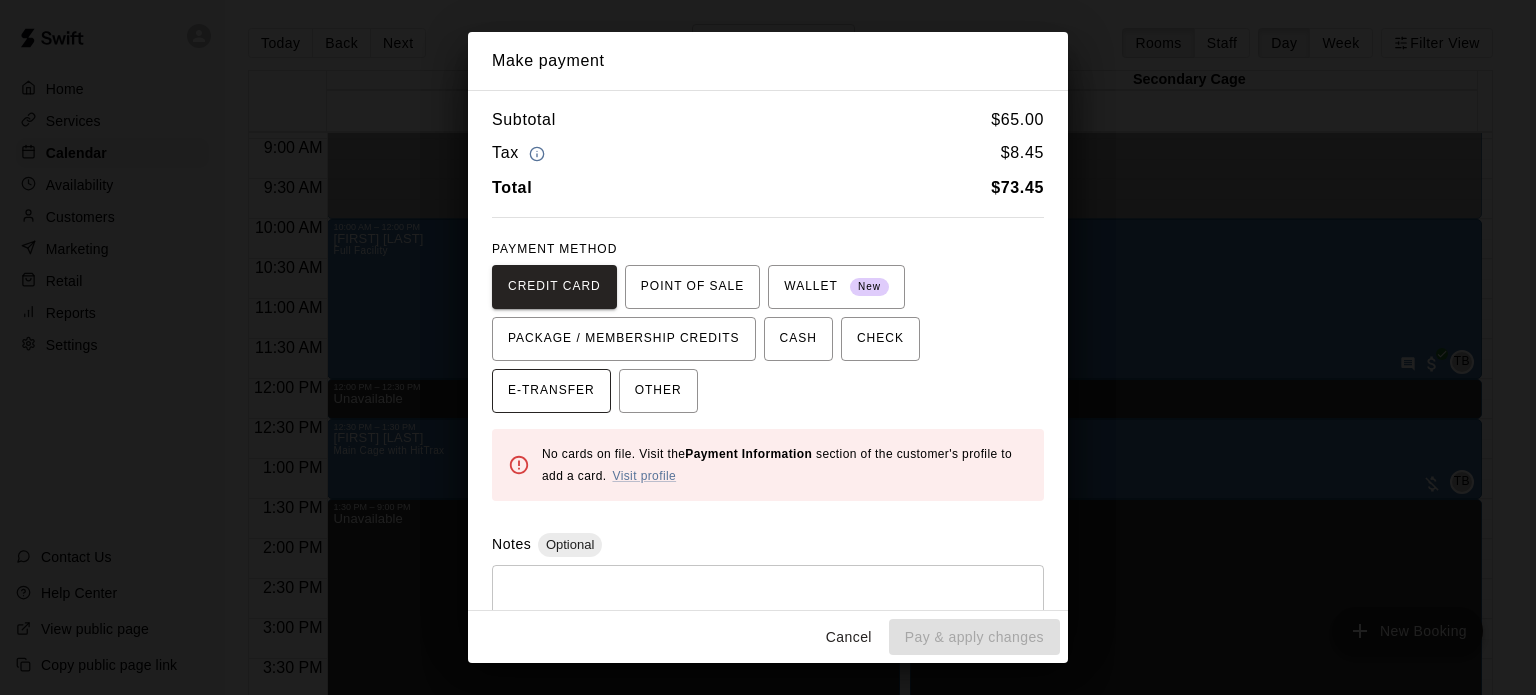 click on "E-TRANSFER" at bounding box center (551, 391) 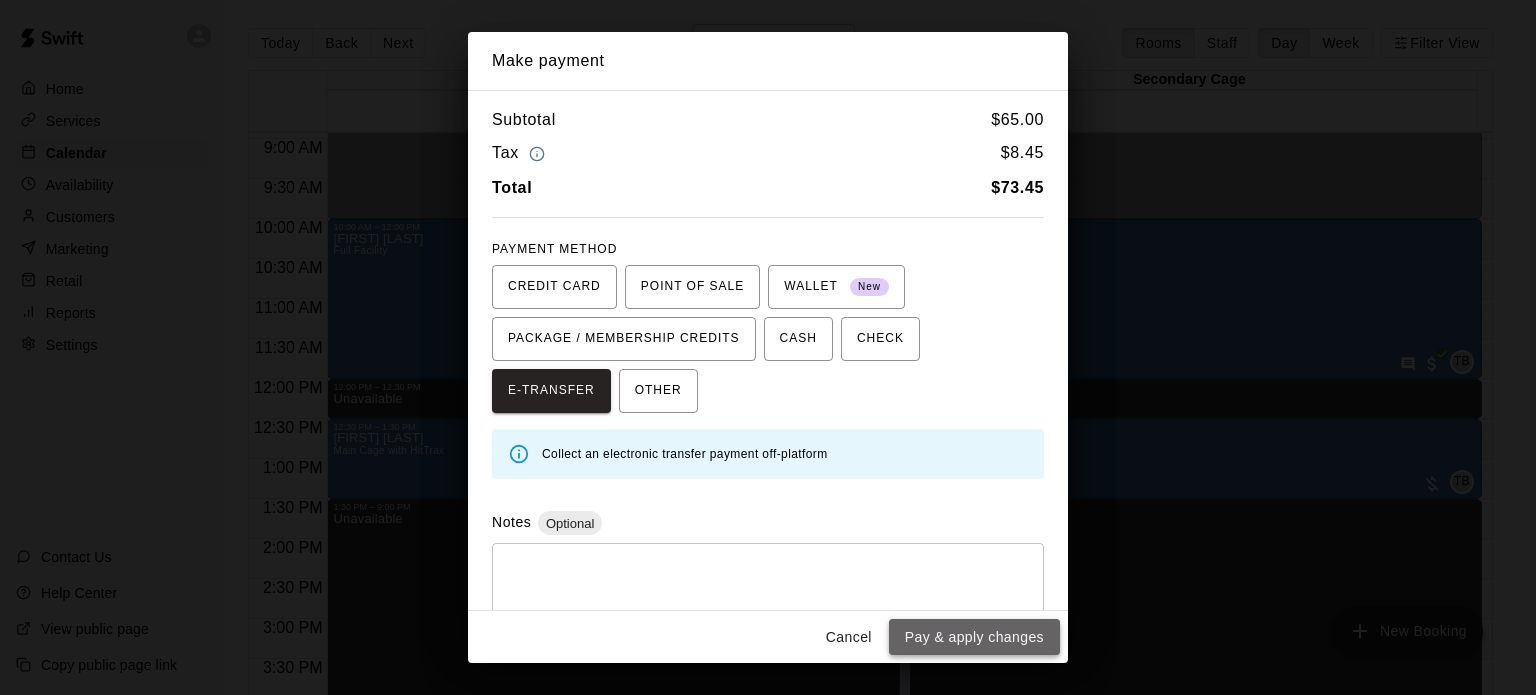 click on "Pay & apply changes" at bounding box center [974, 637] 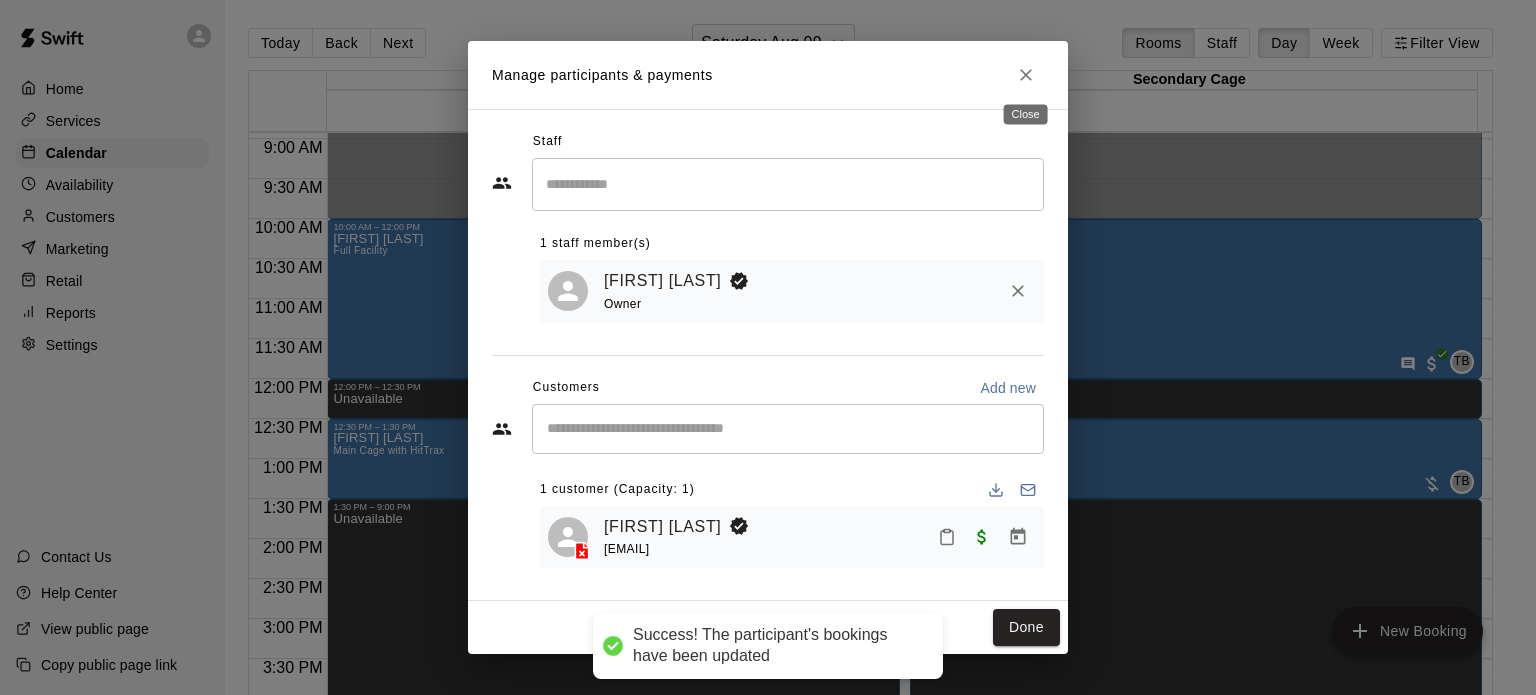 click 